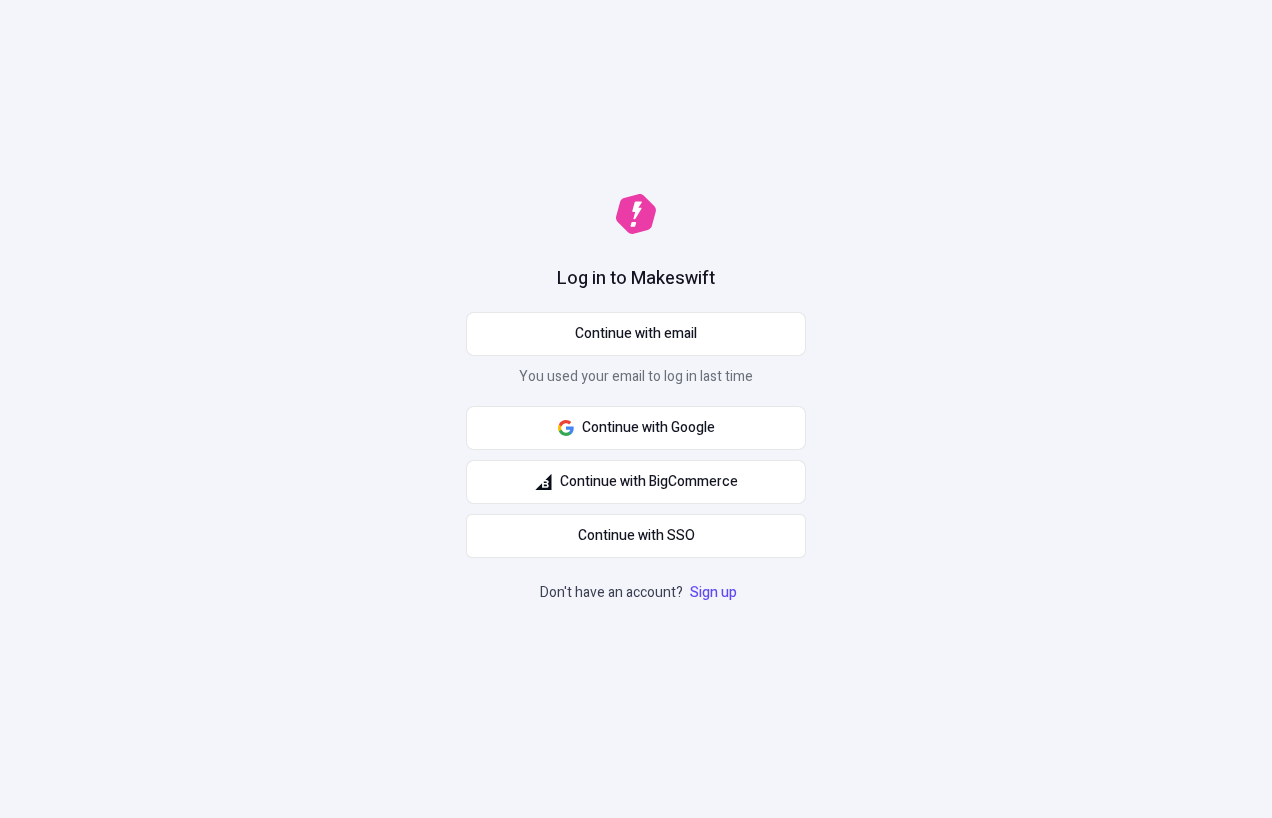 scroll, scrollTop: 0, scrollLeft: 0, axis: both 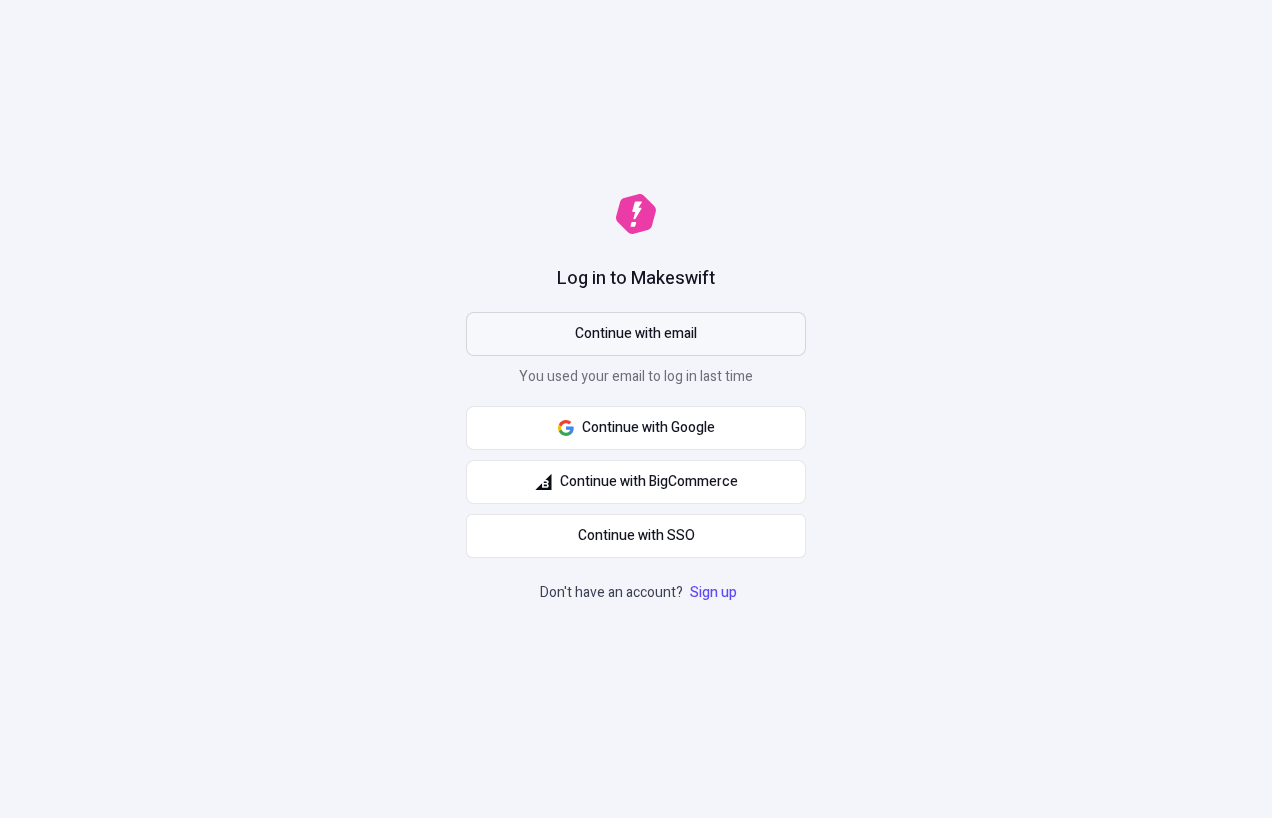 click on "Continue with email" at bounding box center (636, 334) 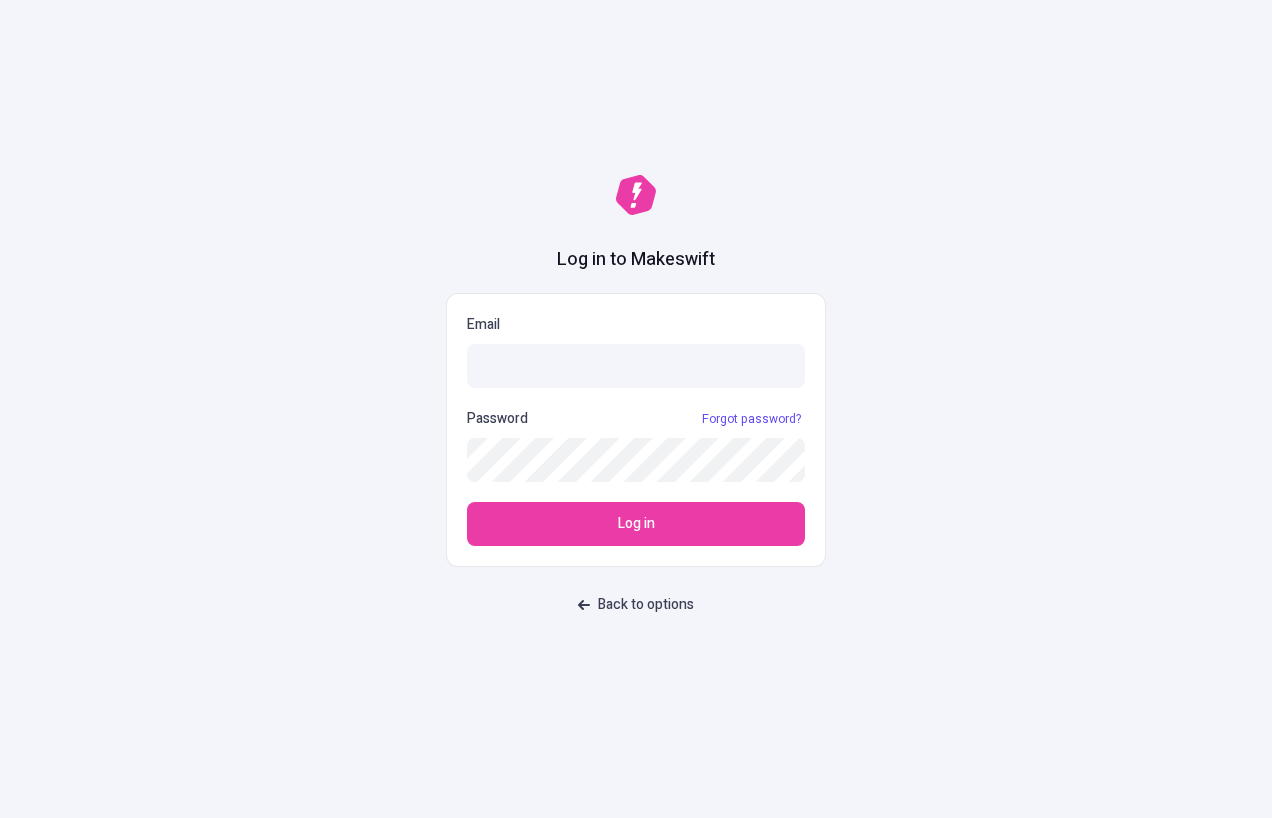 click at bounding box center [794, 366] 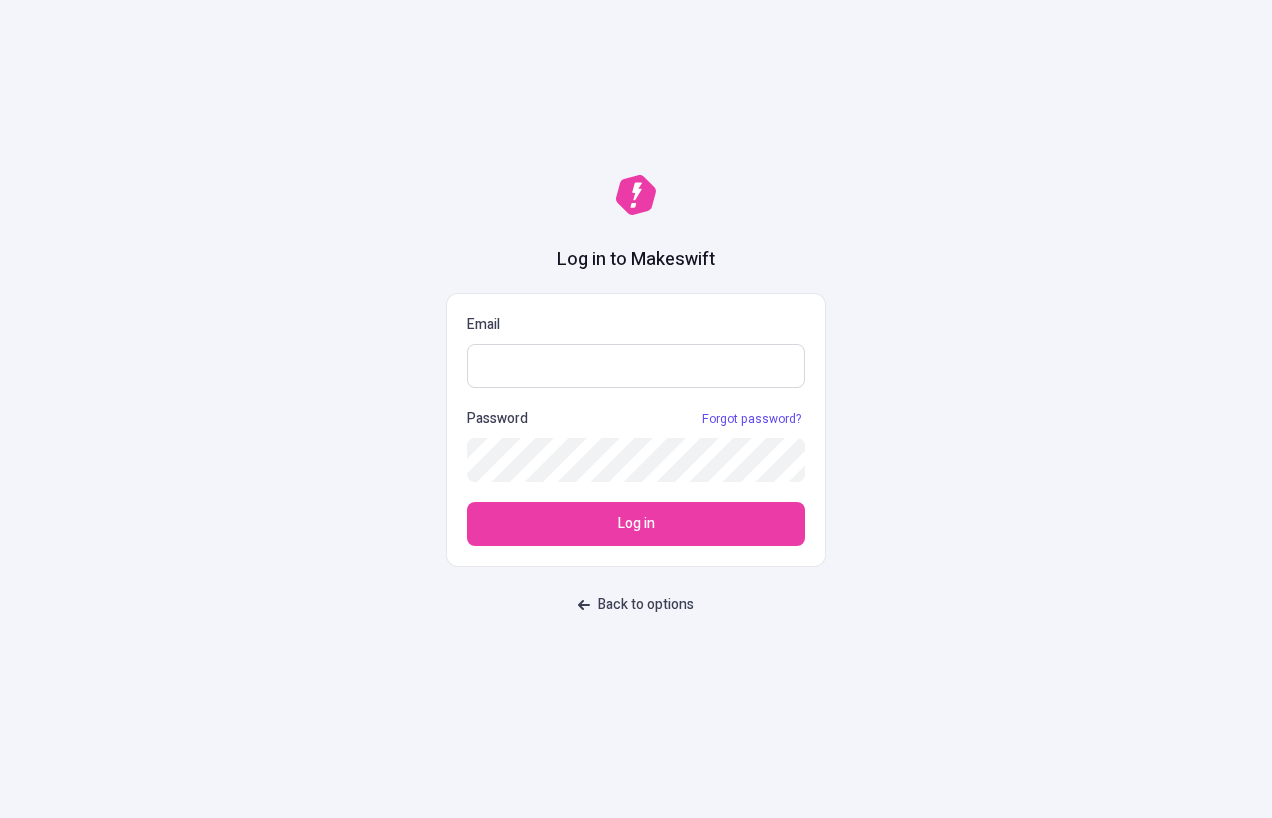 click on "Email" at bounding box center [636, 366] 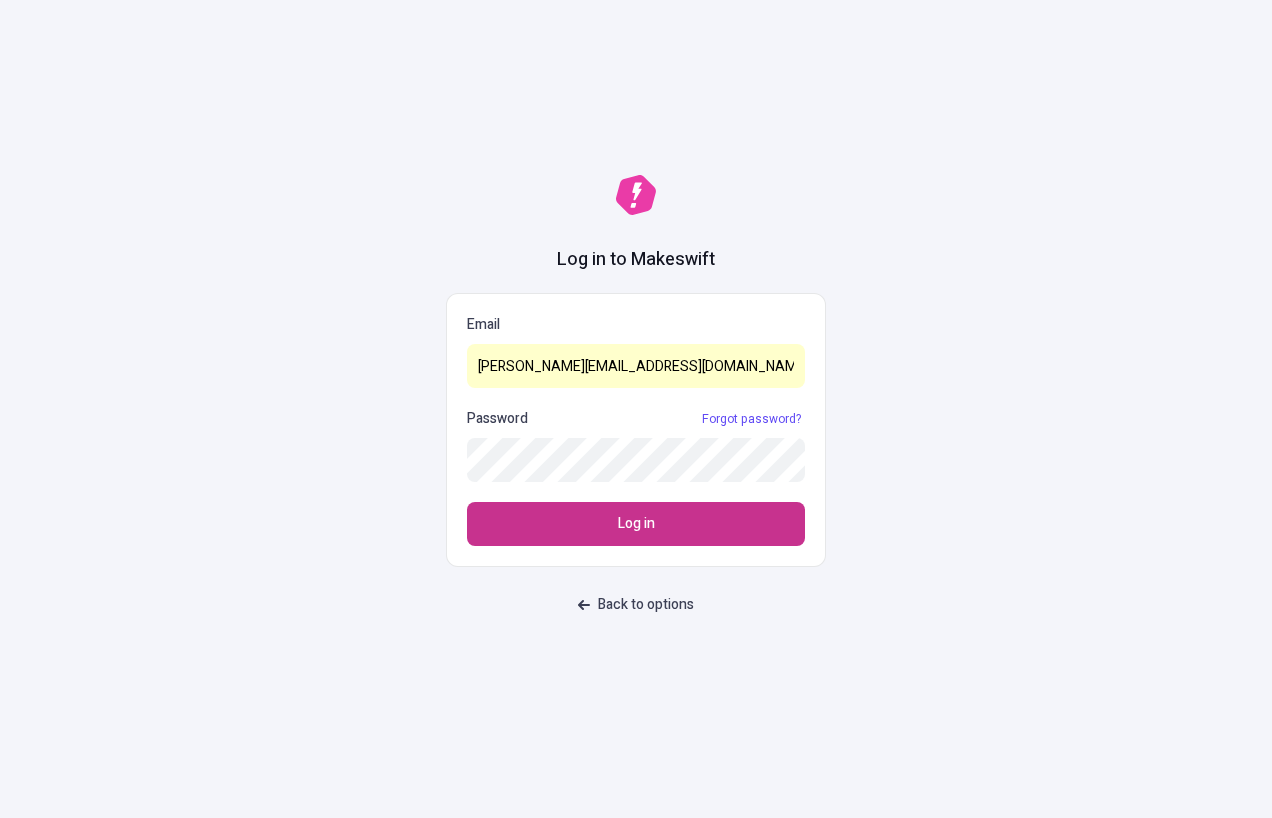 click on "Log in" at bounding box center (636, 524) 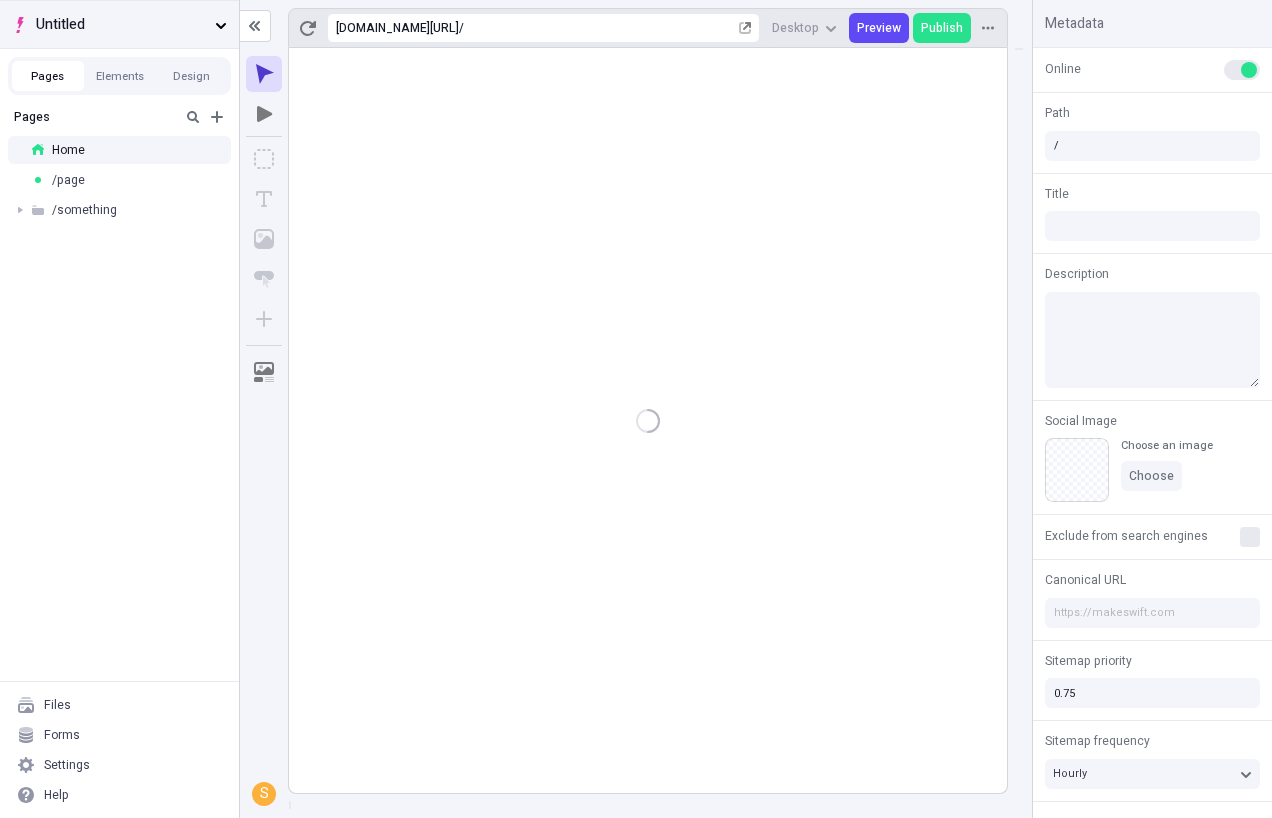 scroll, scrollTop: 0, scrollLeft: 0, axis: both 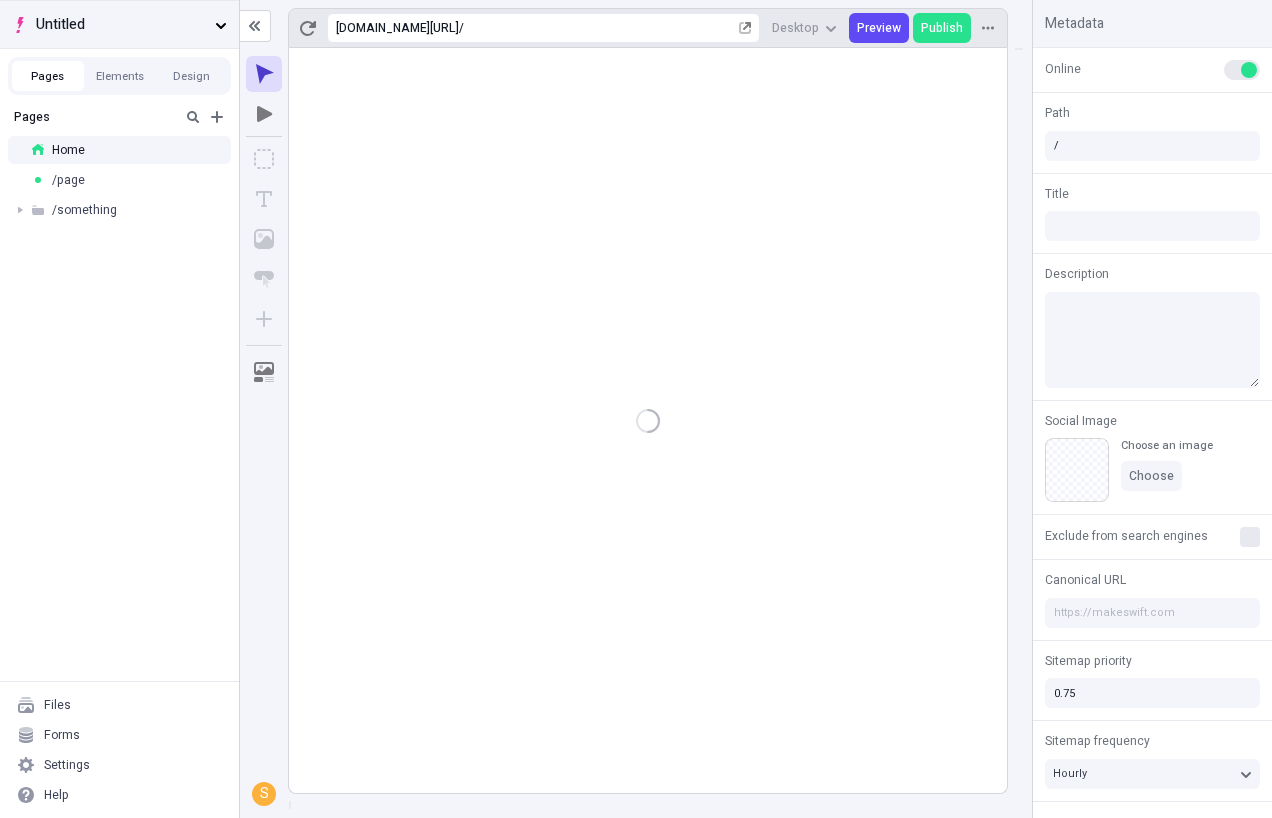 click on "Untitled" at bounding box center [119, 24] 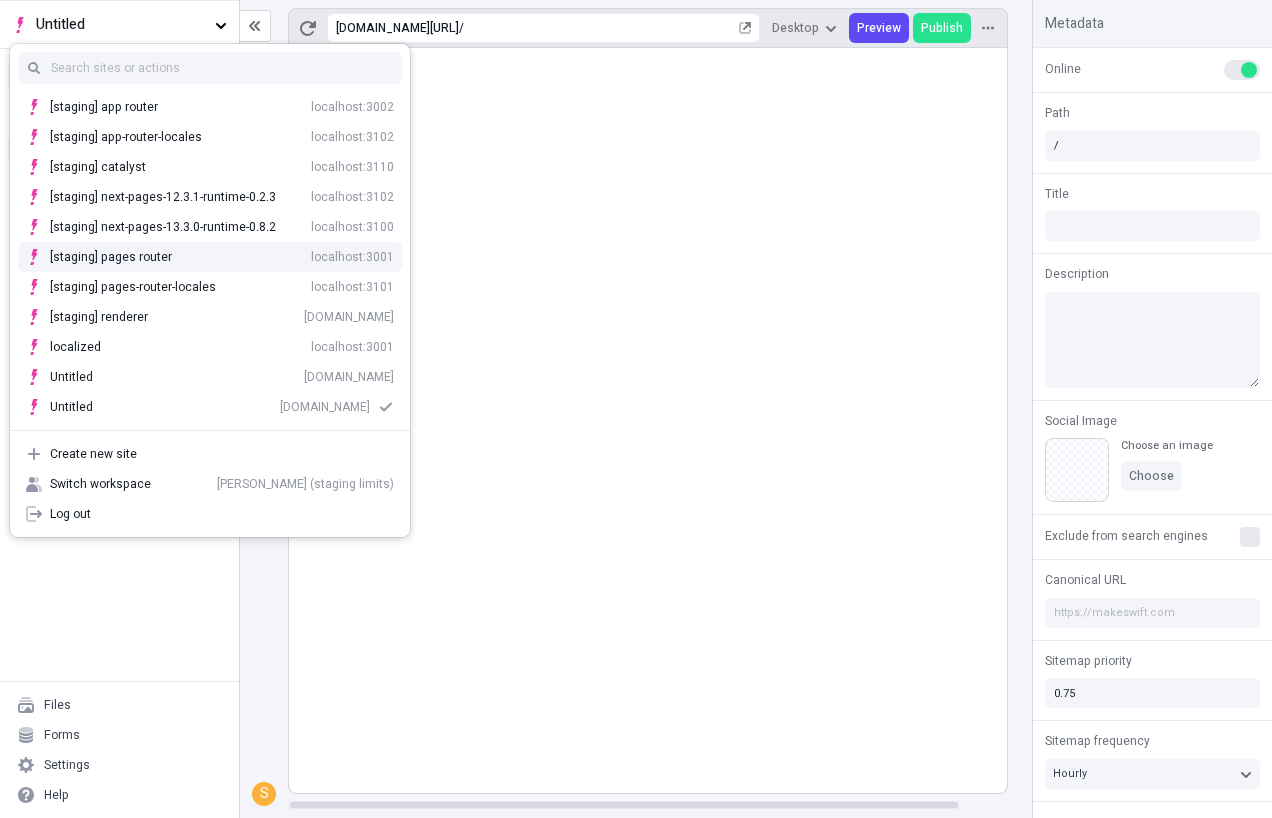 click 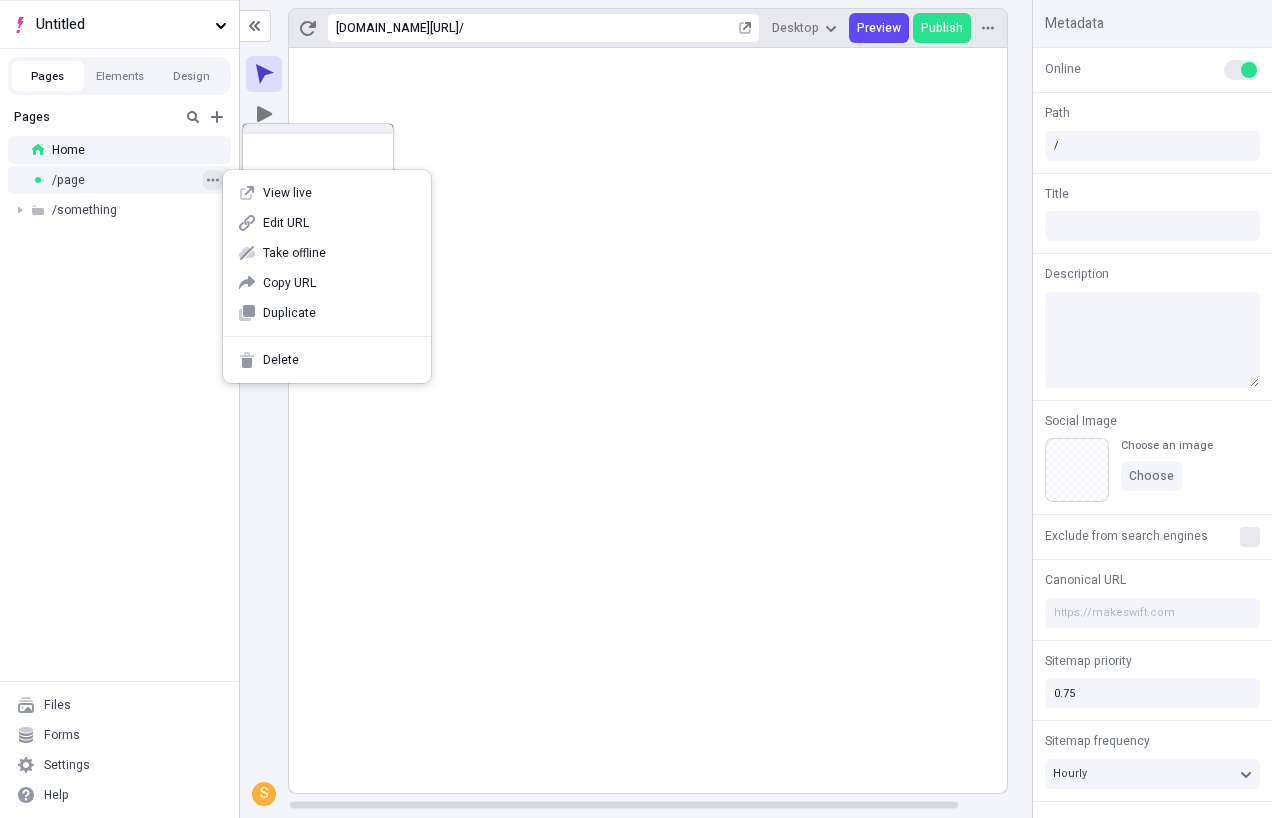 click 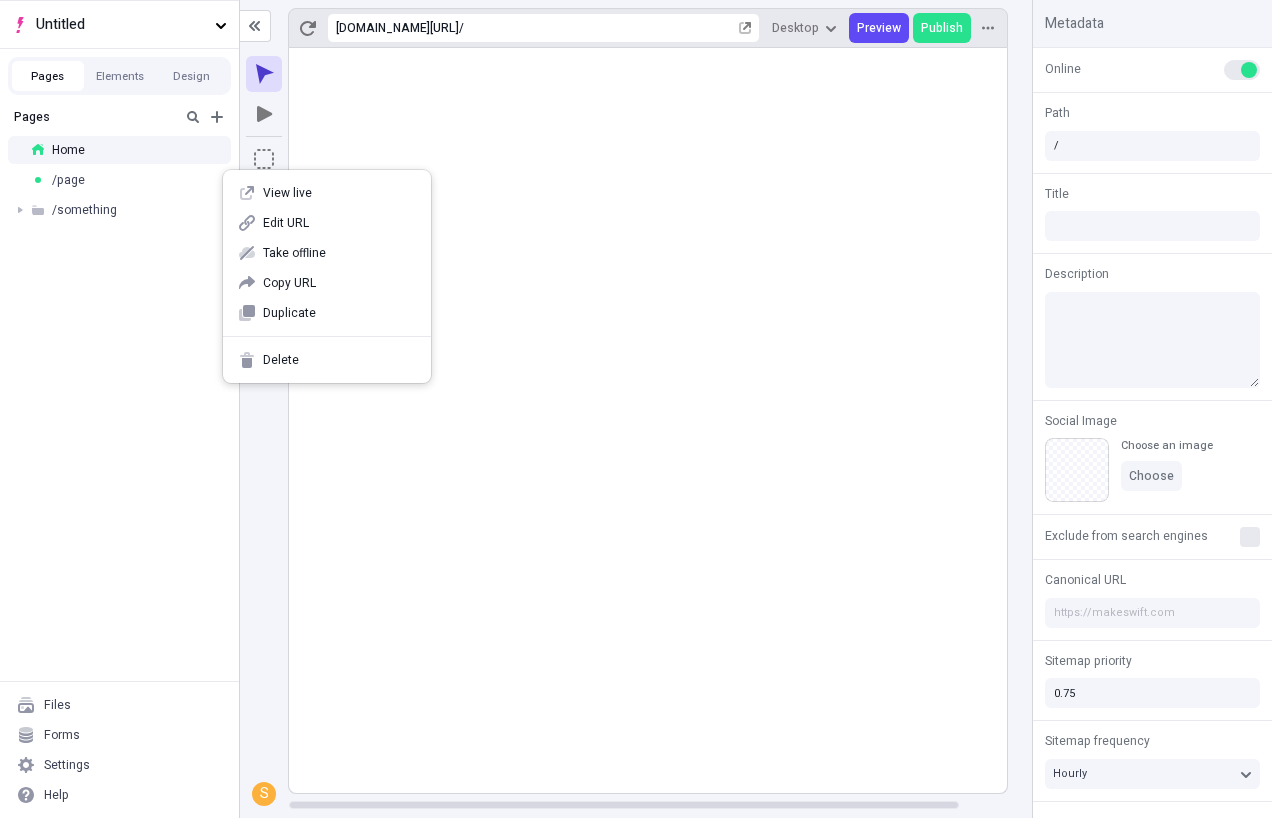click on "Pages Home / page / something" at bounding box center [119, 390] 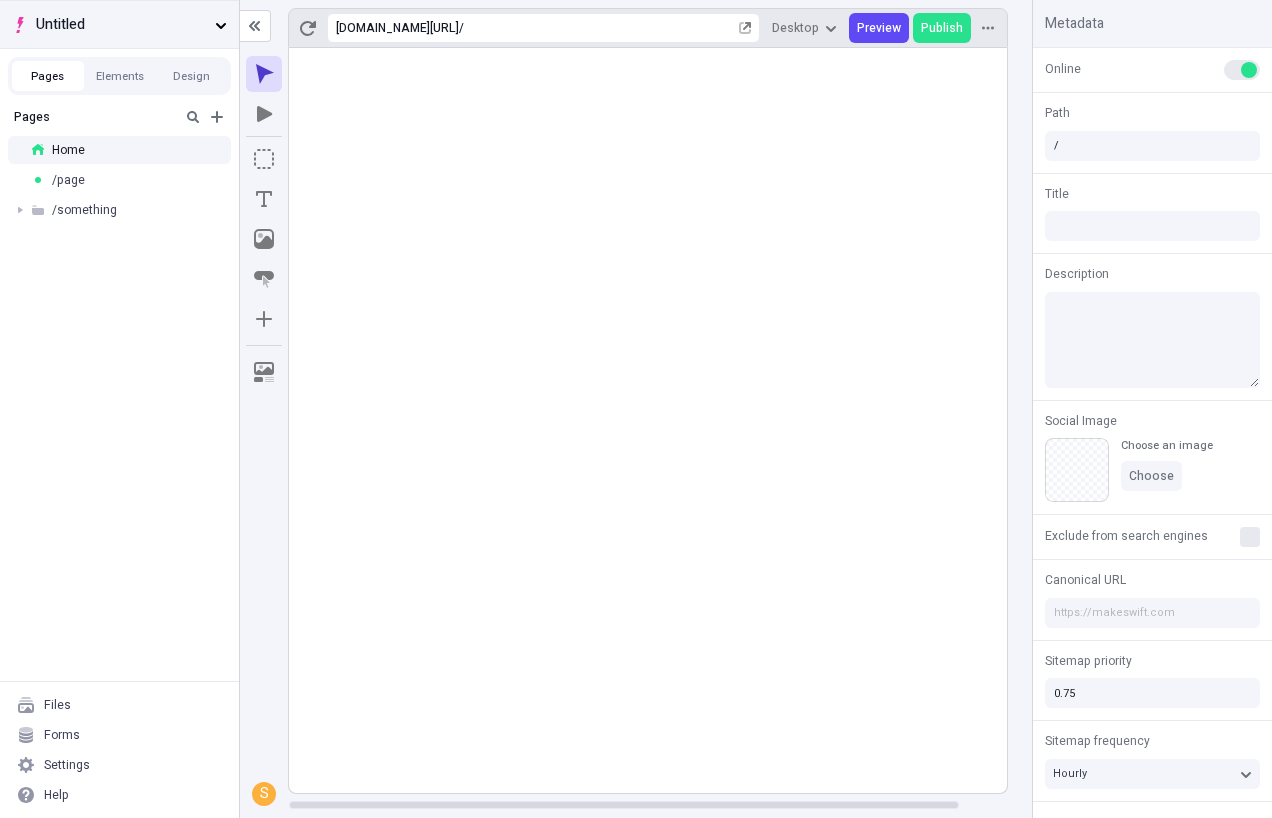 click on "Untitled" at bounding box center [121, 25] 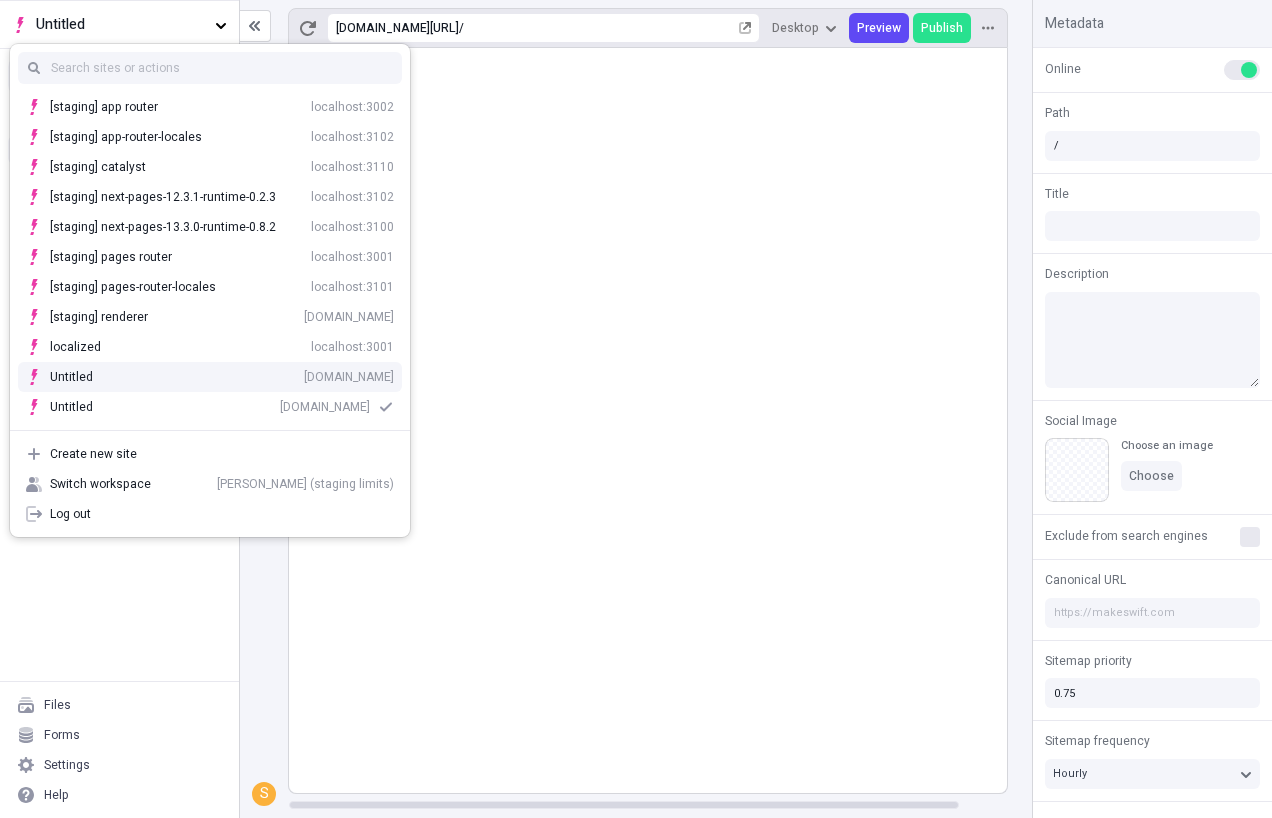 click on "Untitled s1ghnst1ca.staging.makeswift.site" at bounding box center (222, 377) 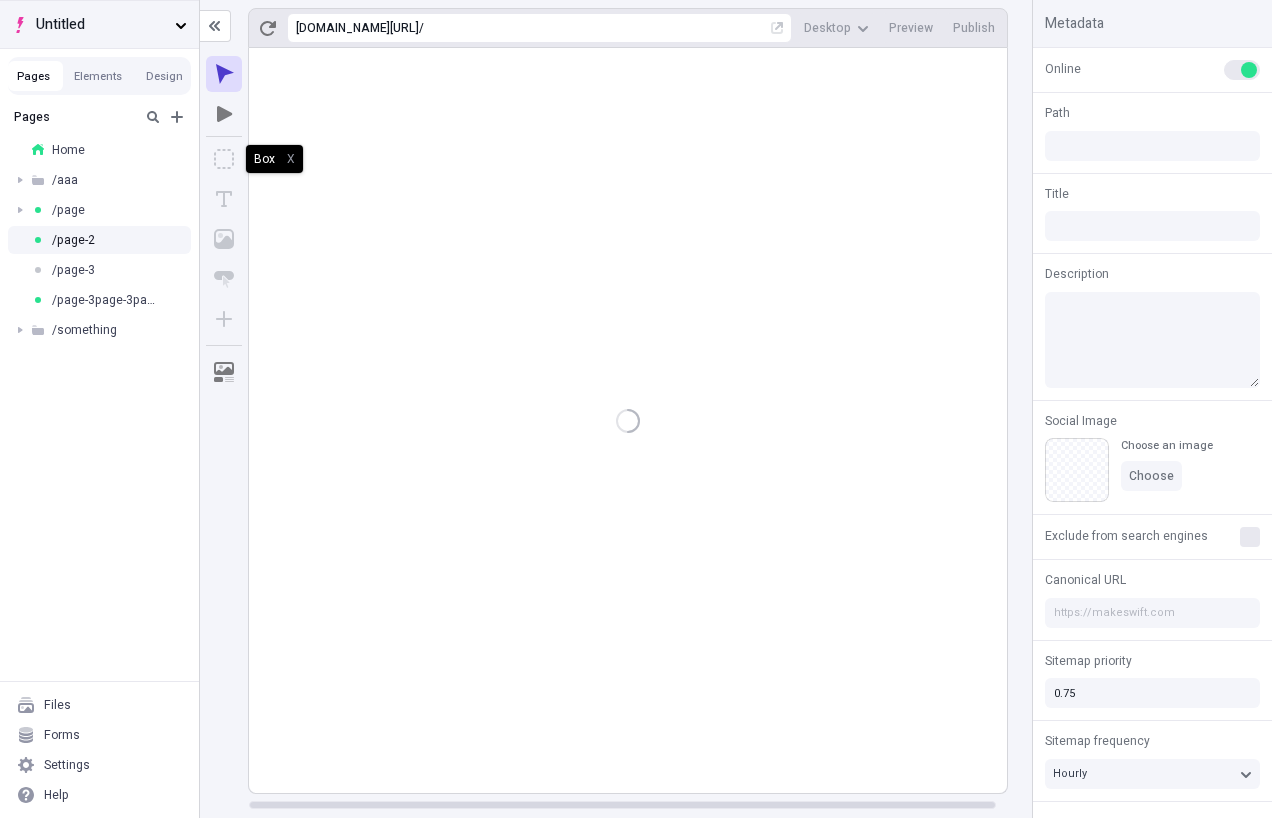 type on "/page-2" 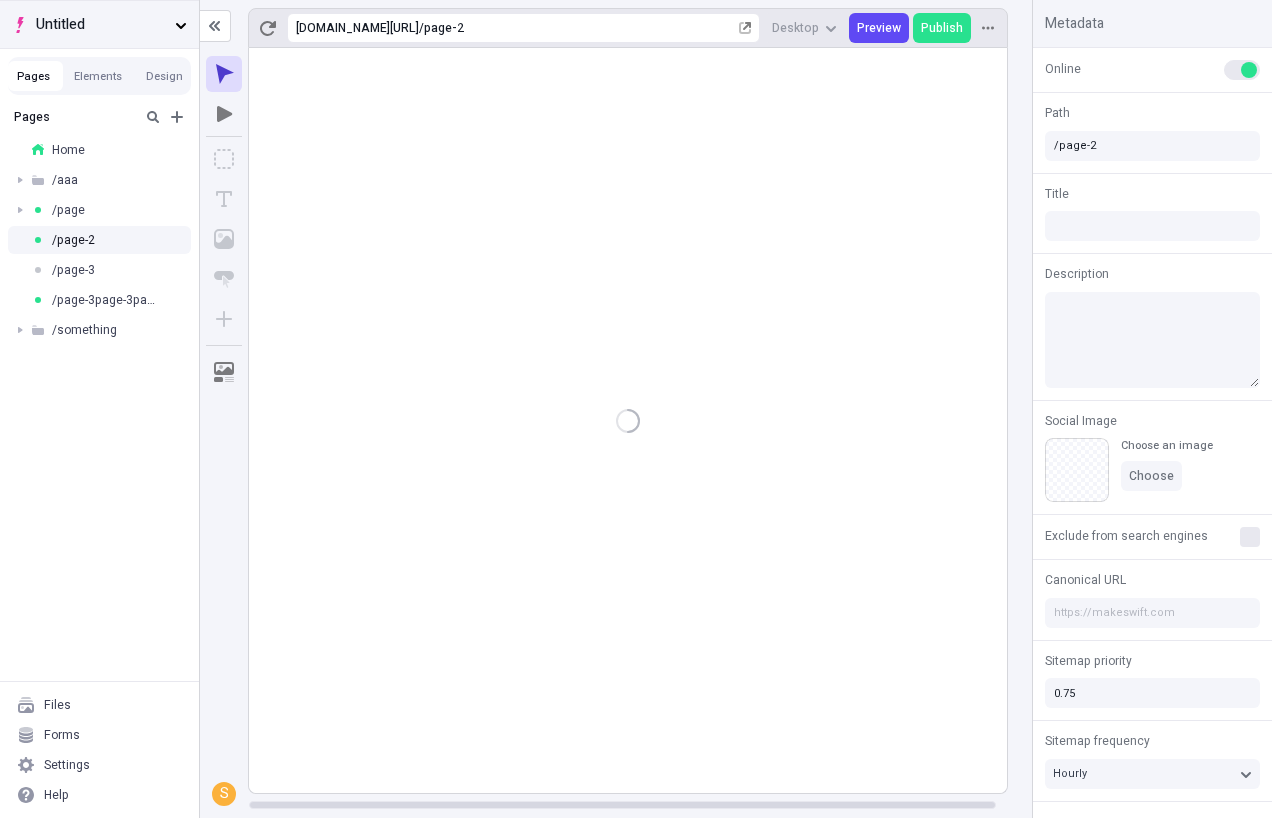 click on "Untitled" at bounding box center (101, 25) 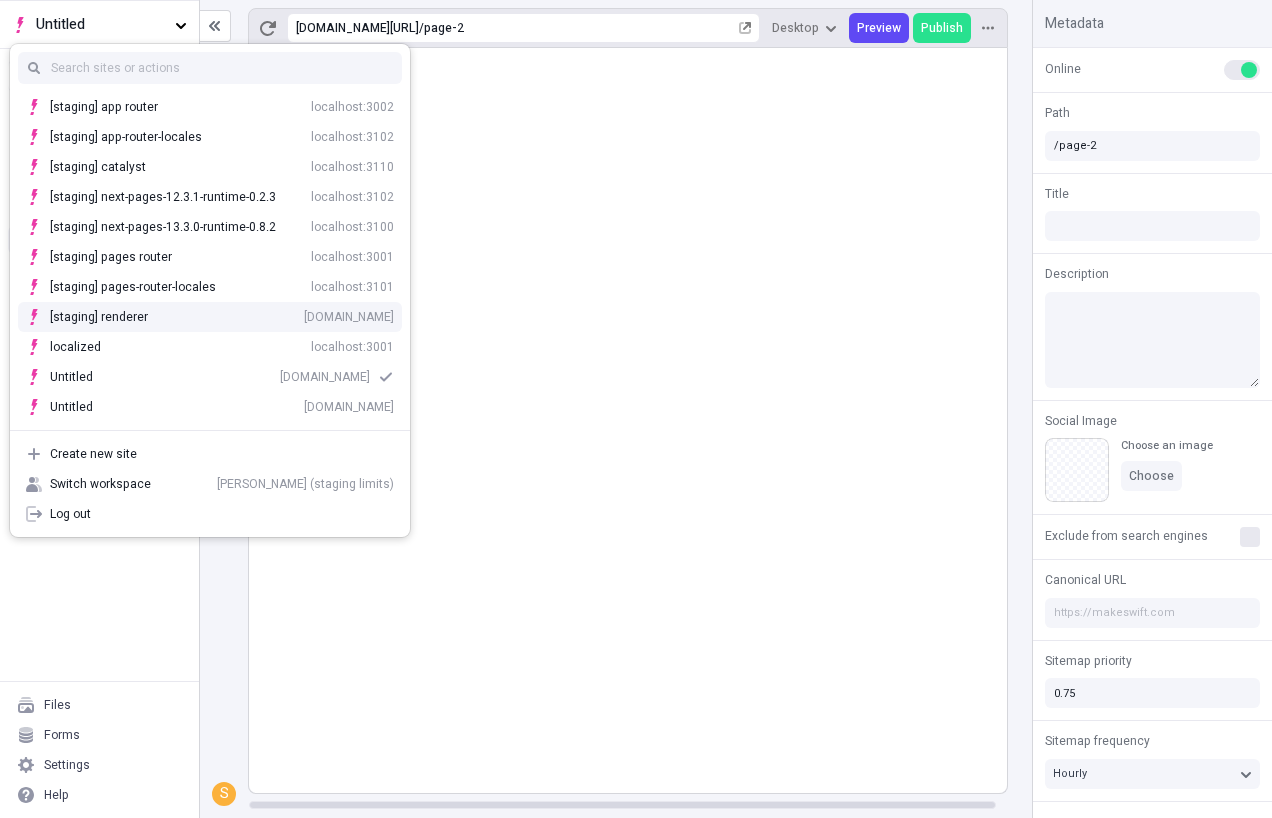 click on "[staging] renderer kg6ujmkv2xs.staging.makeswift.site" at bounding box center (222, 317) 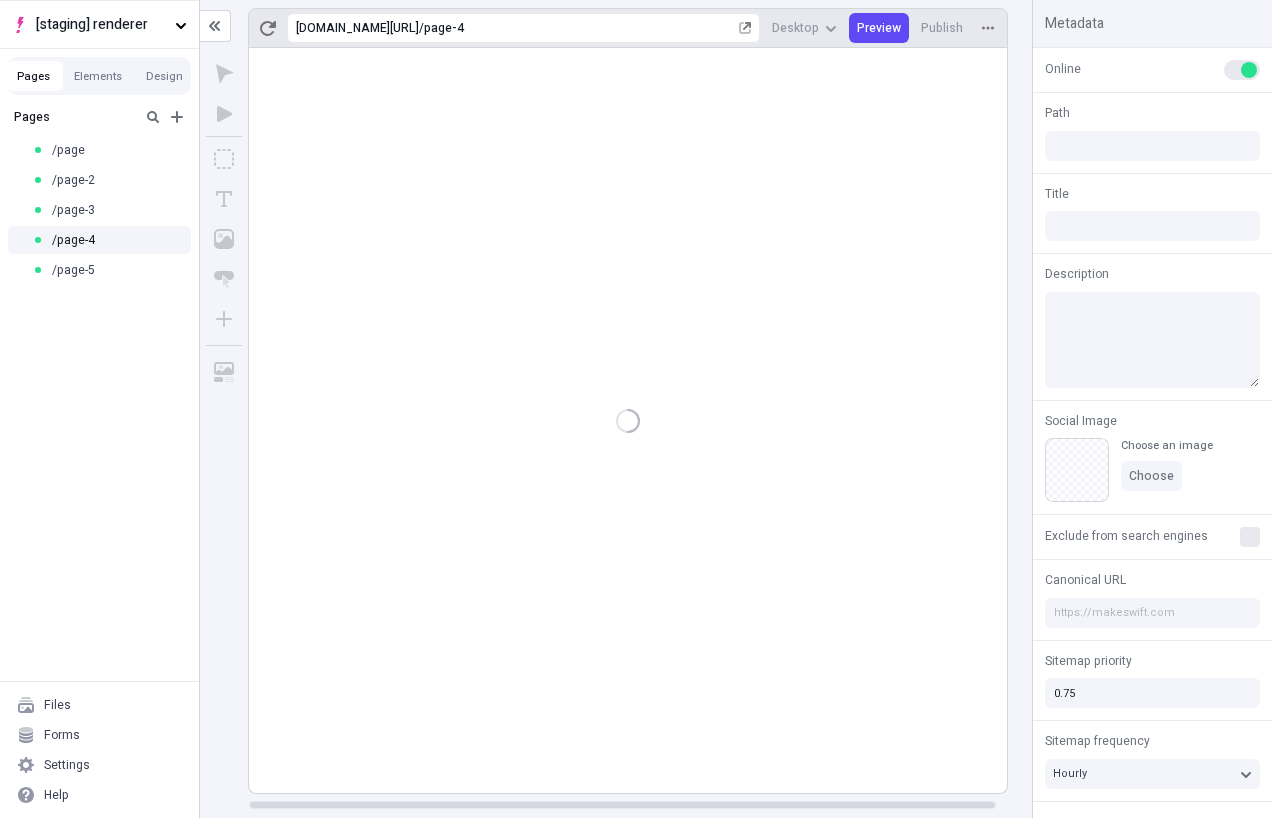 type on "/page-4" 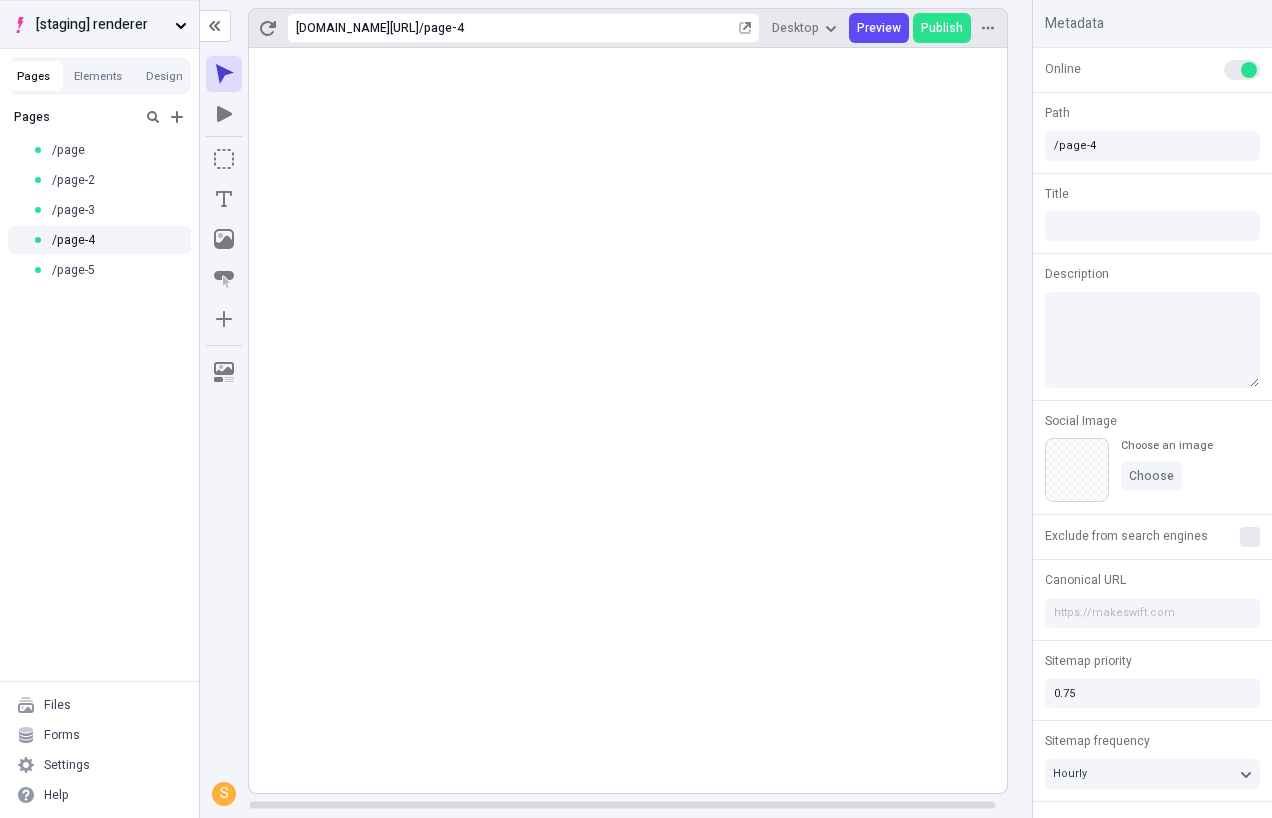 click on "[staging] renderer" at bounding box center [101, 25] 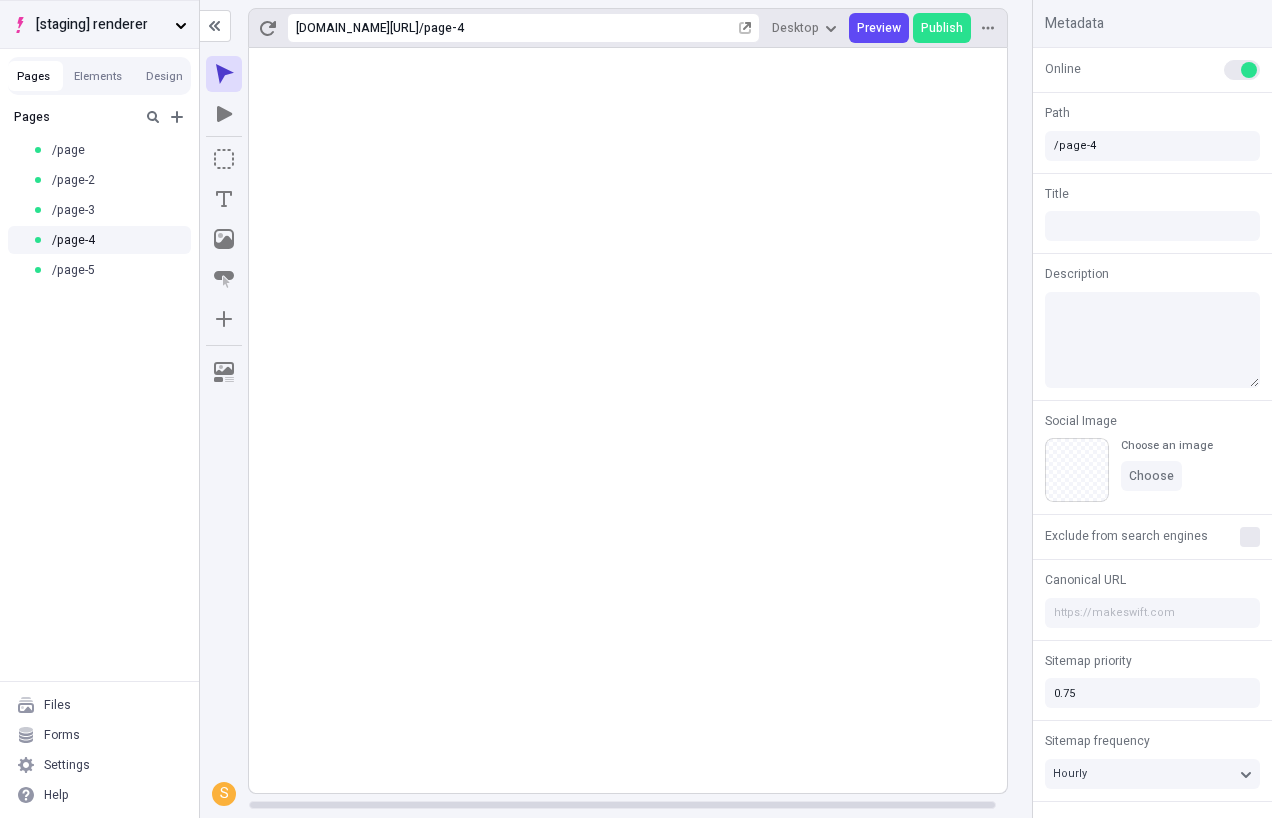 click on "[staging] renderer" at bounding box center (99, 24) 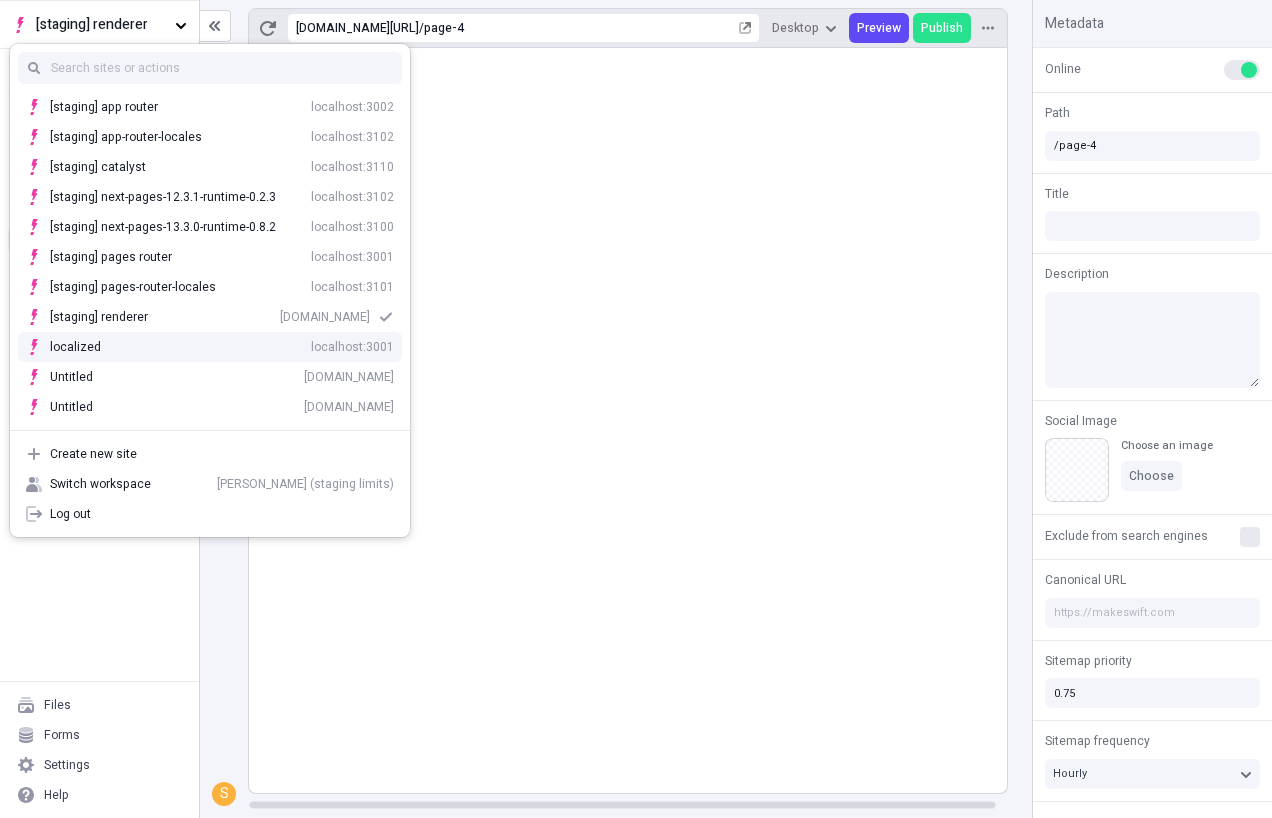 type 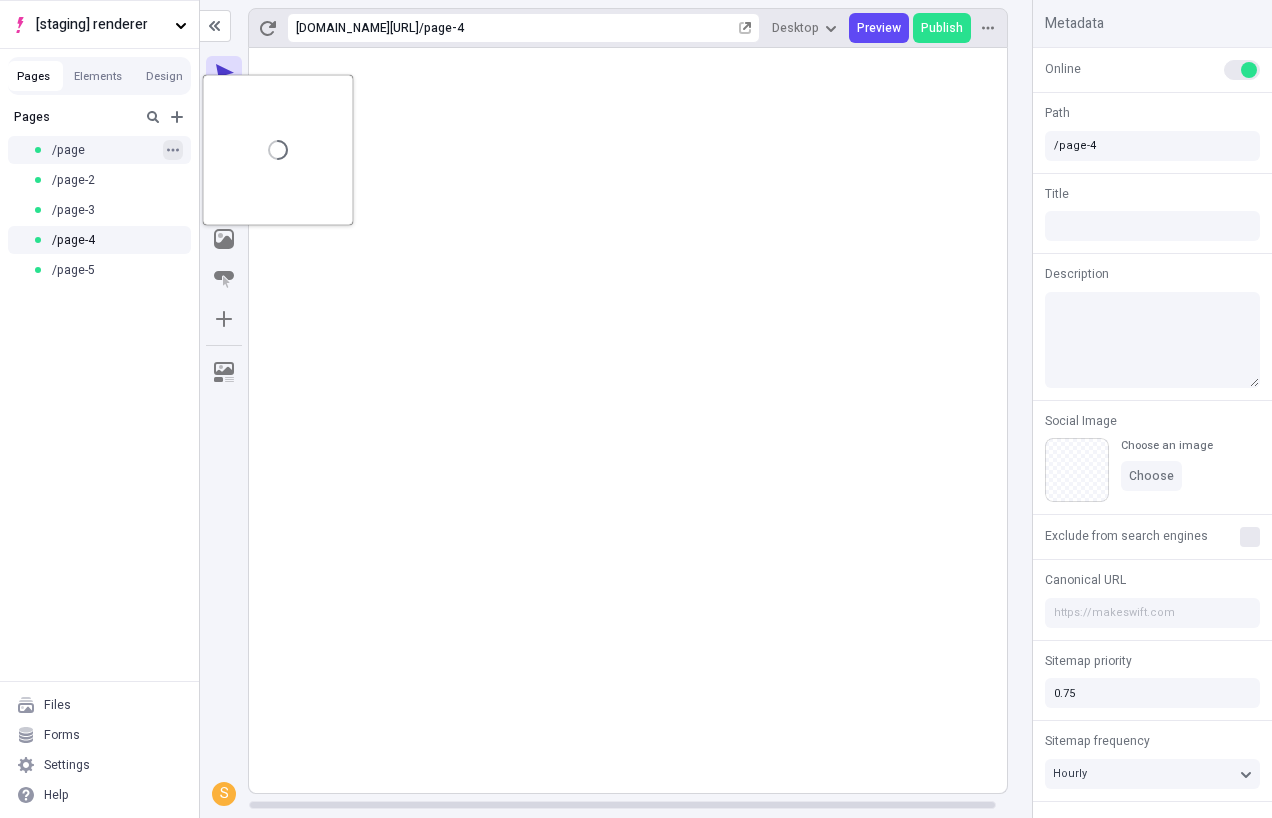 click 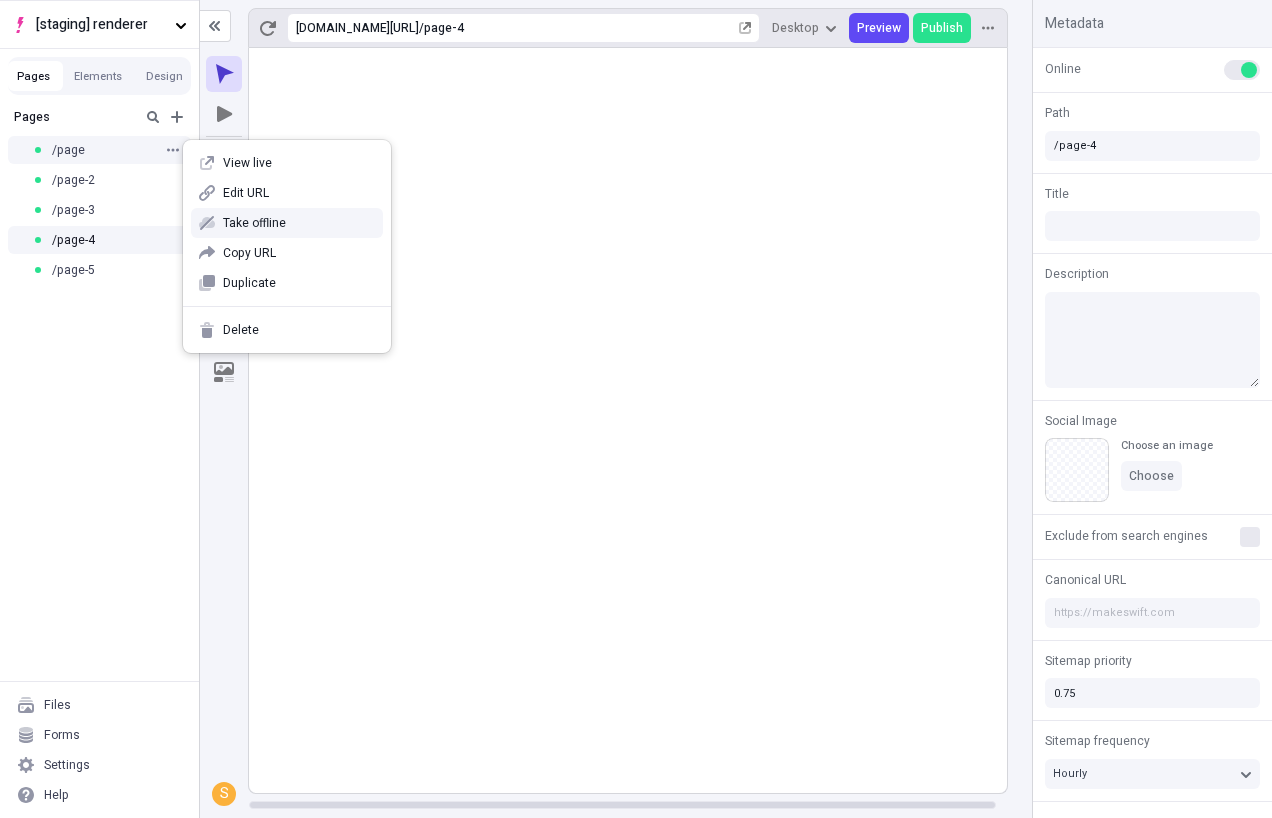type 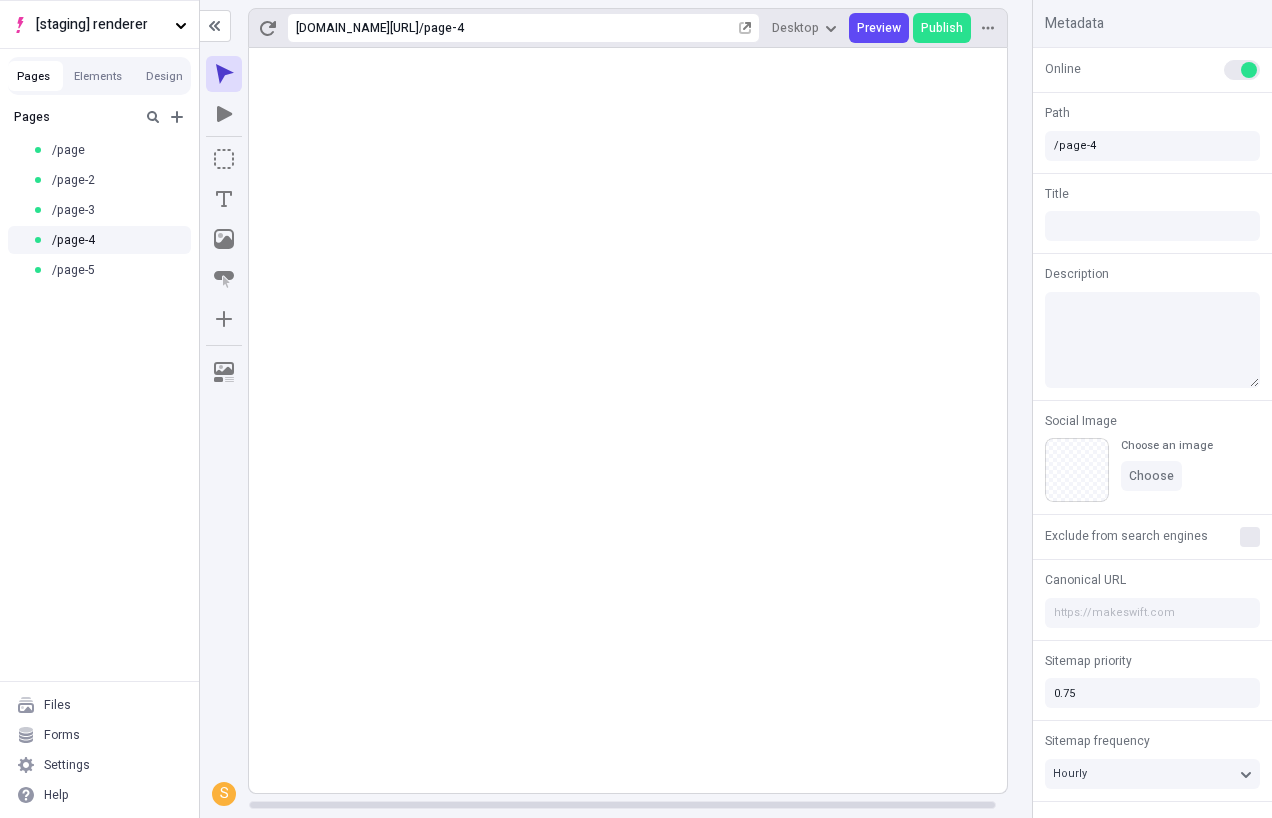 click on "Pages / page / page-2 / page-3 / page-4 / page-5" at bounding box center (99, 390) 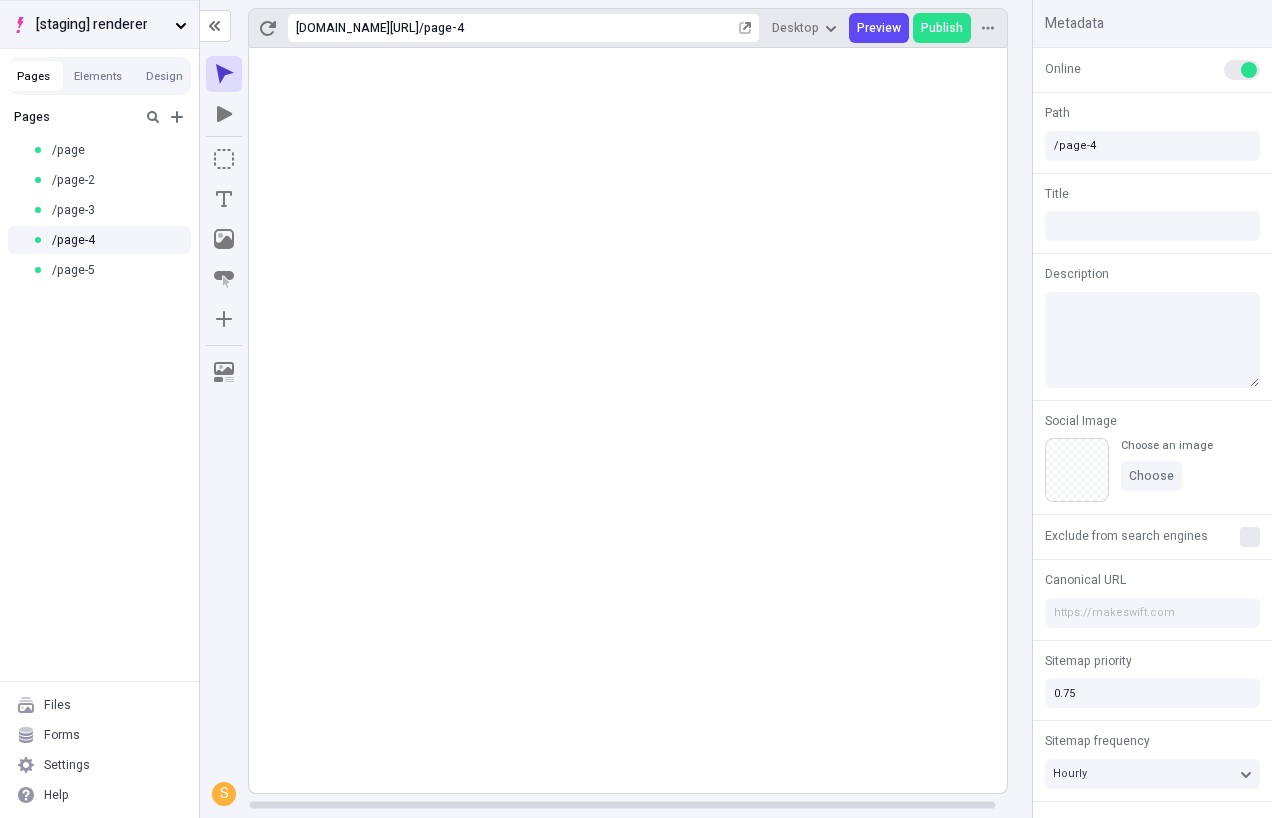 click on "[staging] renderer" at bounding box center (99, 24) 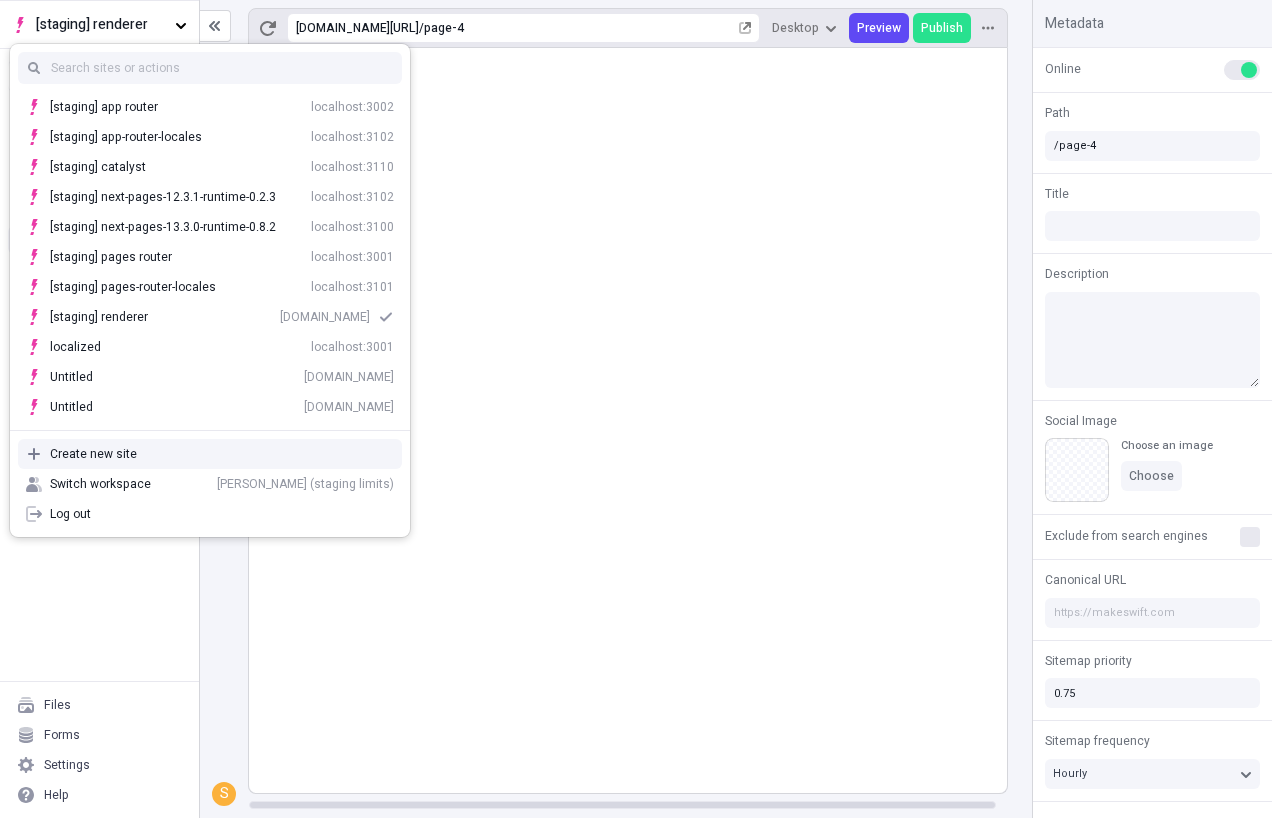 click on "Create new site" at bounding box center (222, 454) 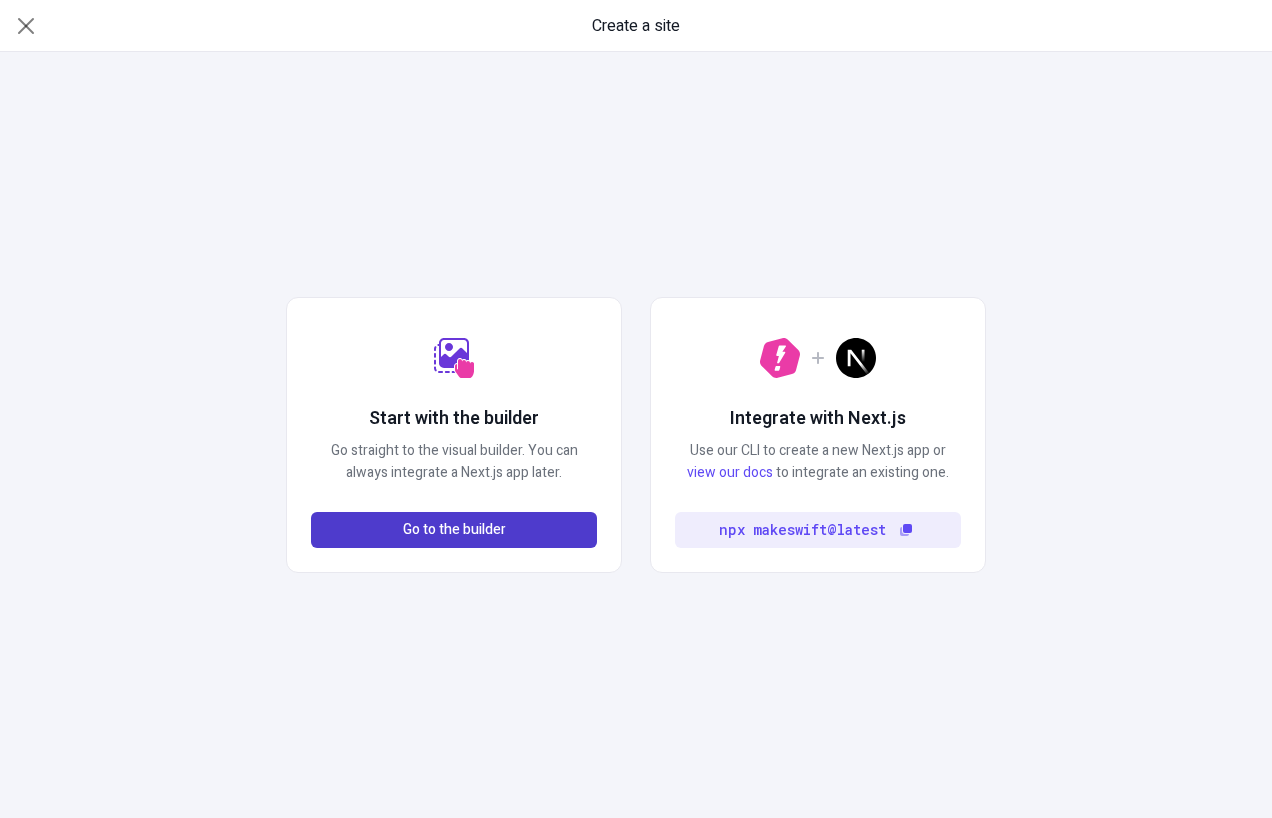 click on "Go to the builder" at bounding box center (454, 530) 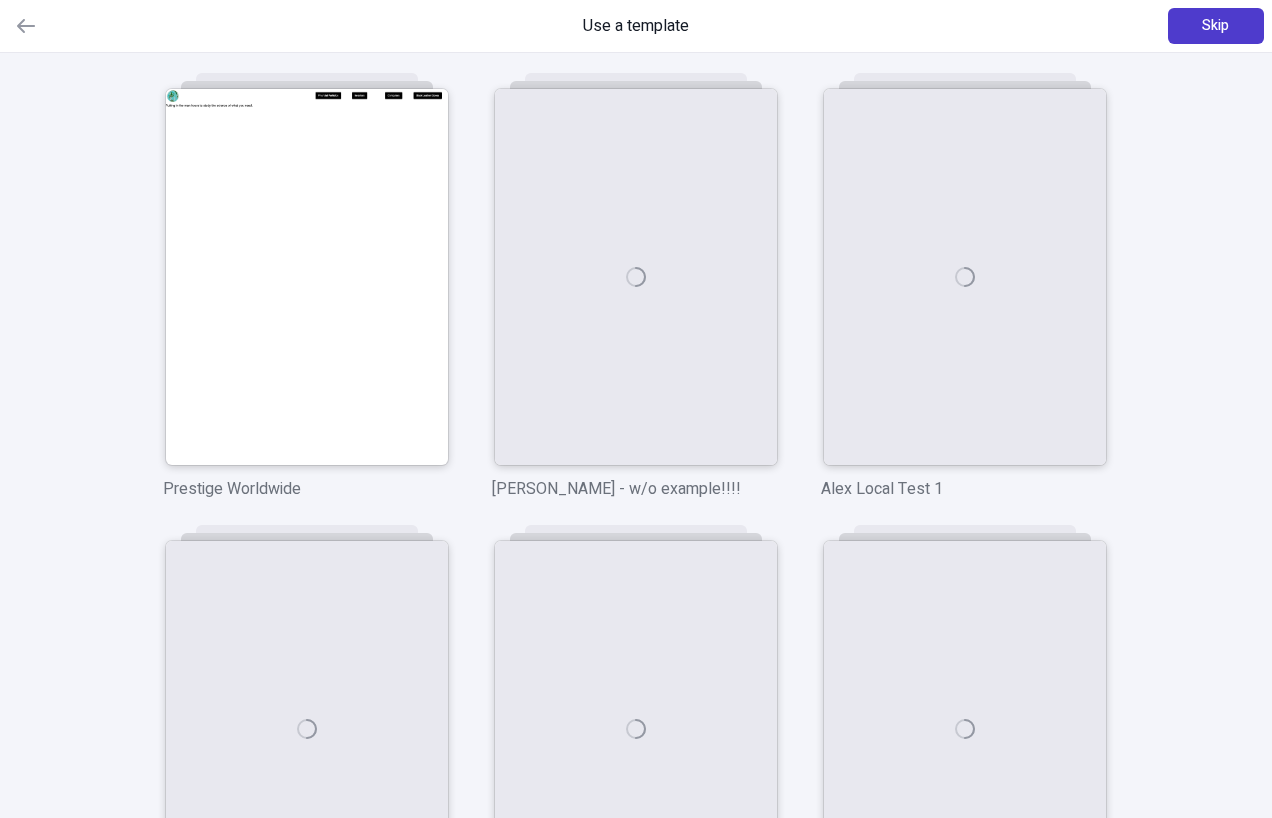 click on "Skip" at bounding box center [1215, 26] 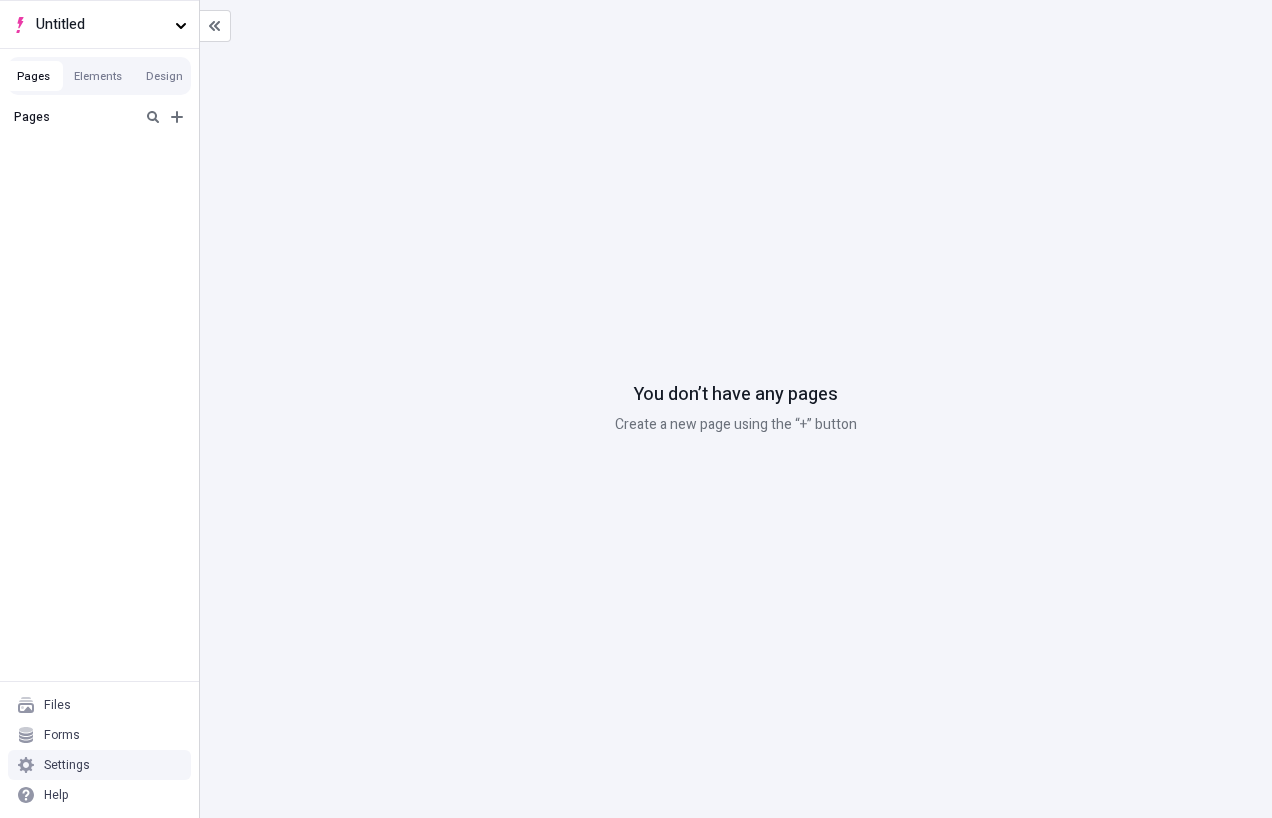 click on "Settings" at bounding box center [67, 765] 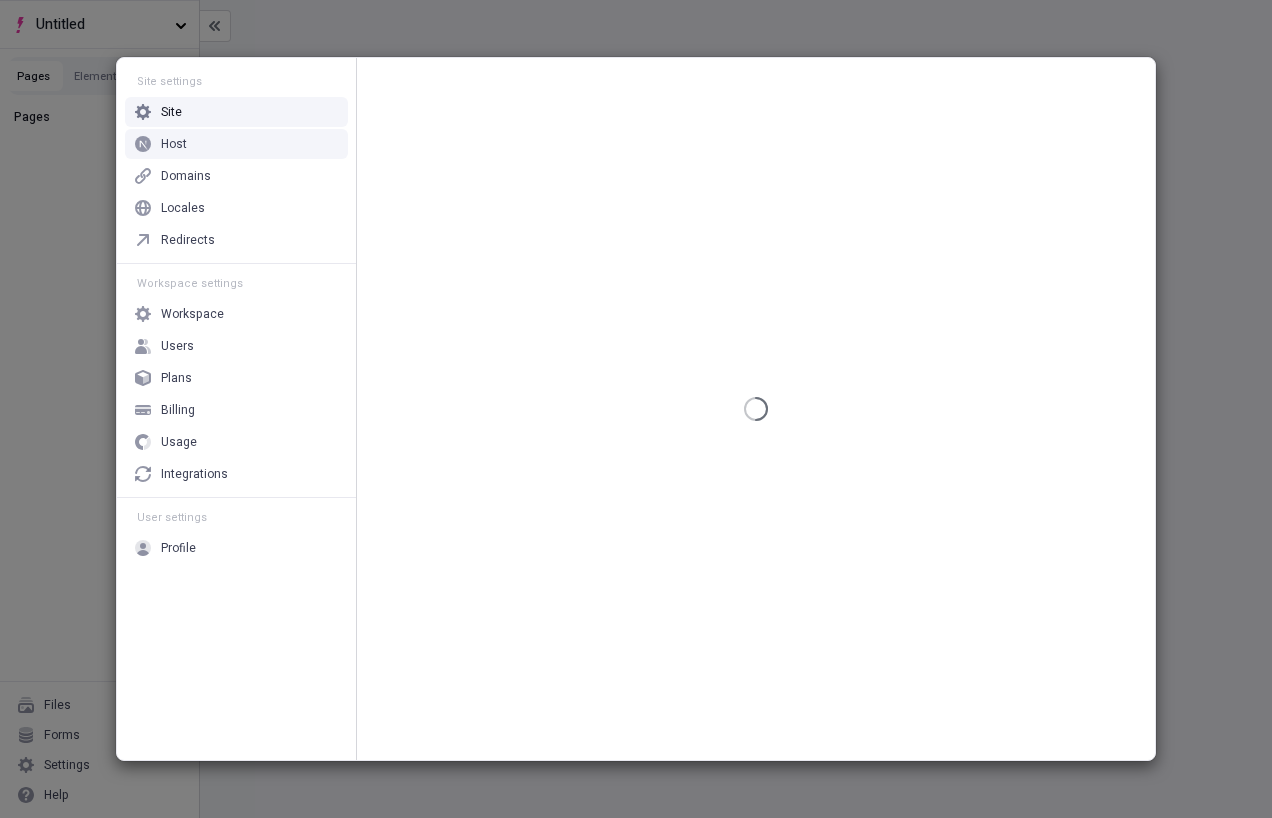 click on "Host" at bounding box center [236, 144] 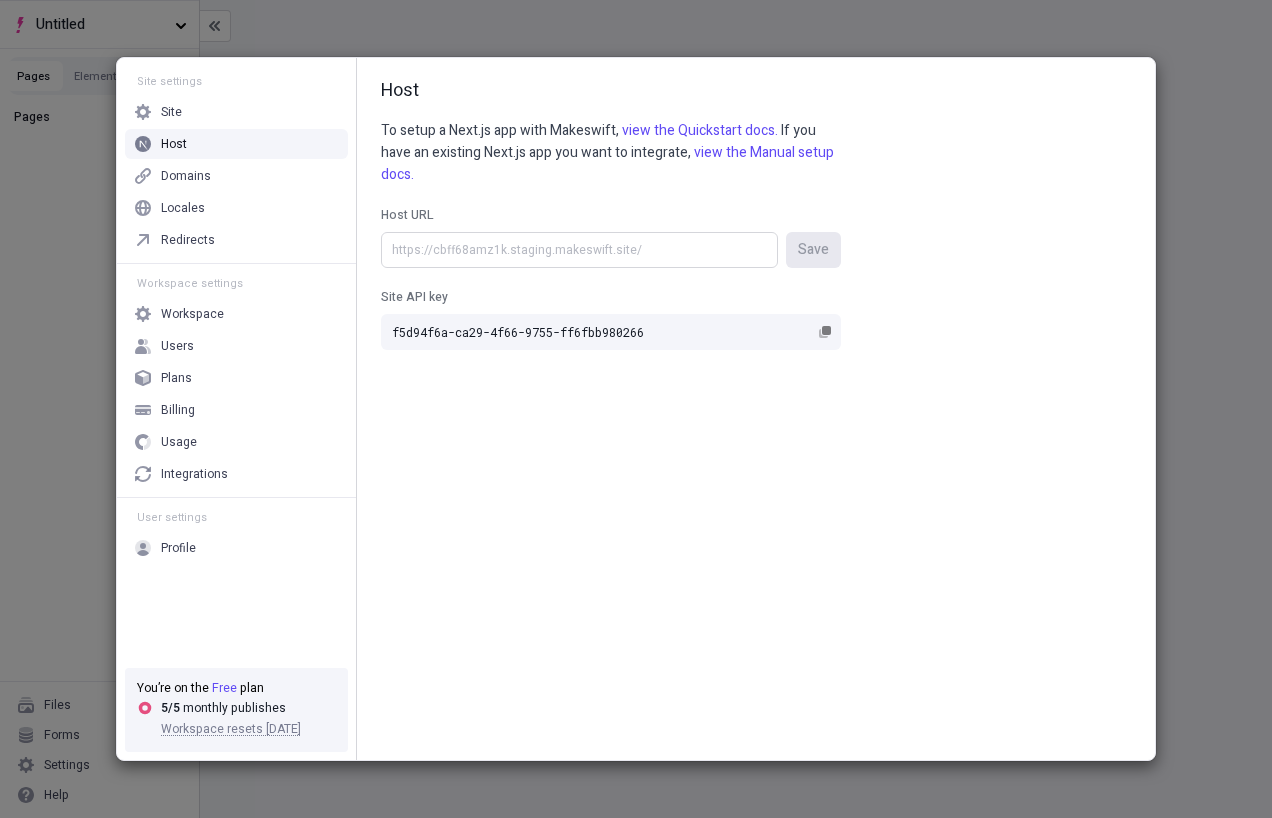 click on "Host URL Save" at bounding box center [579, 250] 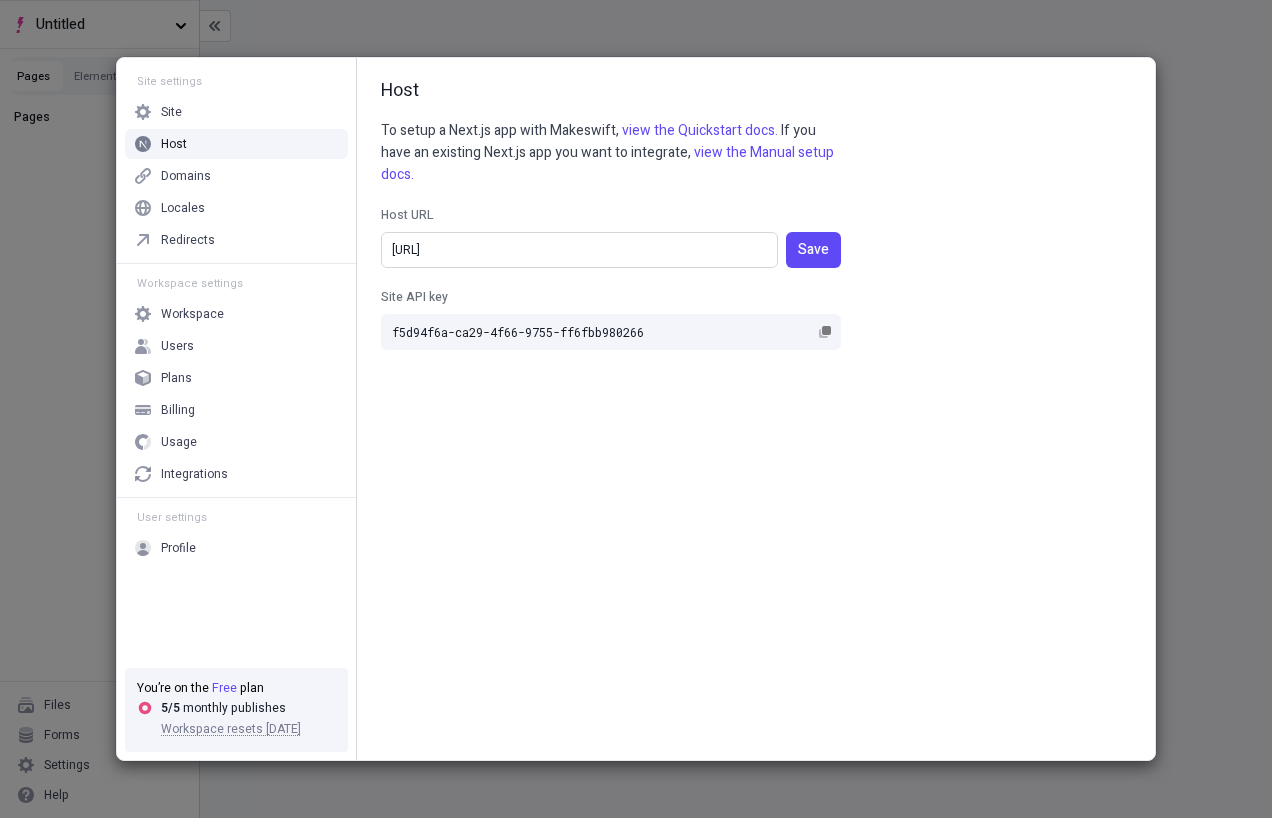 type on "http://localhost:3110" 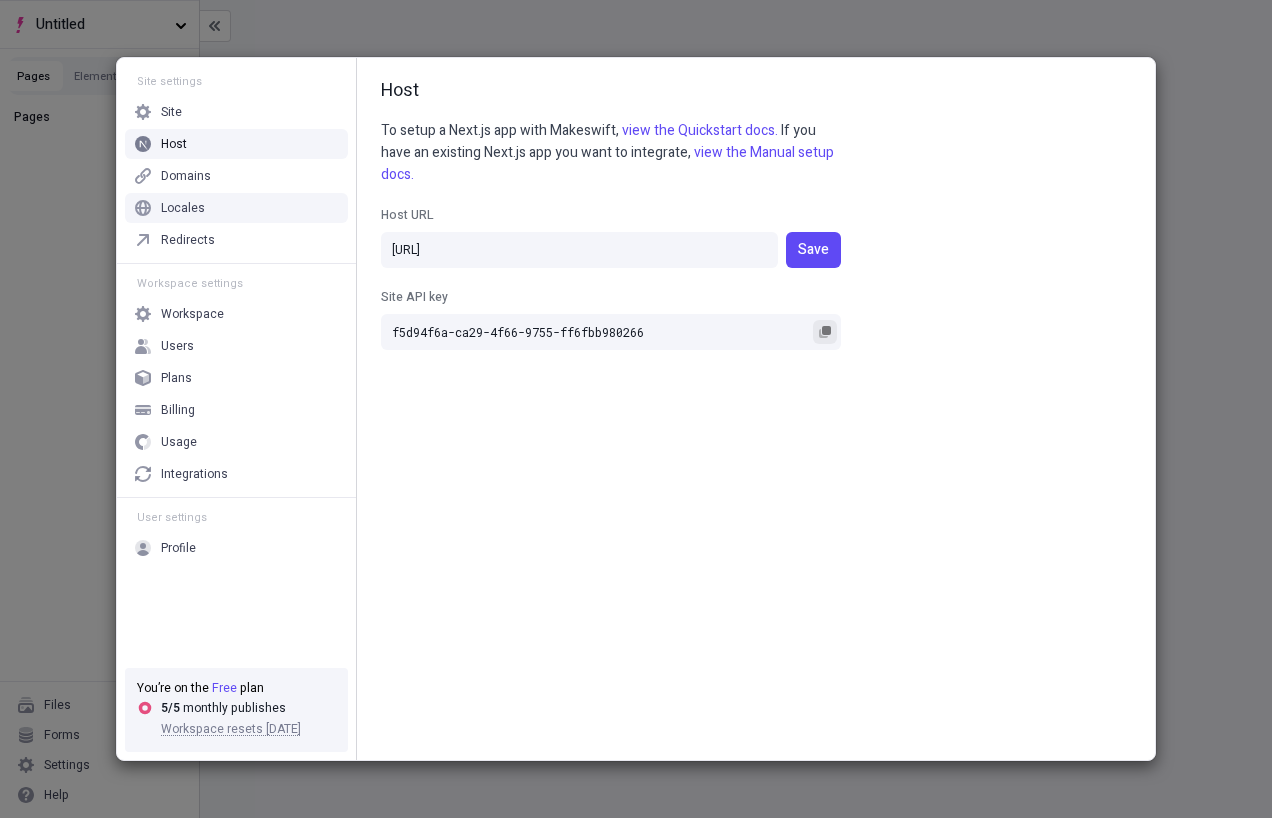 click 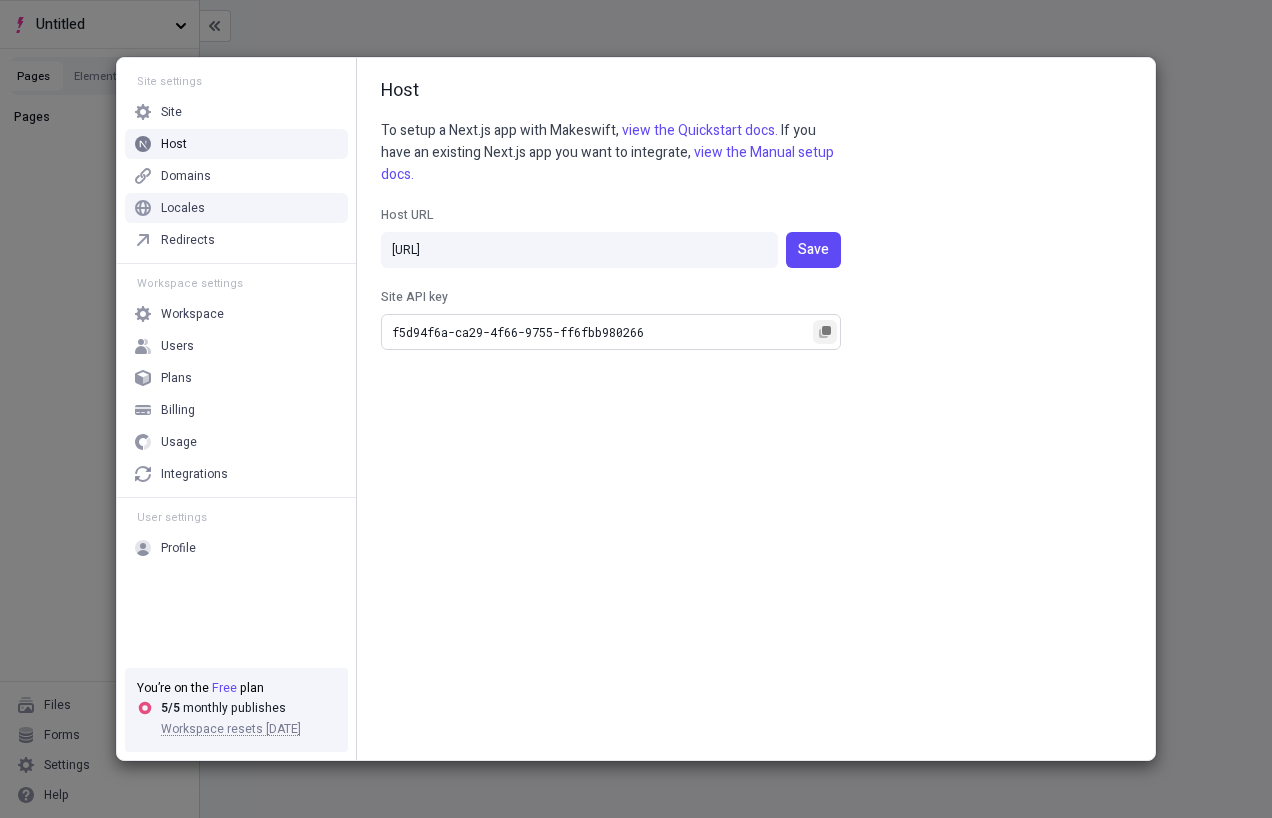 click on "f5d94f6a-ca29-4f66-9755-ff6fbb980266" at bounding box center [611, 332] 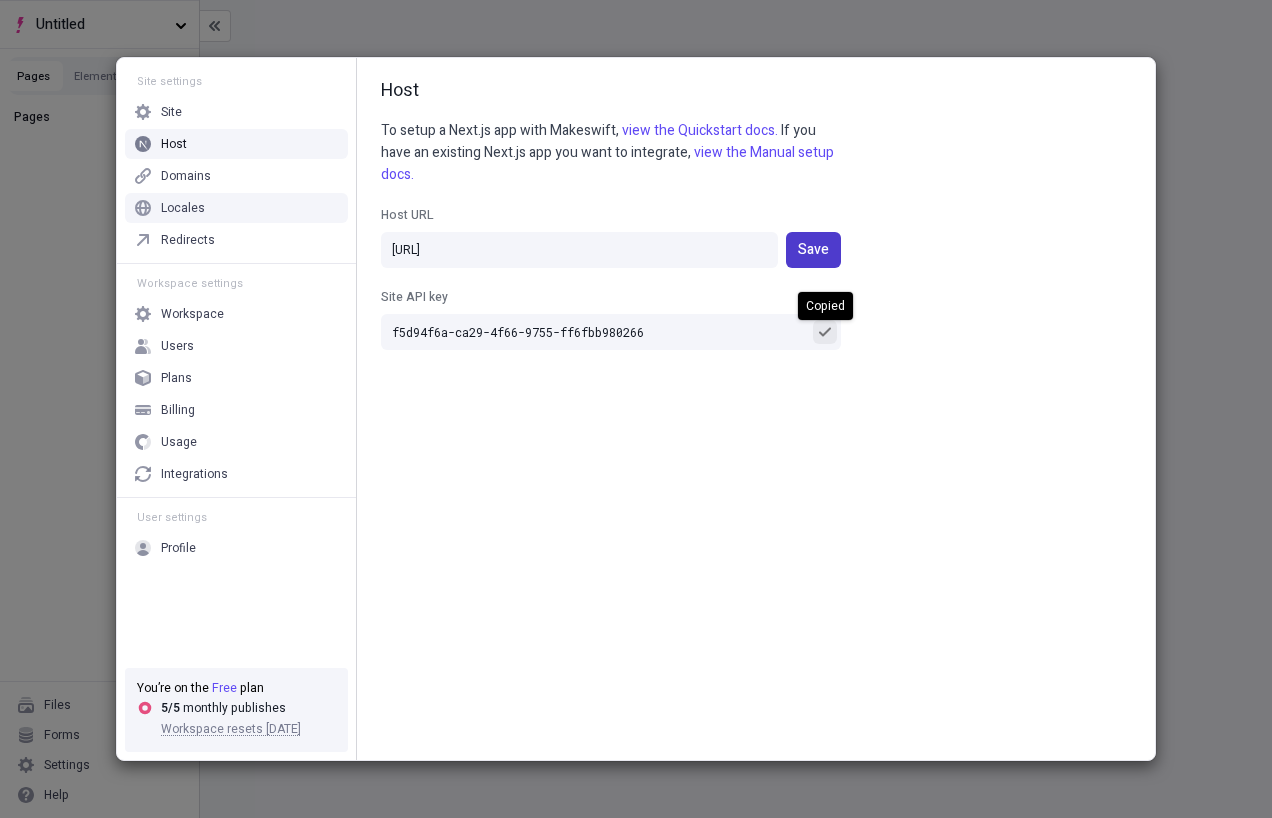 click on "Save" at bounding box center (813, 250) 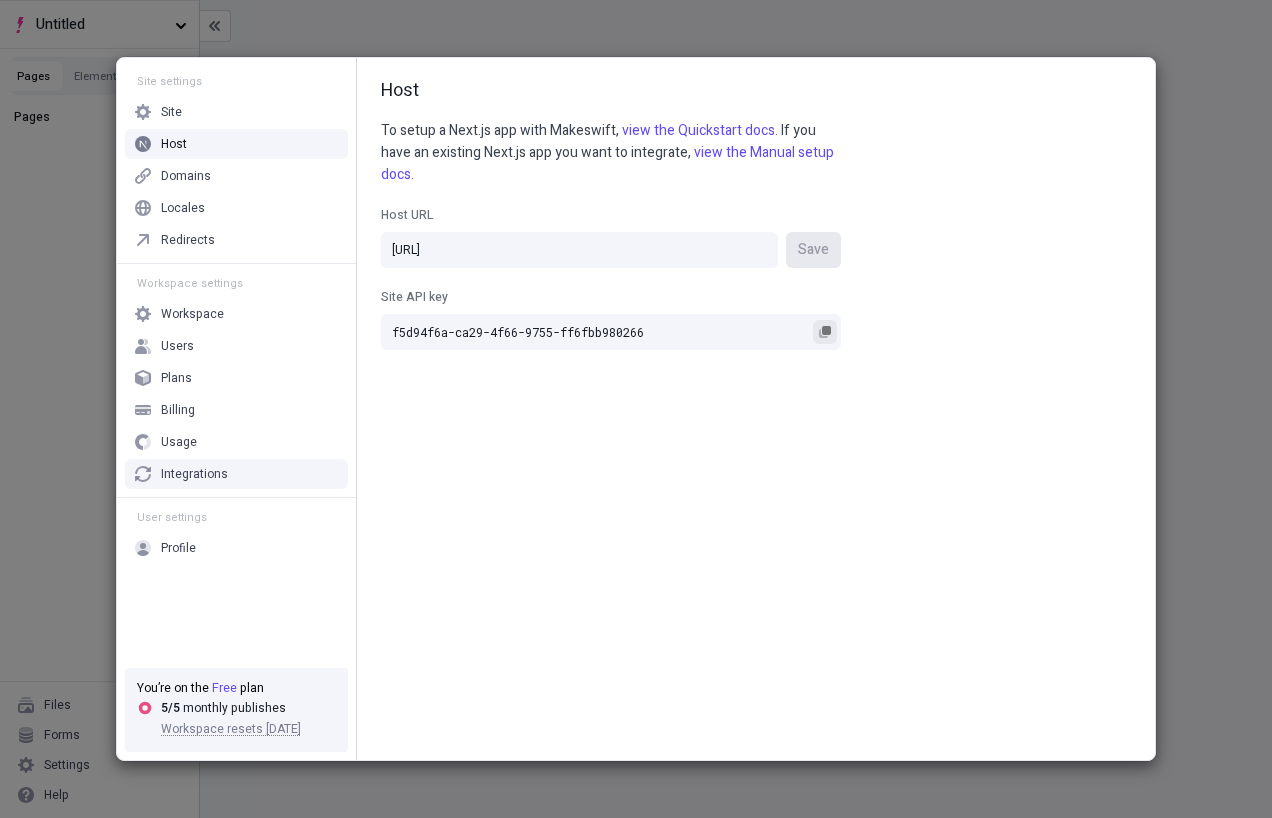 click on "Site settings Site Host Domains Locales Redirects Workspace settings Workspace Users Plans Billing Usage Integrations User settings Profile You’re on the   Free   plan 5  /  5   monthly publishes Workspace resets 7/24/2025 Host To setup a Next.js app with Makeswift,   view the Quickstart docs.   If you have an existing Next.js app you want to integrate,   view the Manual setup docs. Host URL http://localhost:3110 Save Site API key f5d94f6a-ca29-4f66-9755-ff6fbb980266" at bounding box center [636, 409] 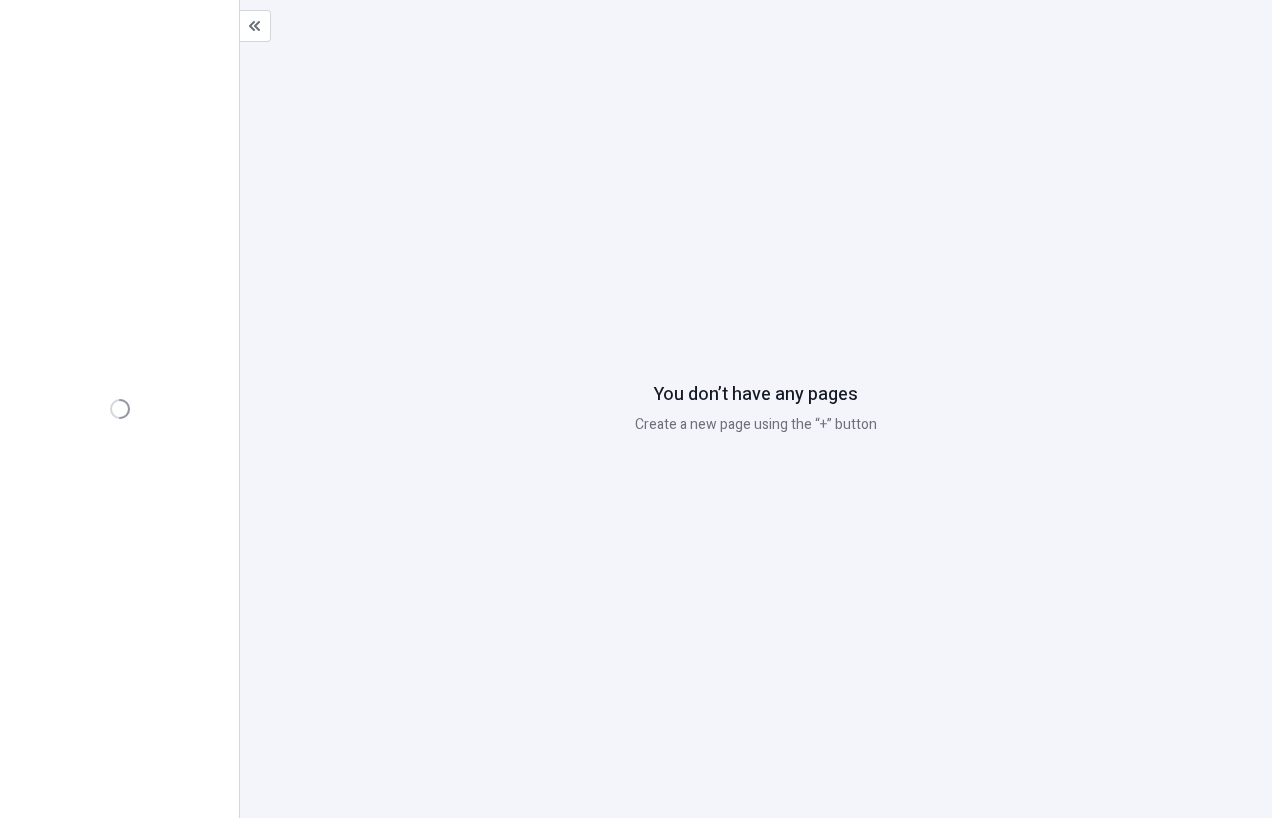 scroll, scrollTop: 0, scrollLeft: 0, axis: both 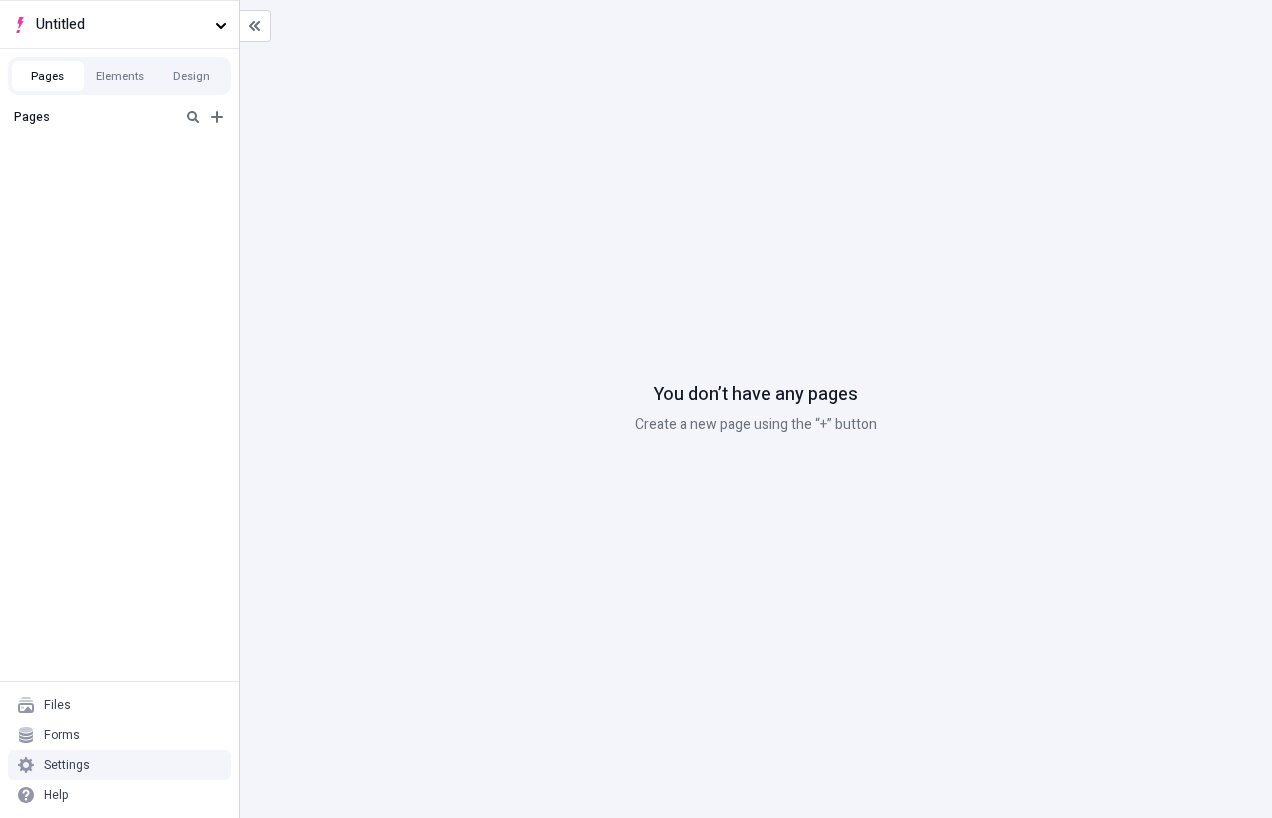 click on "Settings" at bounding box center (67, 765) 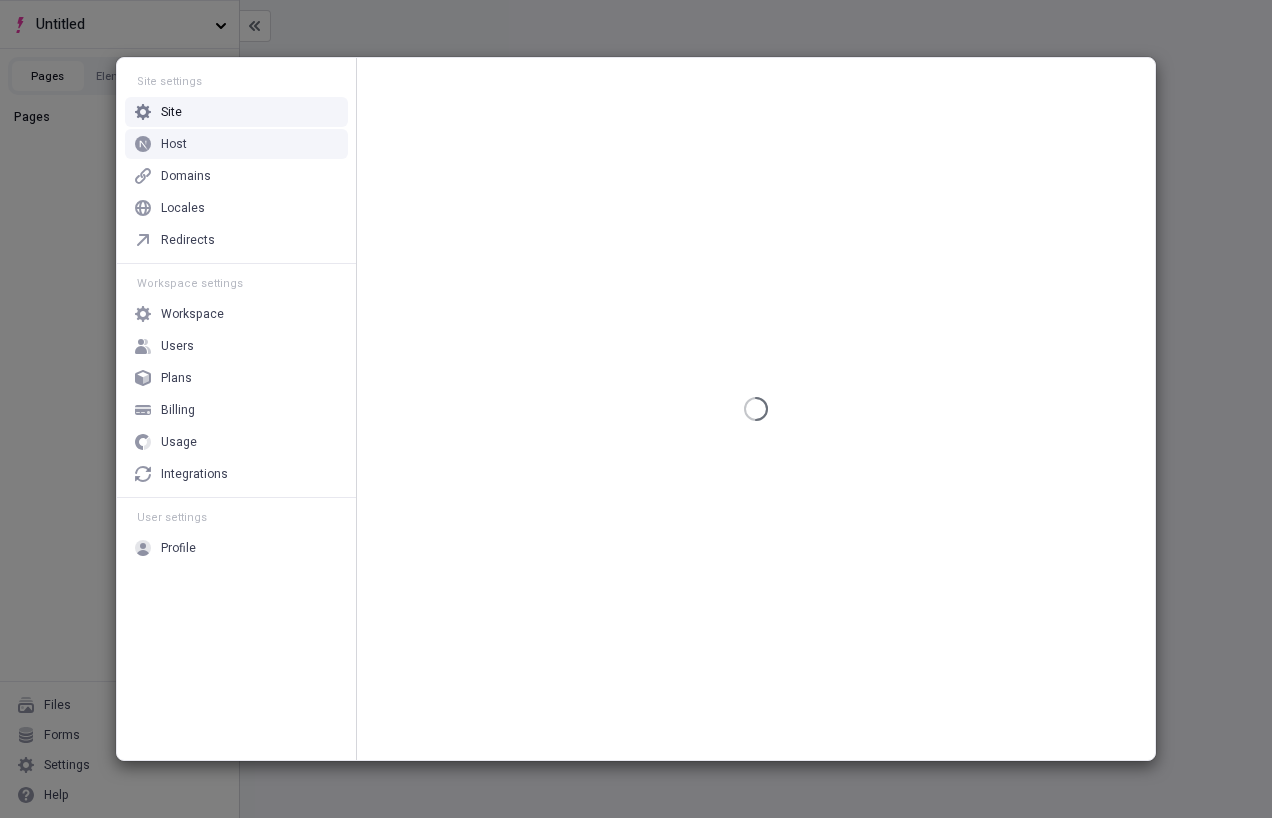 click on "Host" at bounding box center (236, 144) 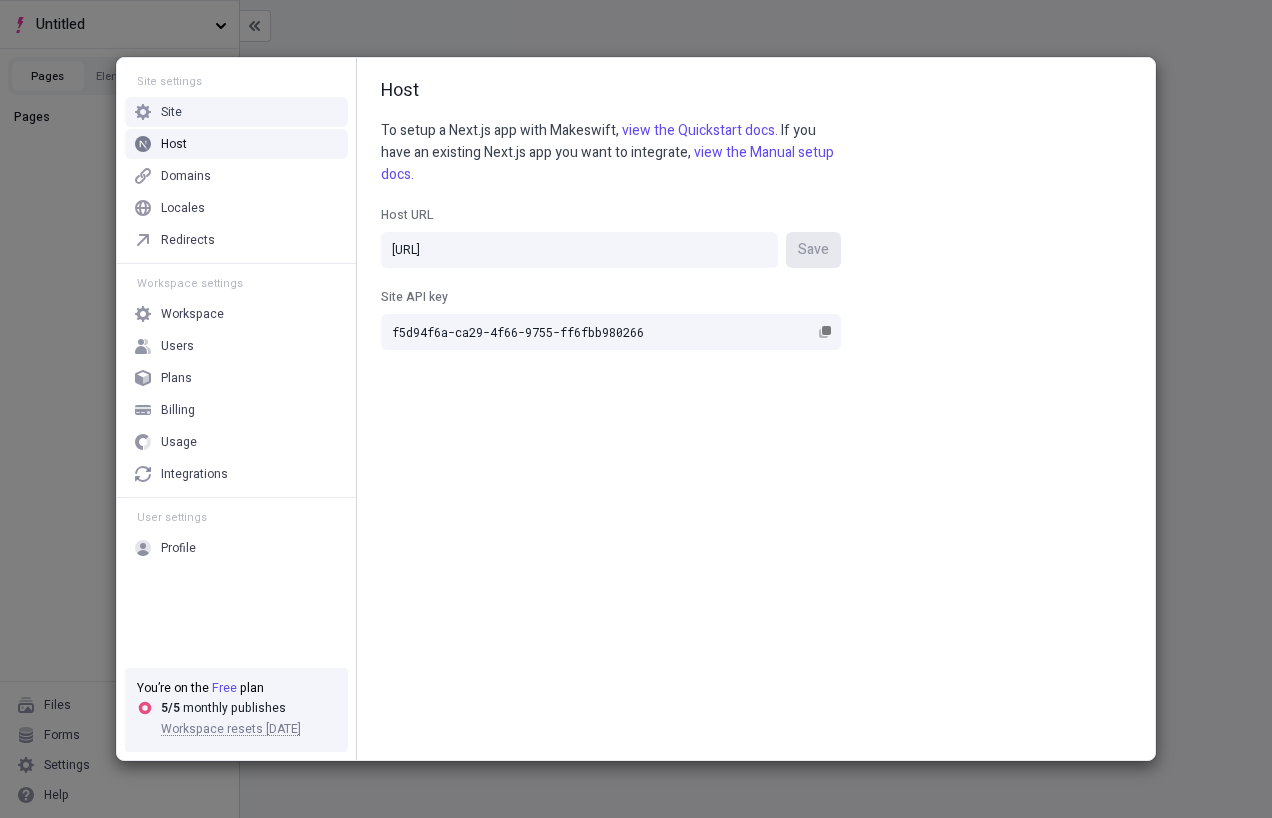 click on "Site" at bounding box center [236, 112] 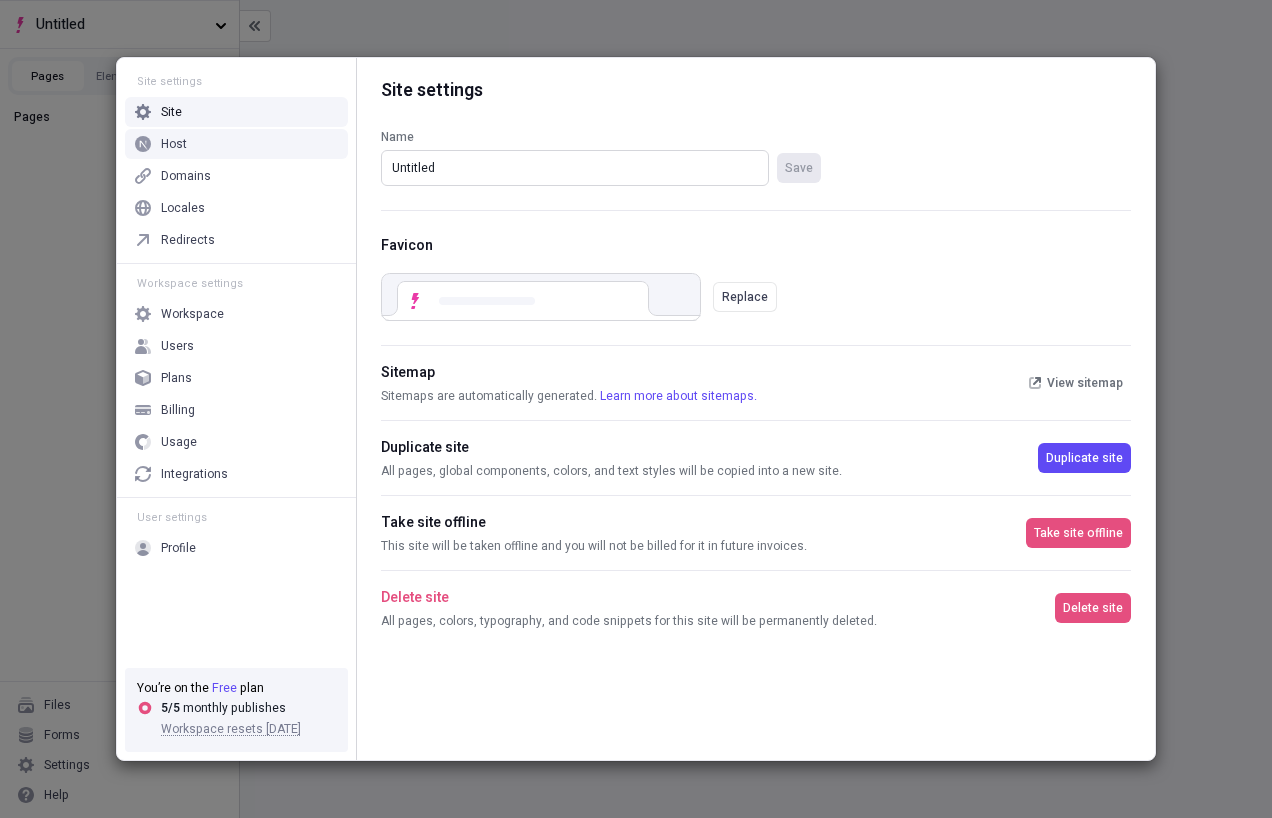 click on "Untitled" at bounding box center (575, 168) 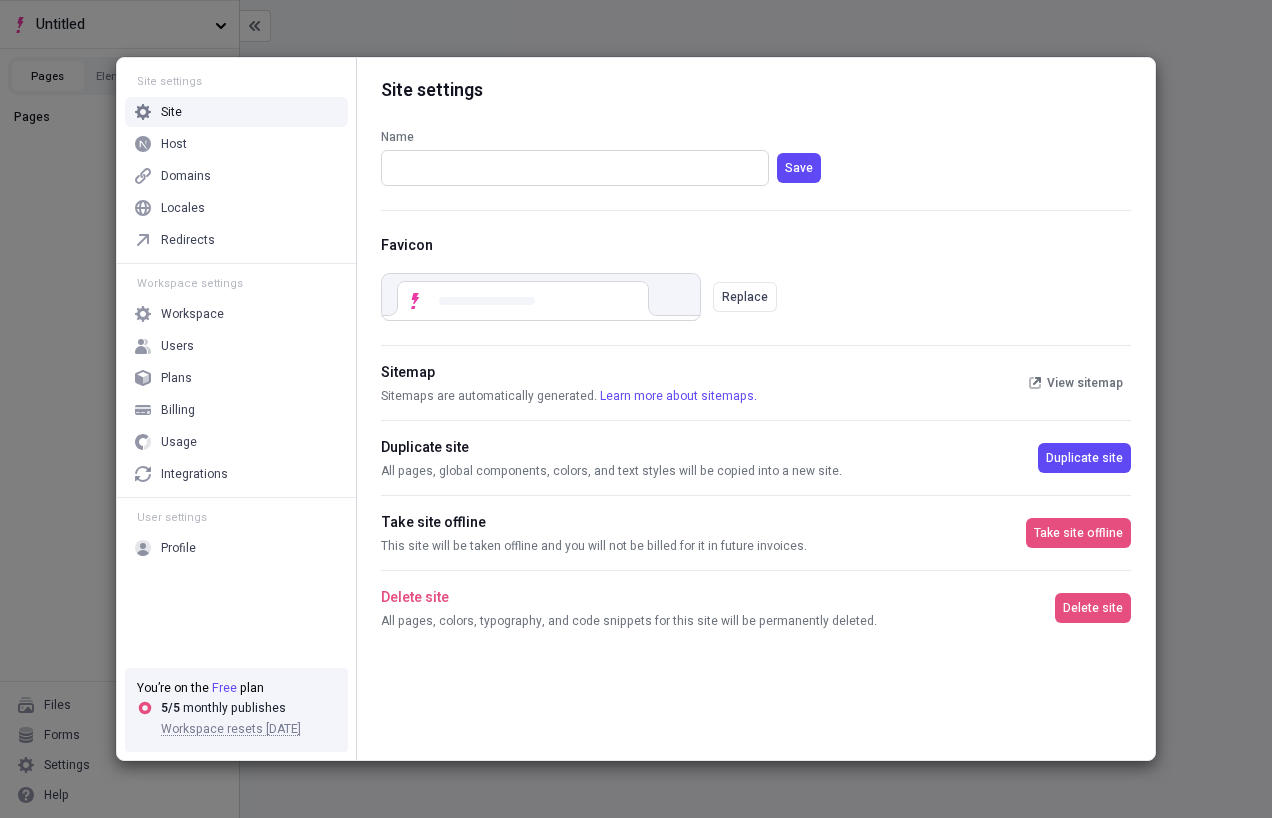 paste on "https://app.staging.makeswift.com" 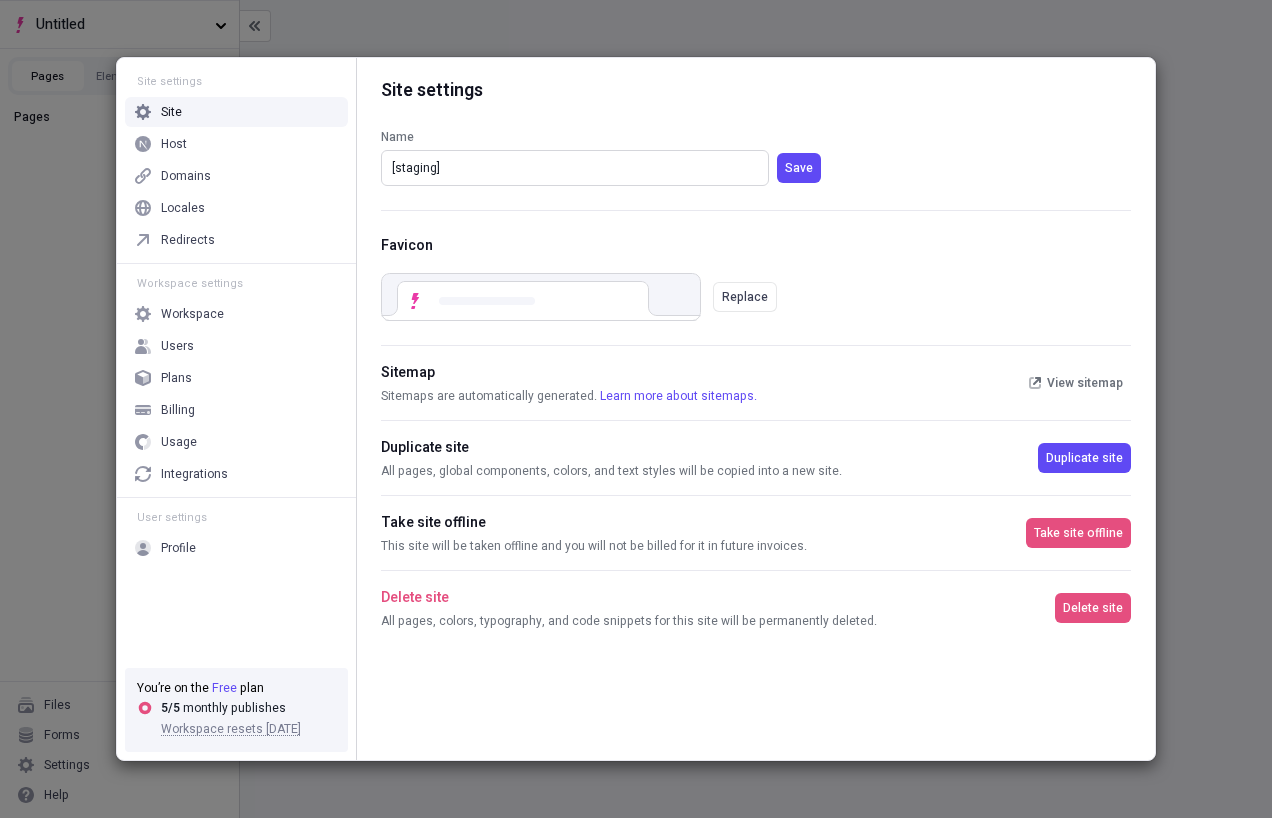 type on "[staging]" 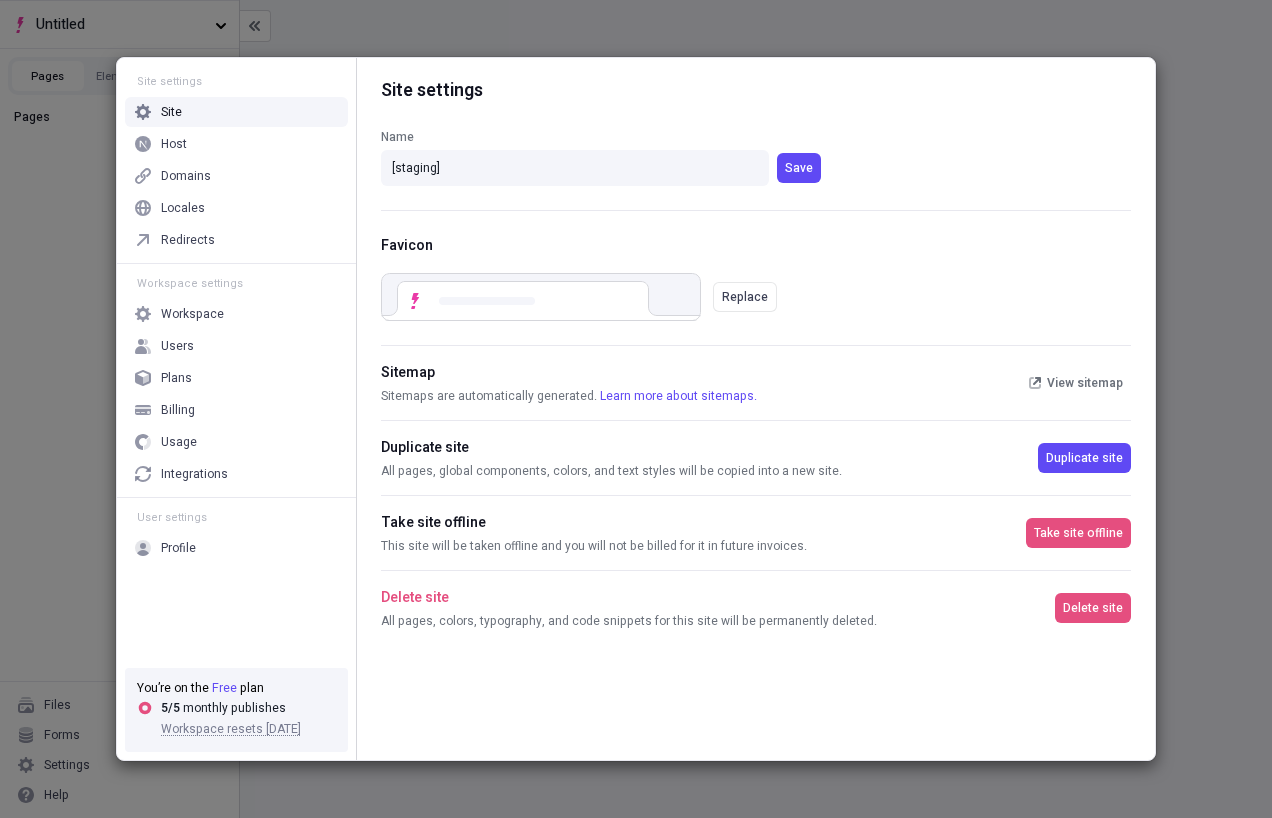 click at bounding box center (0, 0) 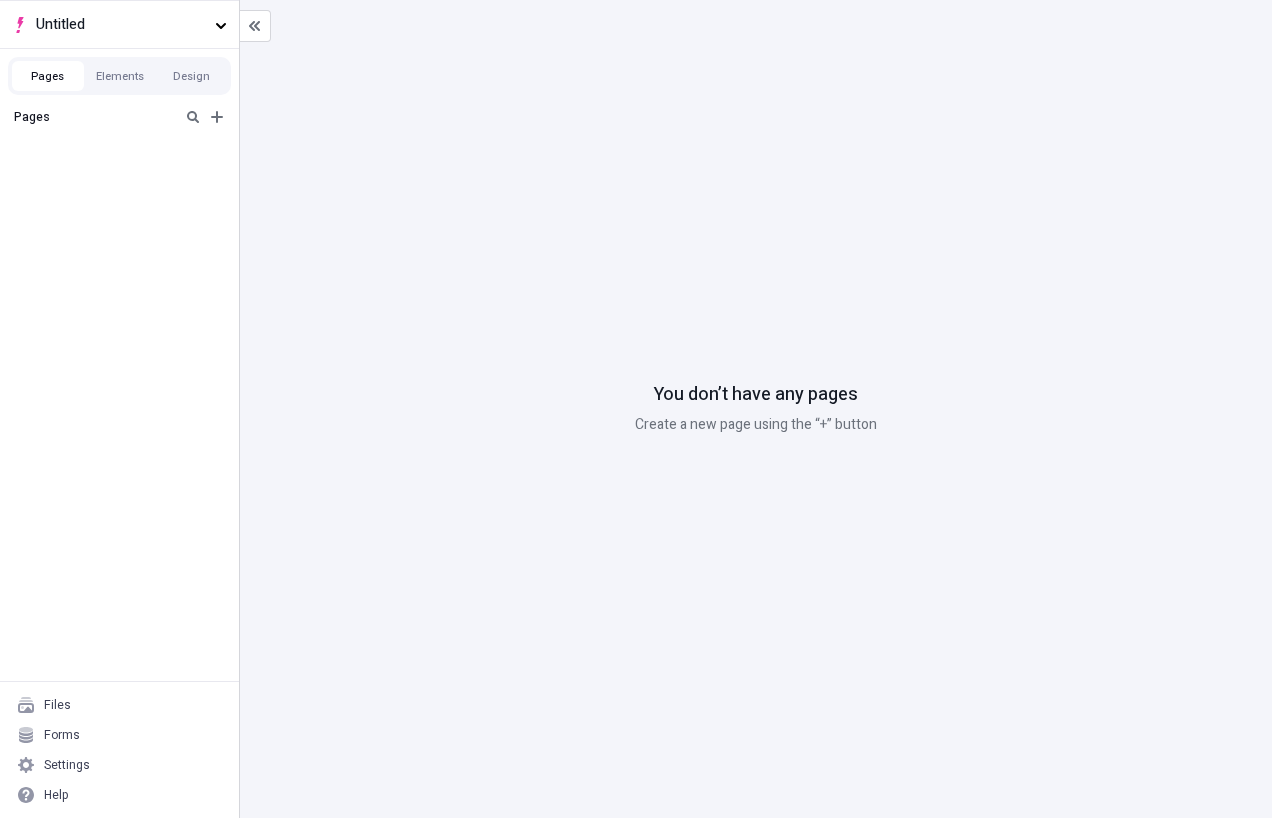 click on "Untitled Pages Elements Design Pages Files Forms Settings Help You don’t have any pages Create a new page using the “+” button" at bounding box center [636, 409] 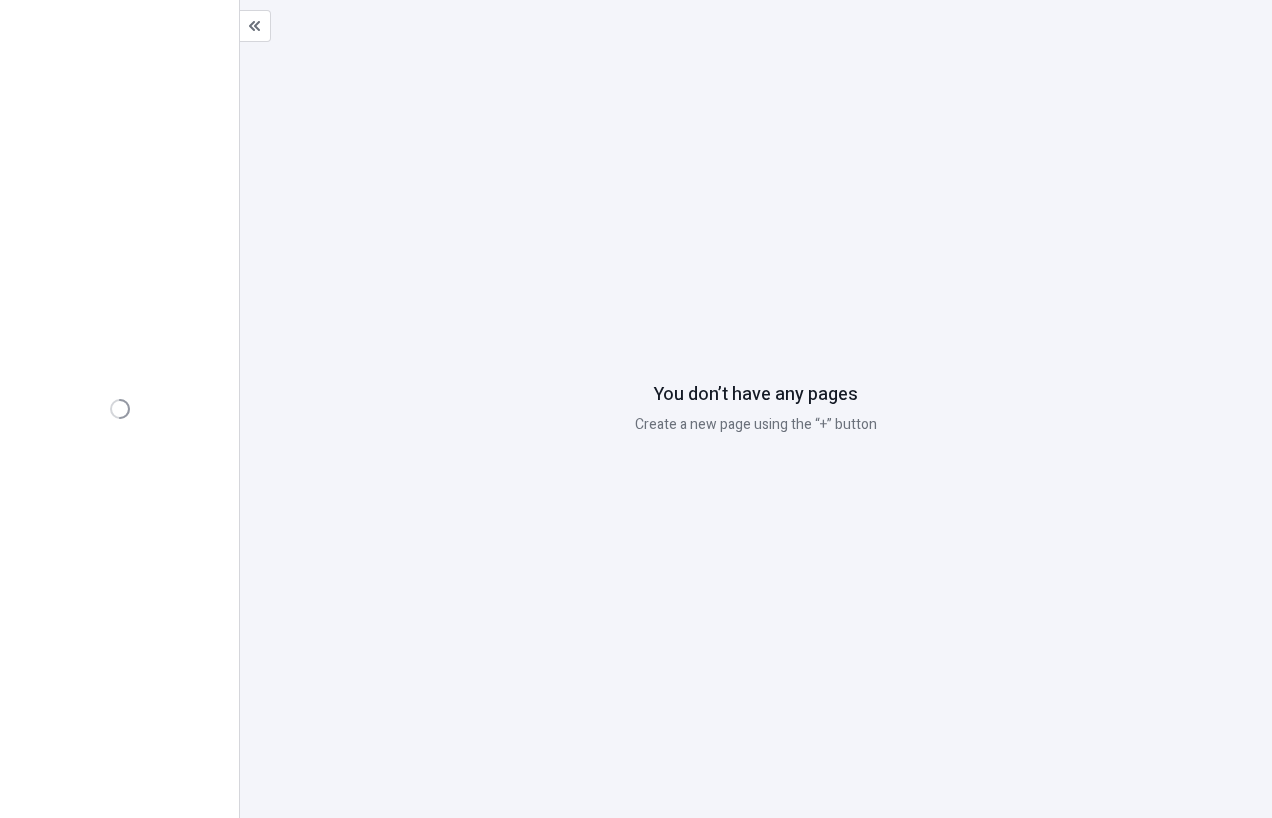 scroll, scrollTop: 0, scrollLeft: 0, axis: both 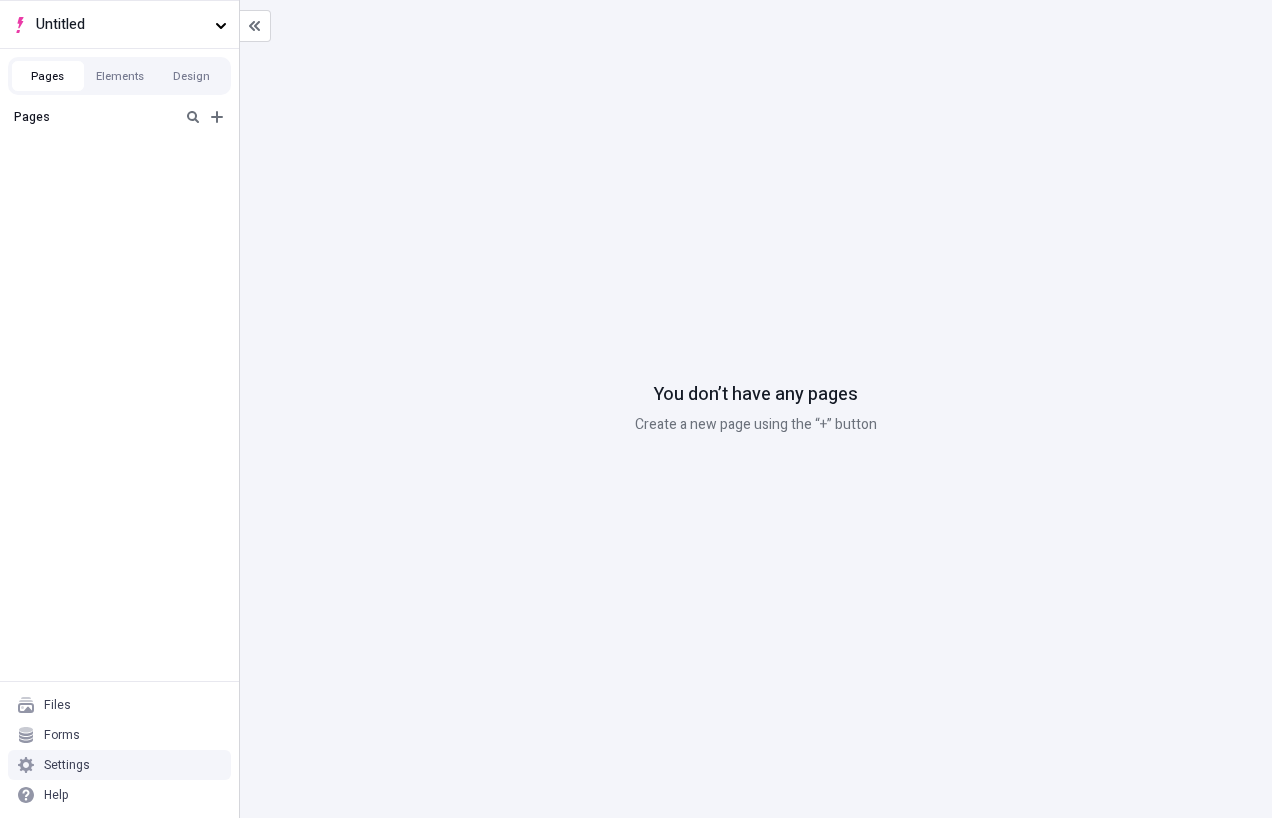 click on "Settings" at bounding box center (67, 765) 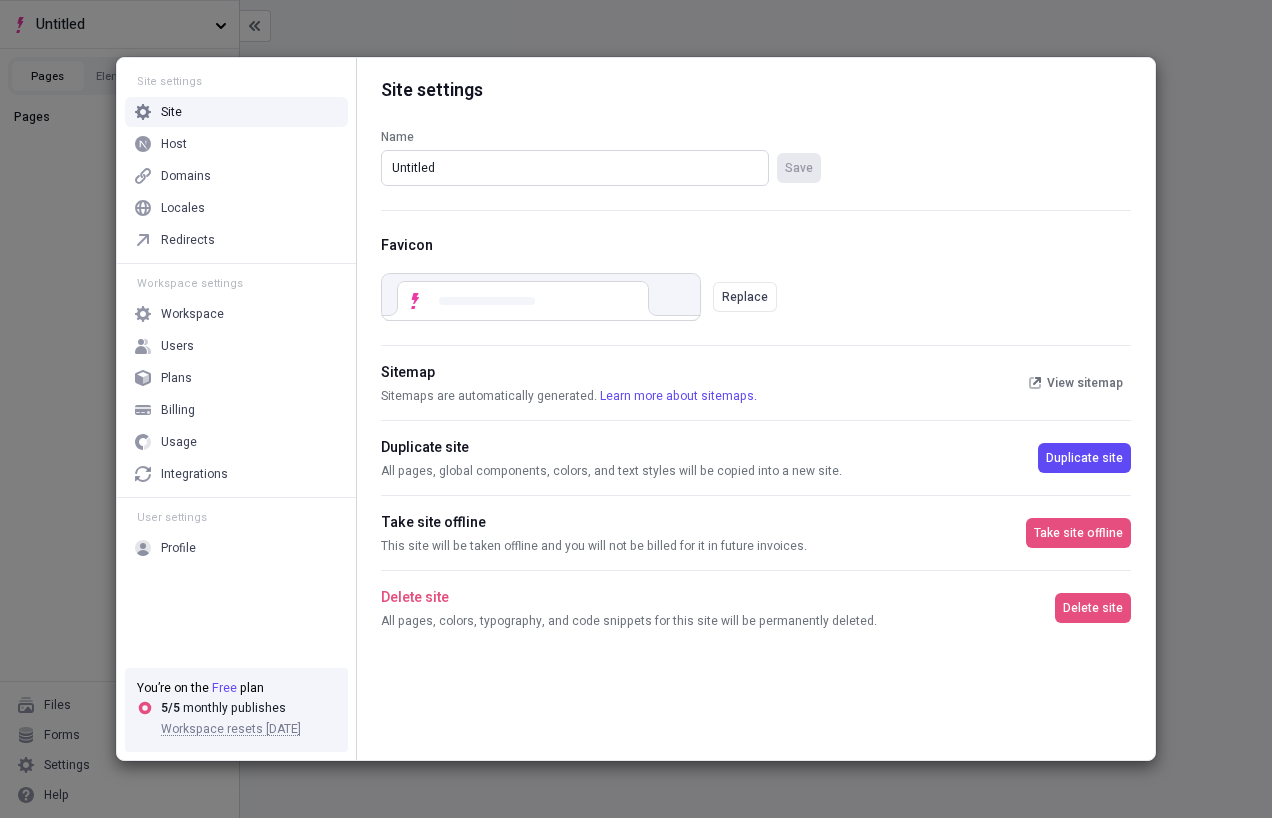 click on "Untitled" at bounding box center (575, 168) 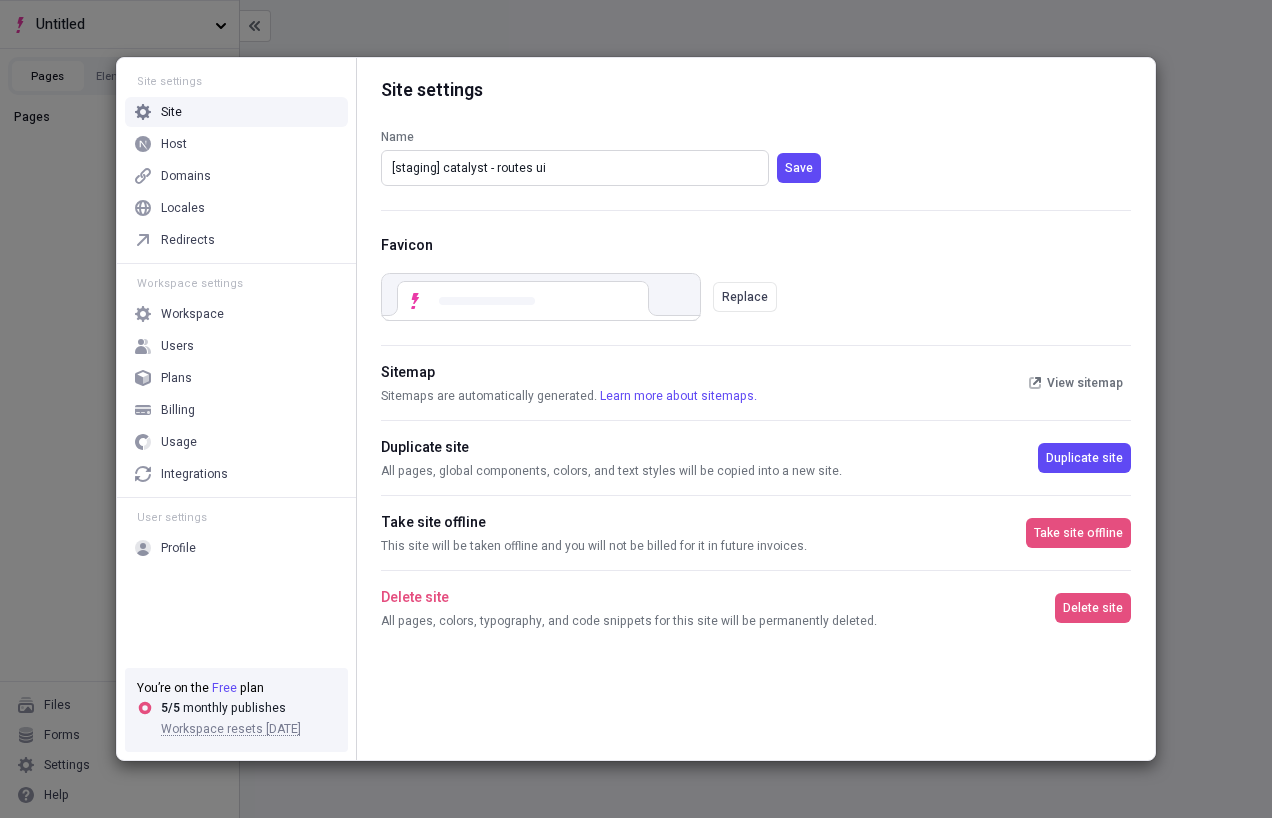 type on "[staging] catalyst - routes ui" 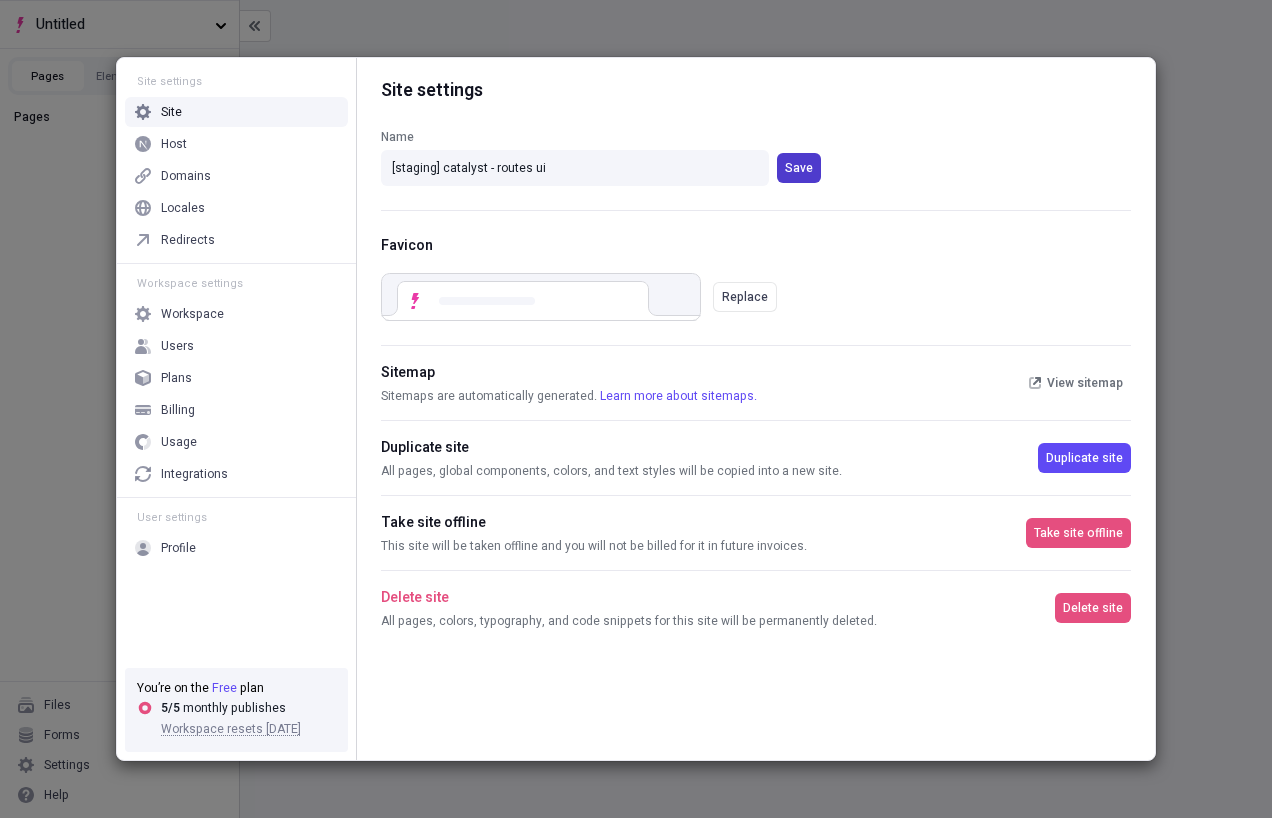 click on "Save" at bounding box center [799, 168] 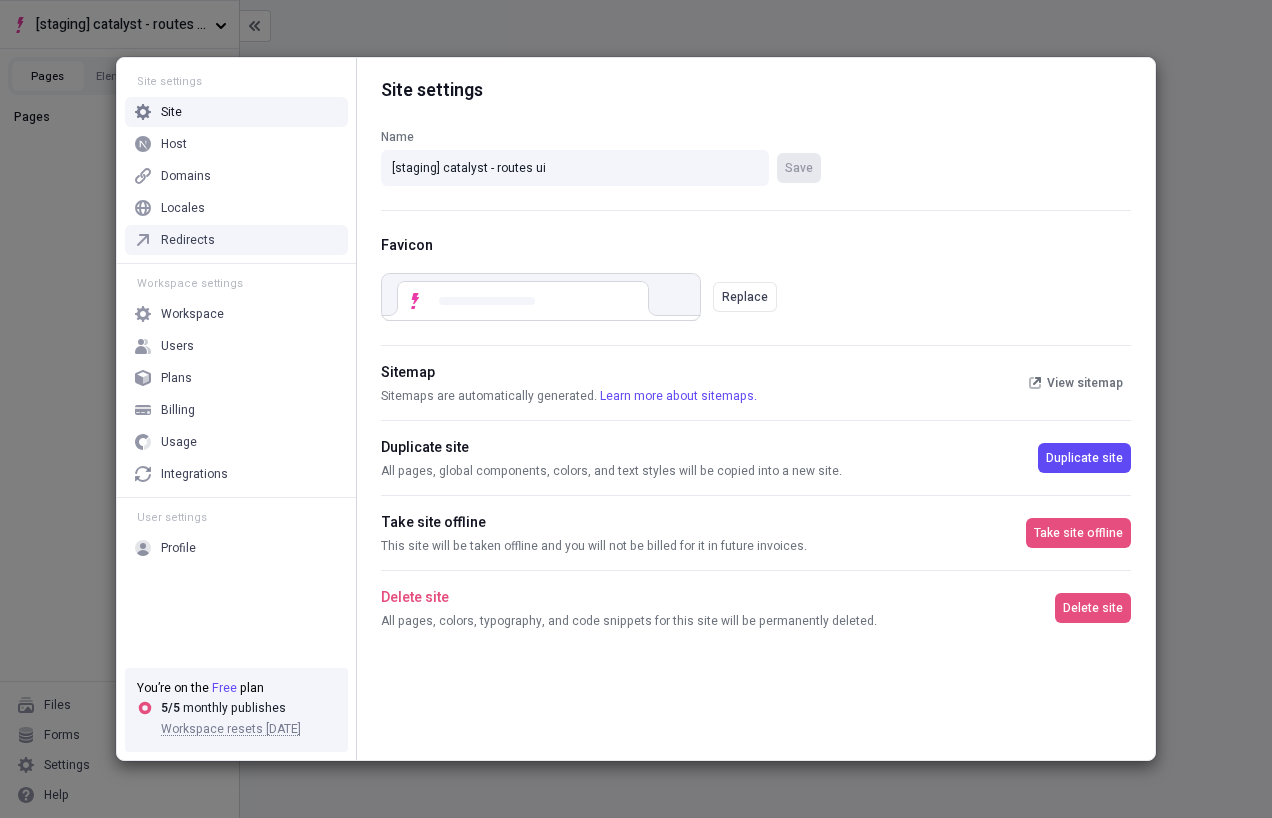 click on "Site settings Site Host Domains Locales Redirects Workspace settings Workspace Users Plans Billing Usage Integrations User settings Profile You’re on the   Free   plan 5  /  5   monthly publishes Workspace resets 7/24/2025 Site settings Name [staging] catalyst - routes ui Save Favicon Replace Sitemap Sitemaps are automatically generated.   Learn more about sitemaps. View sitemap Duplicate site All pages, global components, colors, and text styles will be copied into a new site. Duplicate site Take site offline This site will be taken offline and you will not be billed for it in future invoices. Take site offline Delete site All pages, colors, typography, and code snippets for this site will be permanently deleted. Delete site" at bounding box center [636, 409] 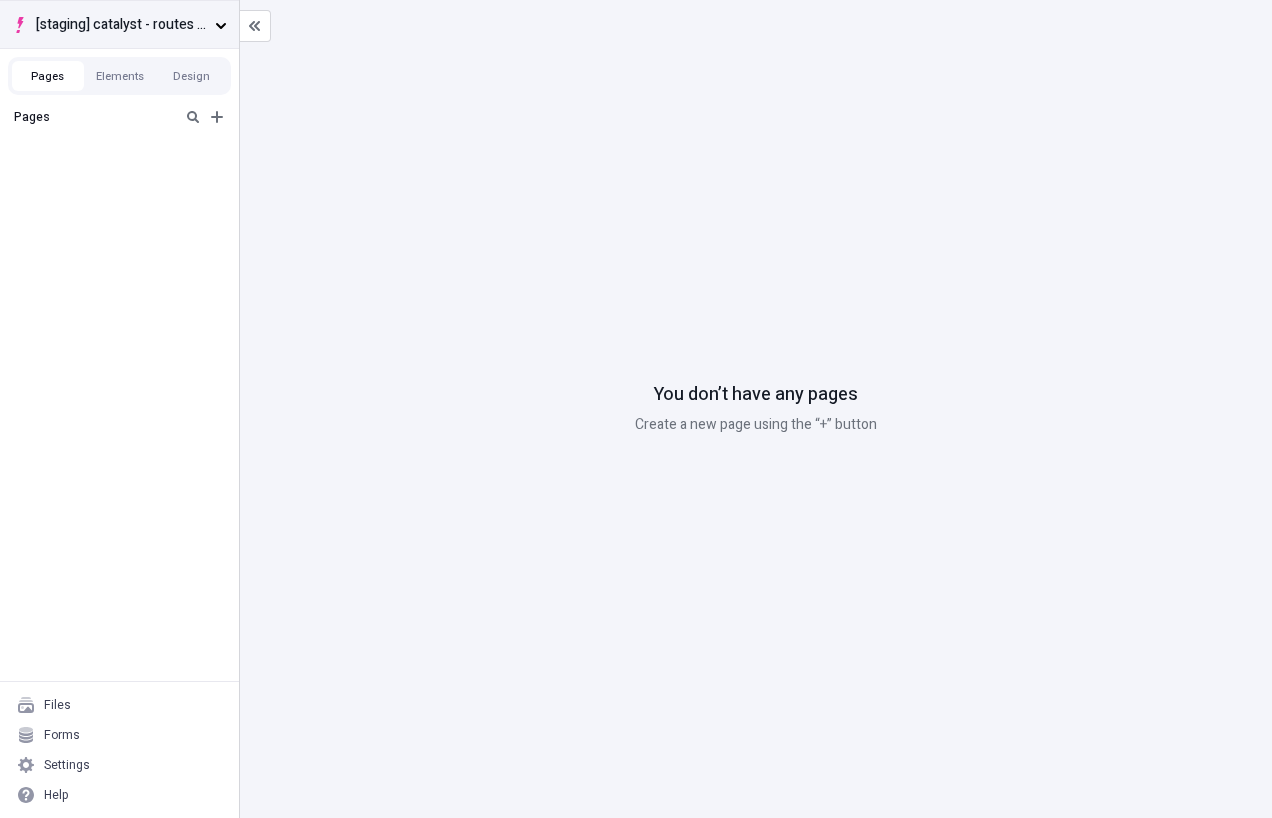 click on "[staging] catalyst - routes ui" at bounding box center [121, 25] 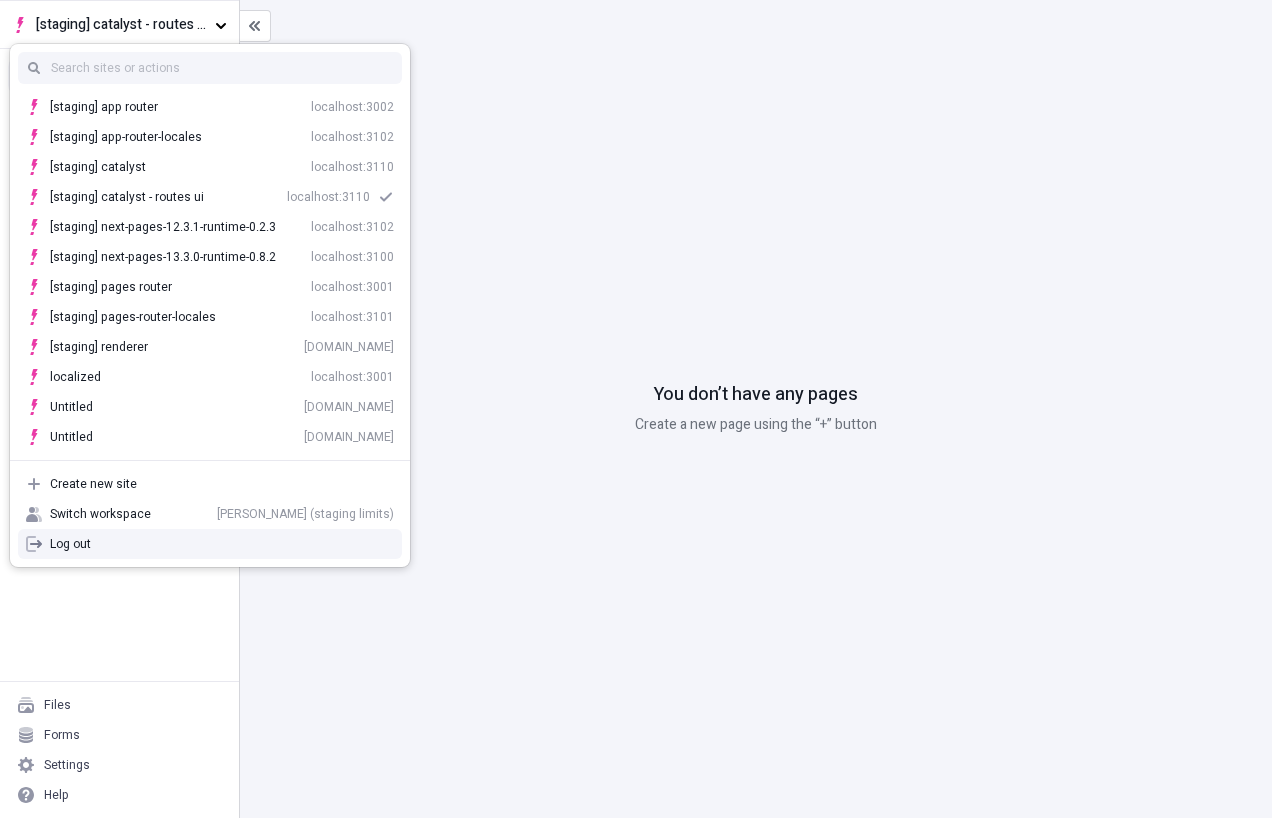 click on "Pages" at bounding box center (119, 390) 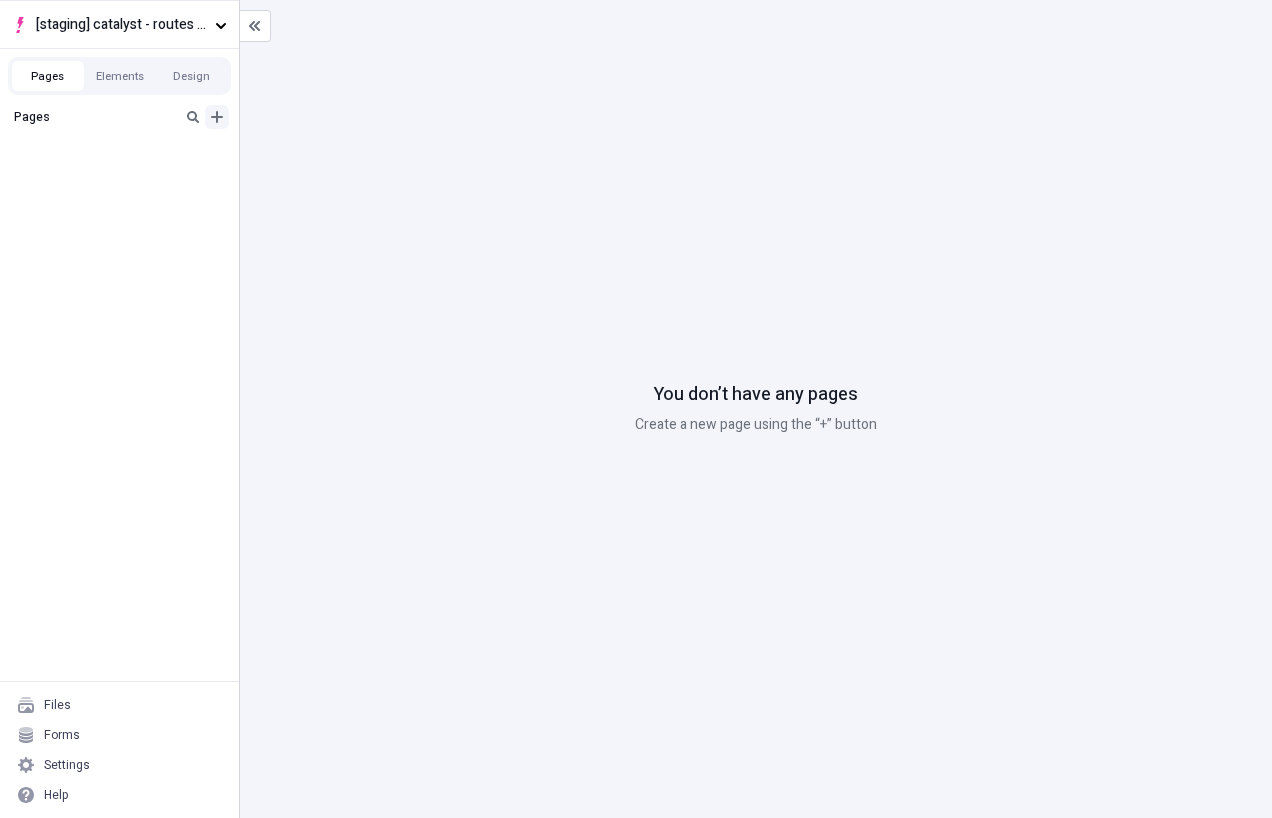 click 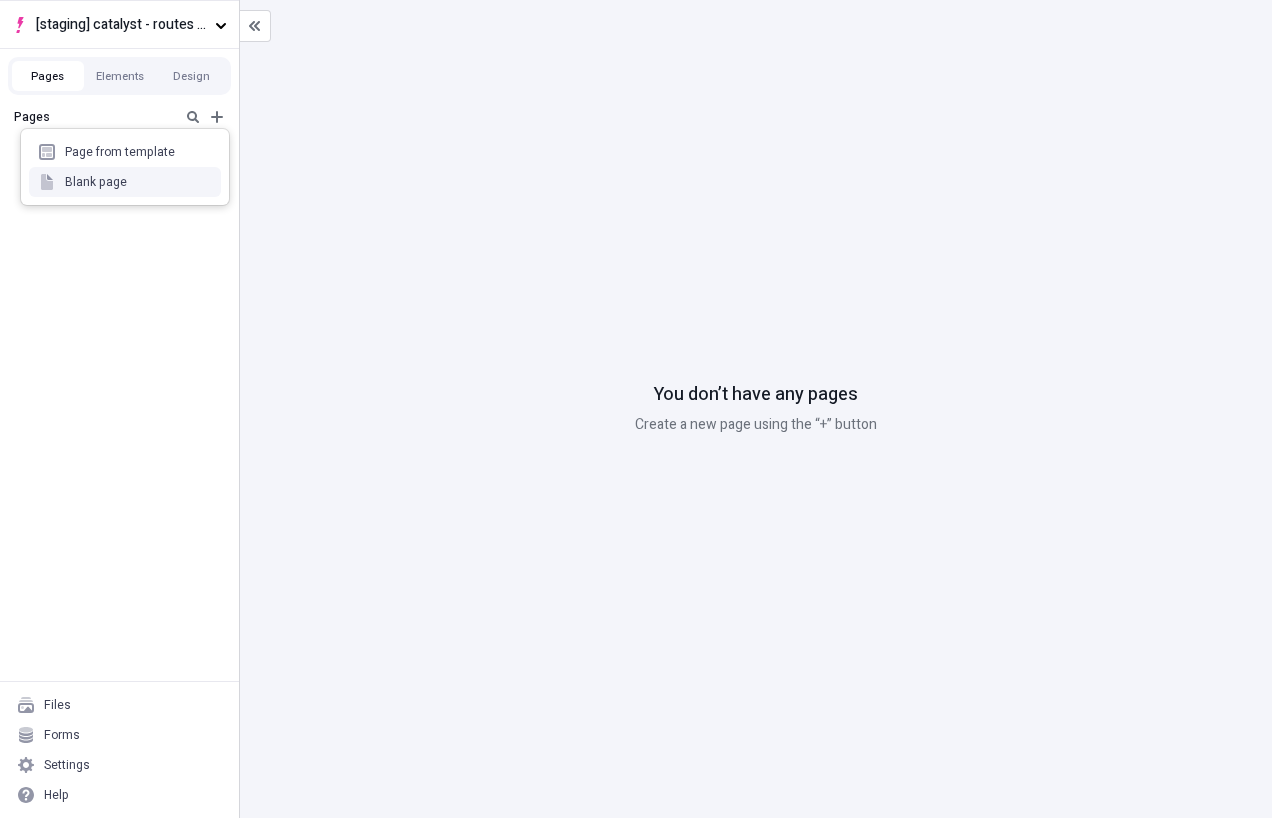 click on "Blank page" at bounding box center [125, 182] 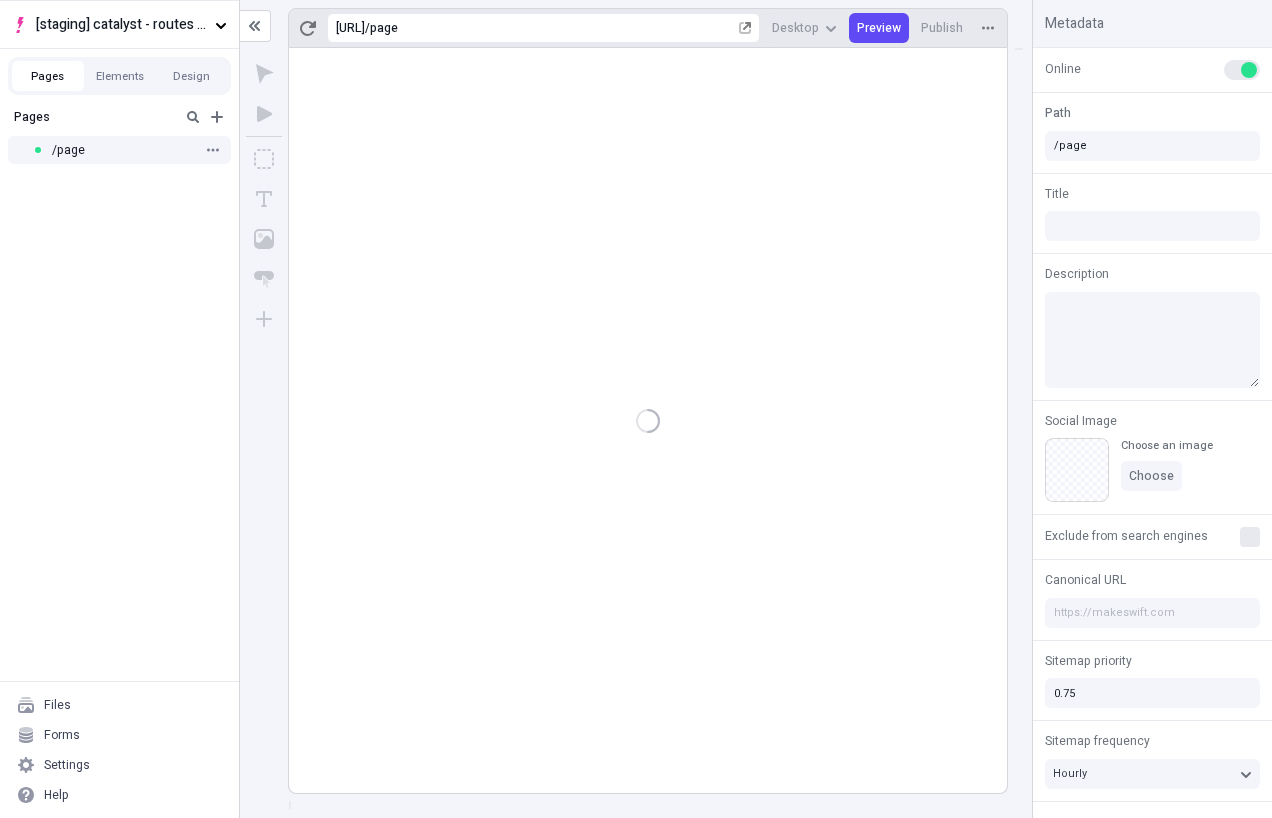 click on "/ page" at bounding box center (119, 150) 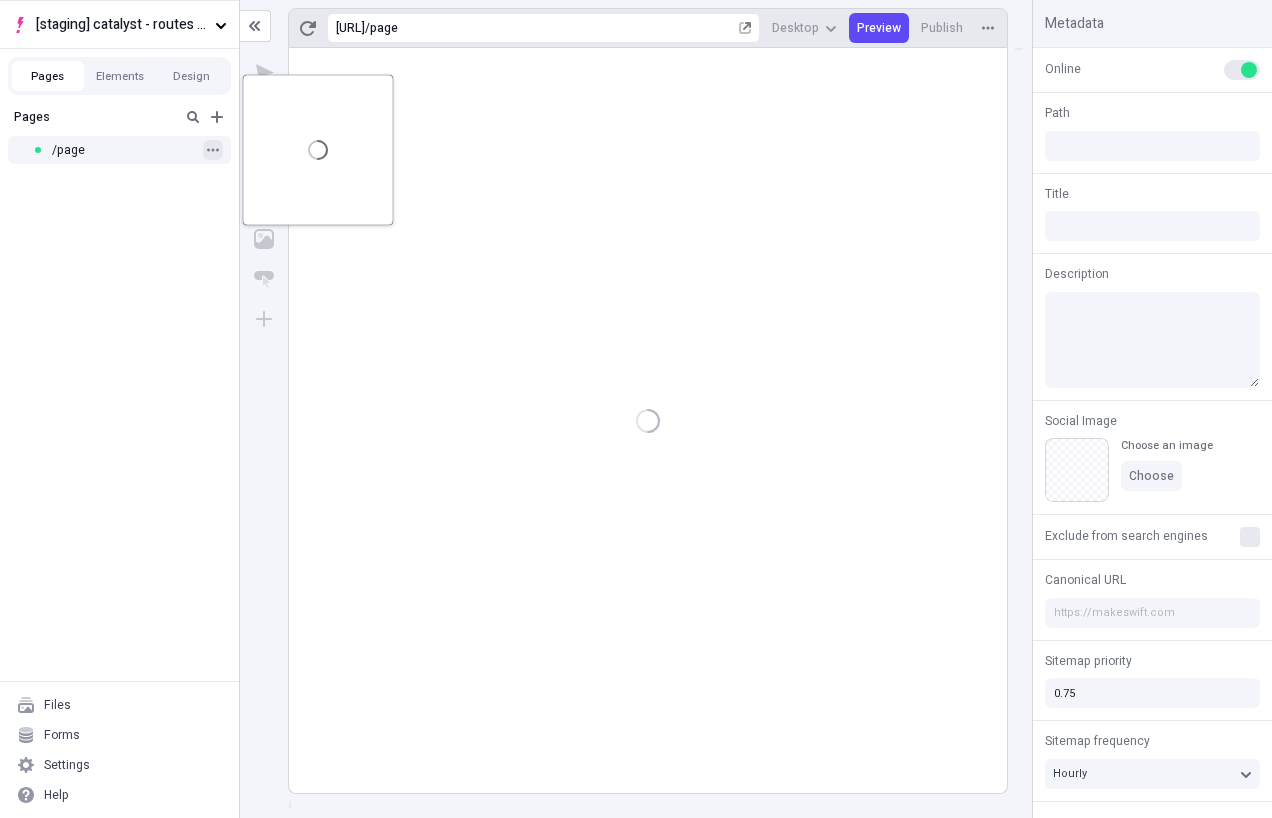 type on "/page" 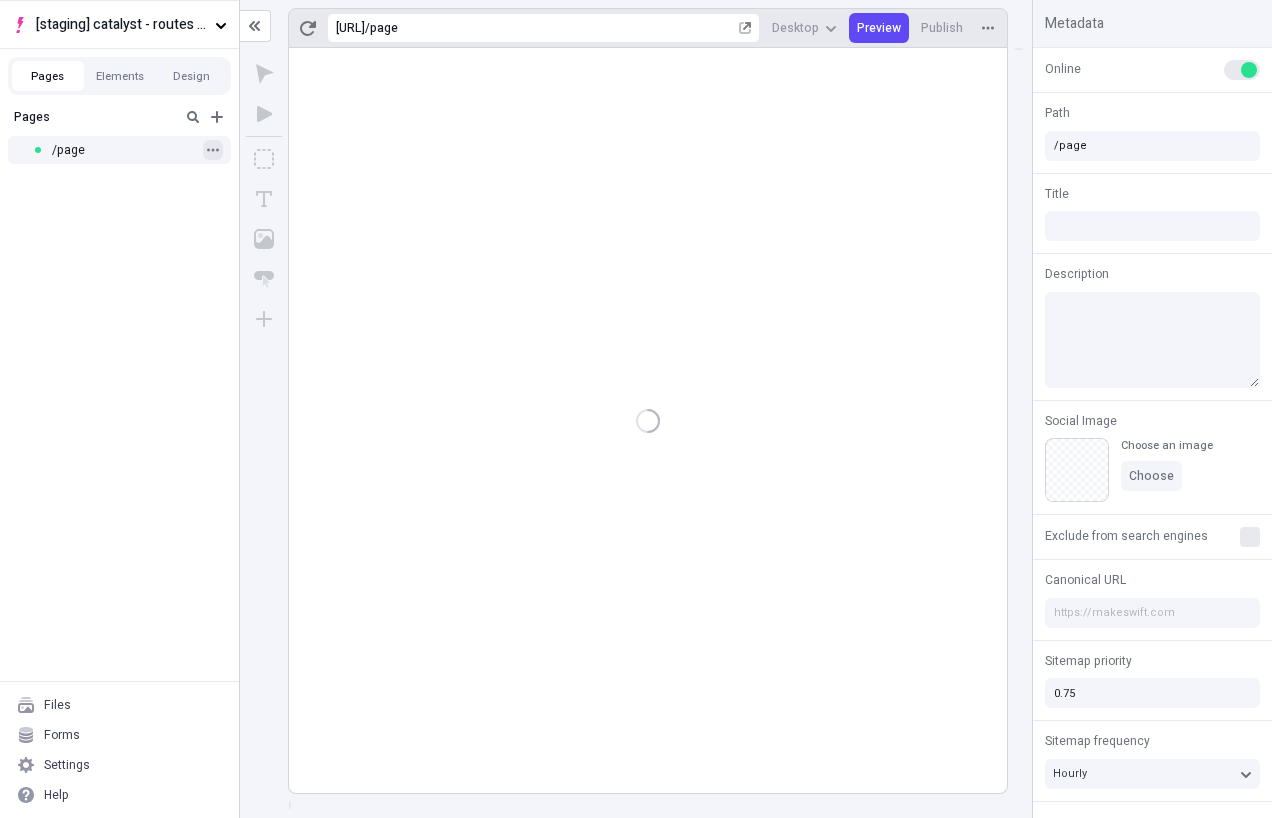 click 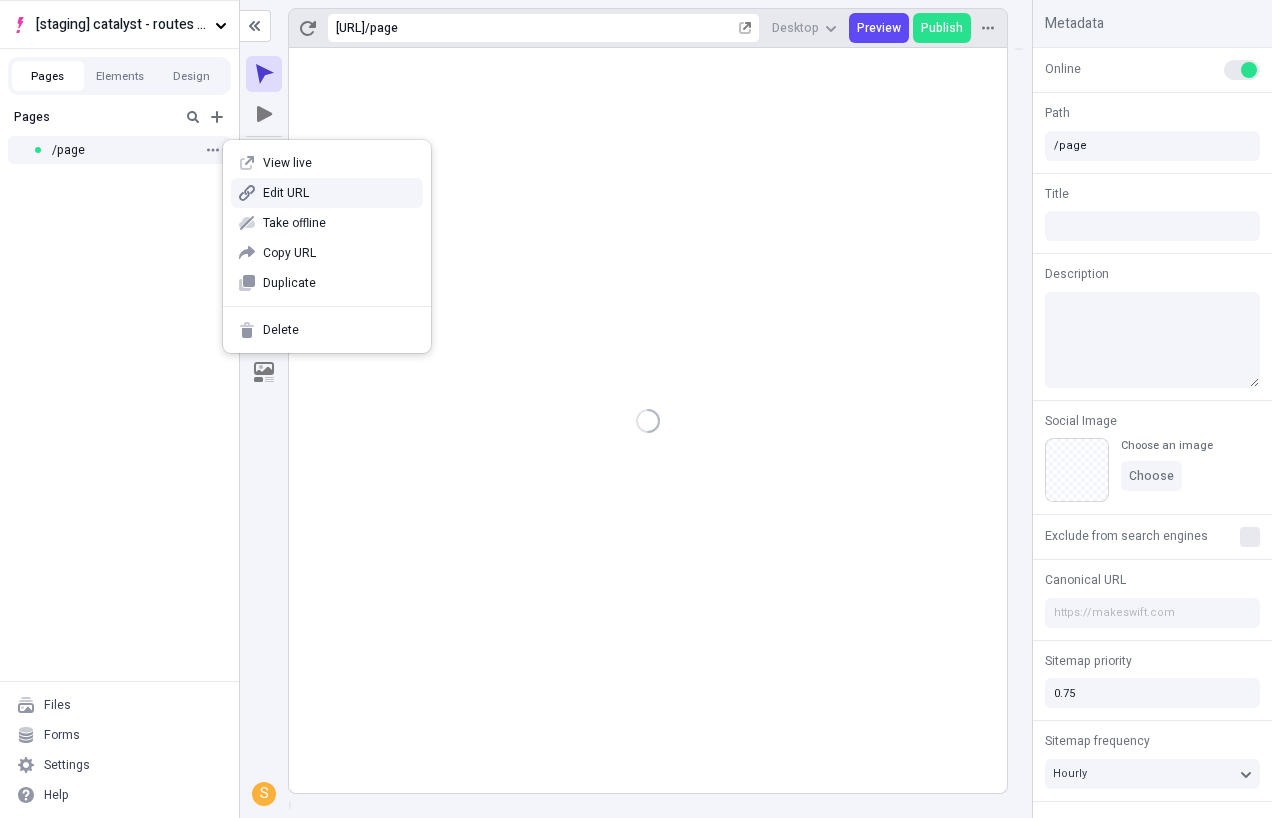 click on "Edit URL" at bounding box center (339, 193) 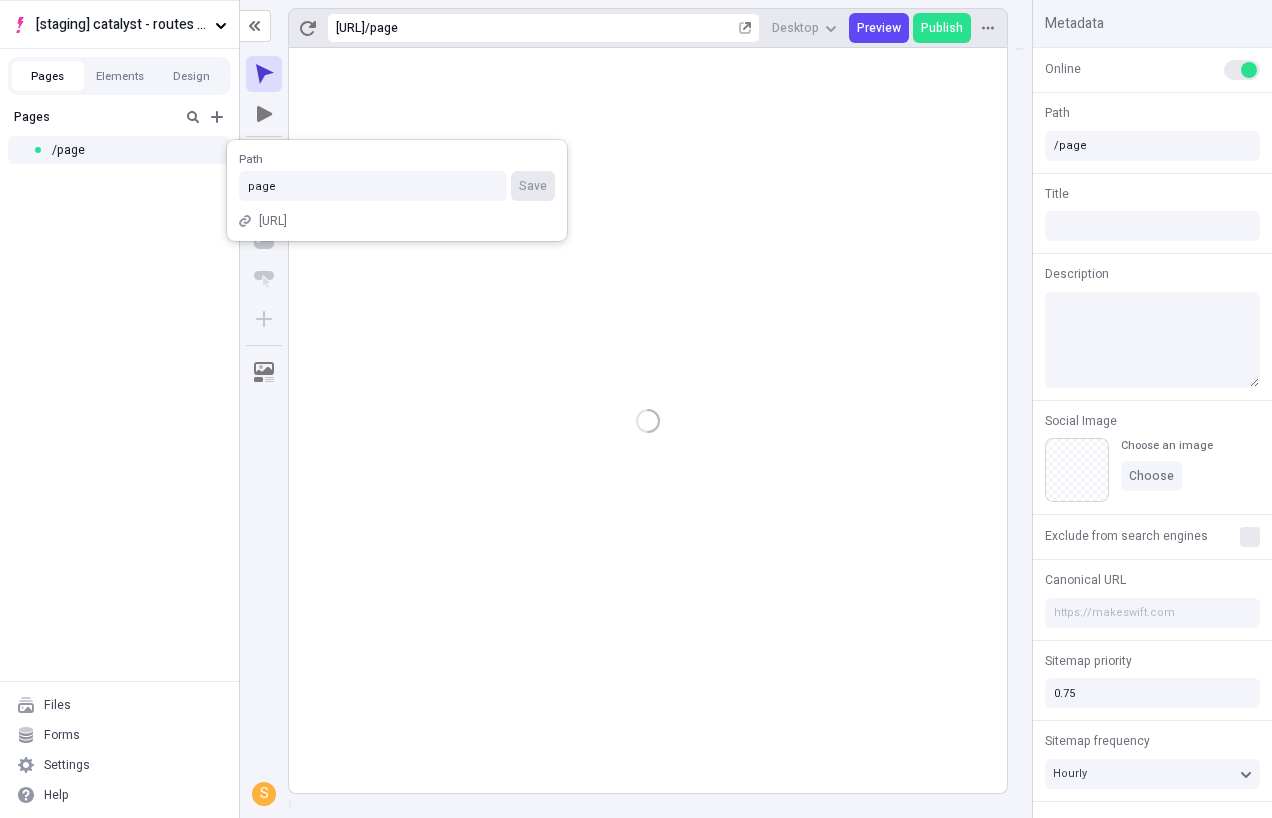 type on "." 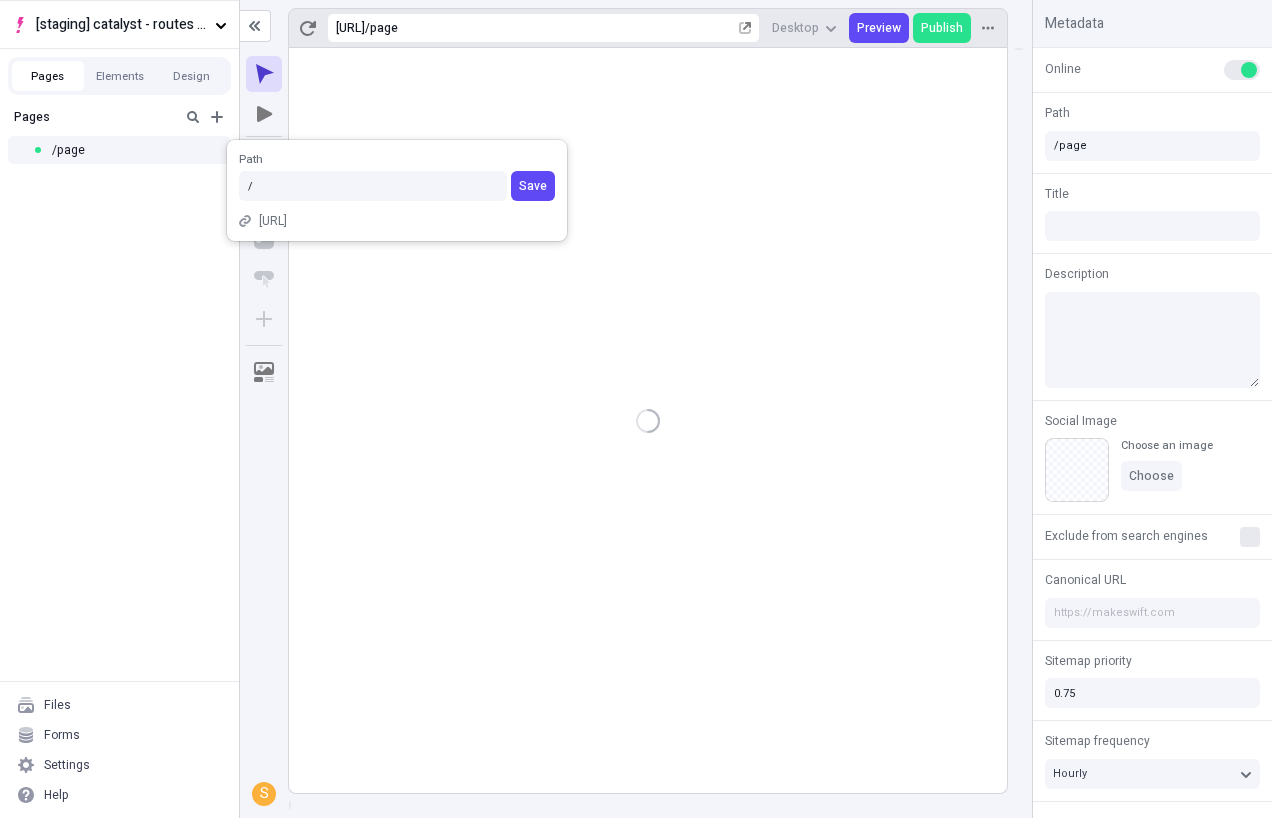 type on "/" 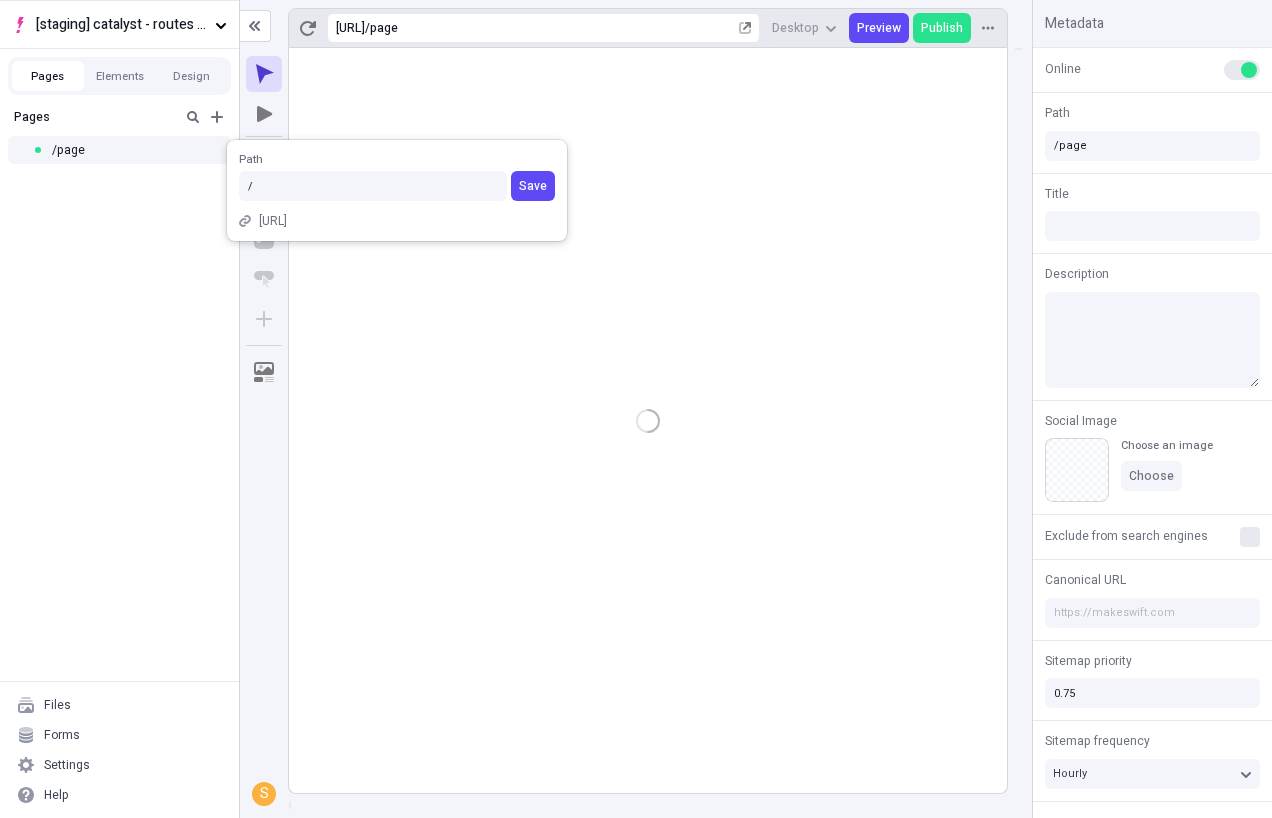 click on "Save" at bounding box center [533, 186] 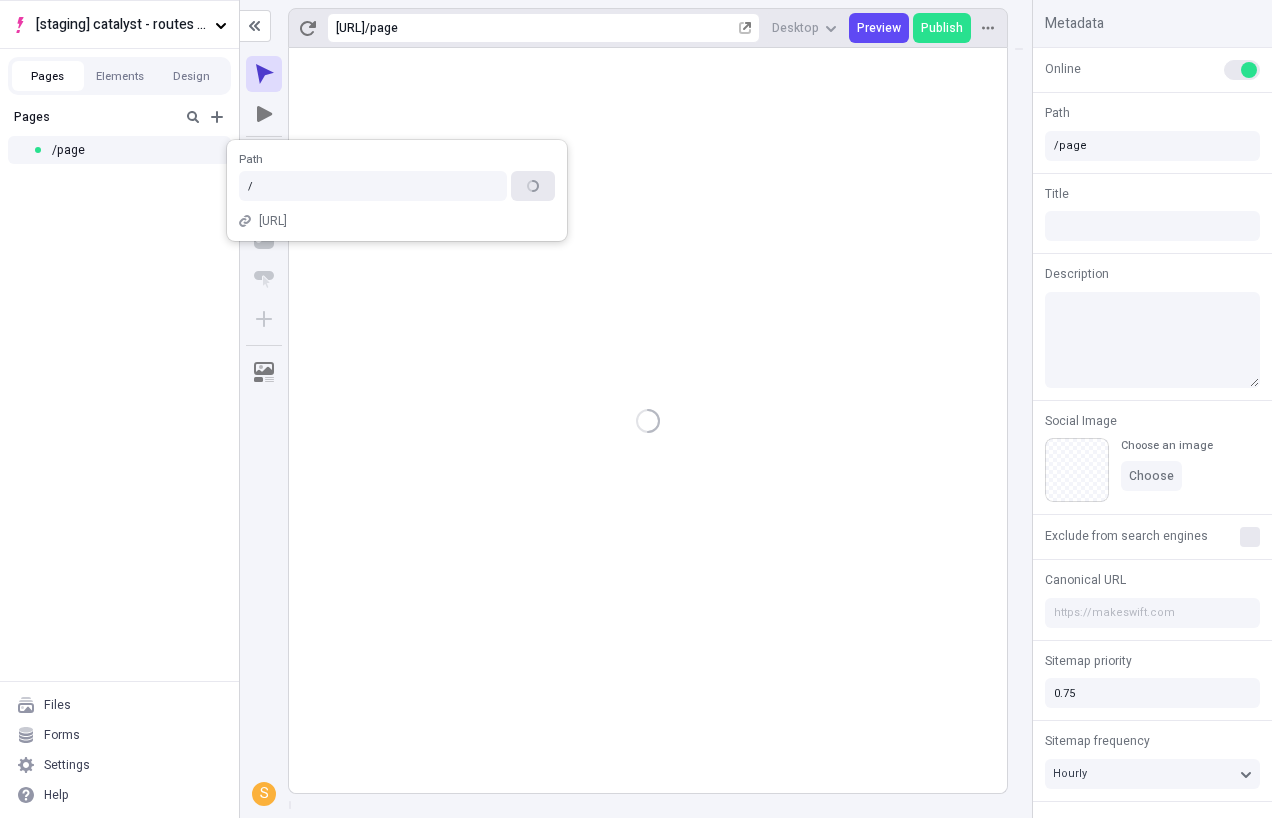 type on "/" 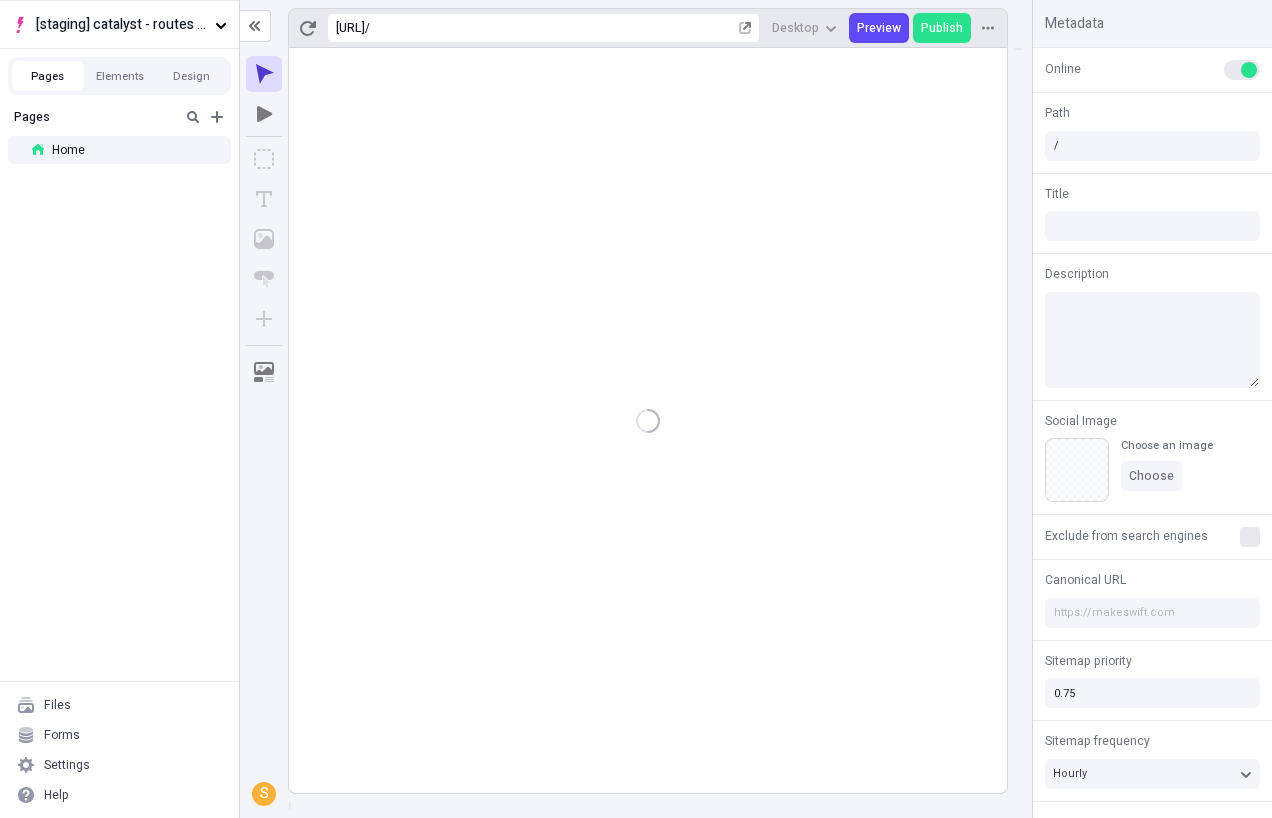 click on "Pages Home" at bounding box center [119, 390] 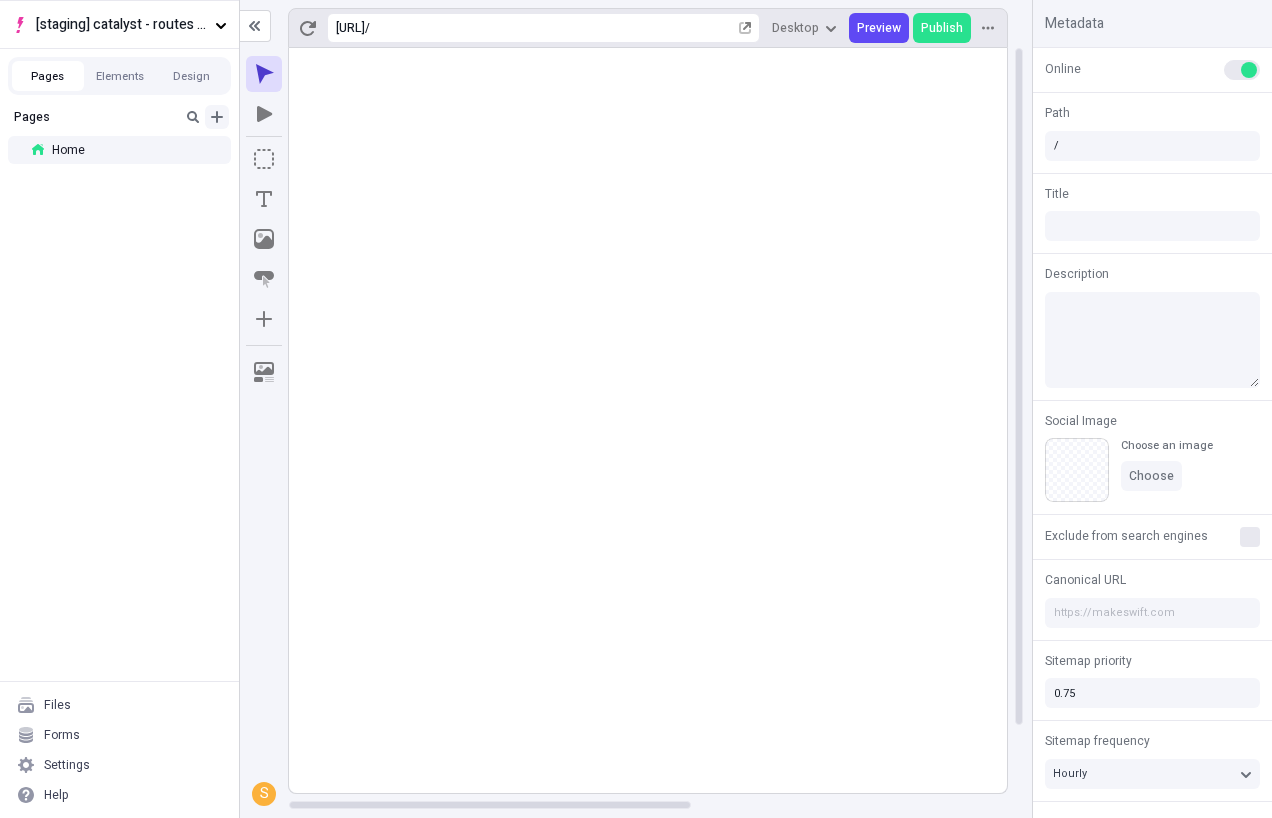 click at bounding box center [217, 117] 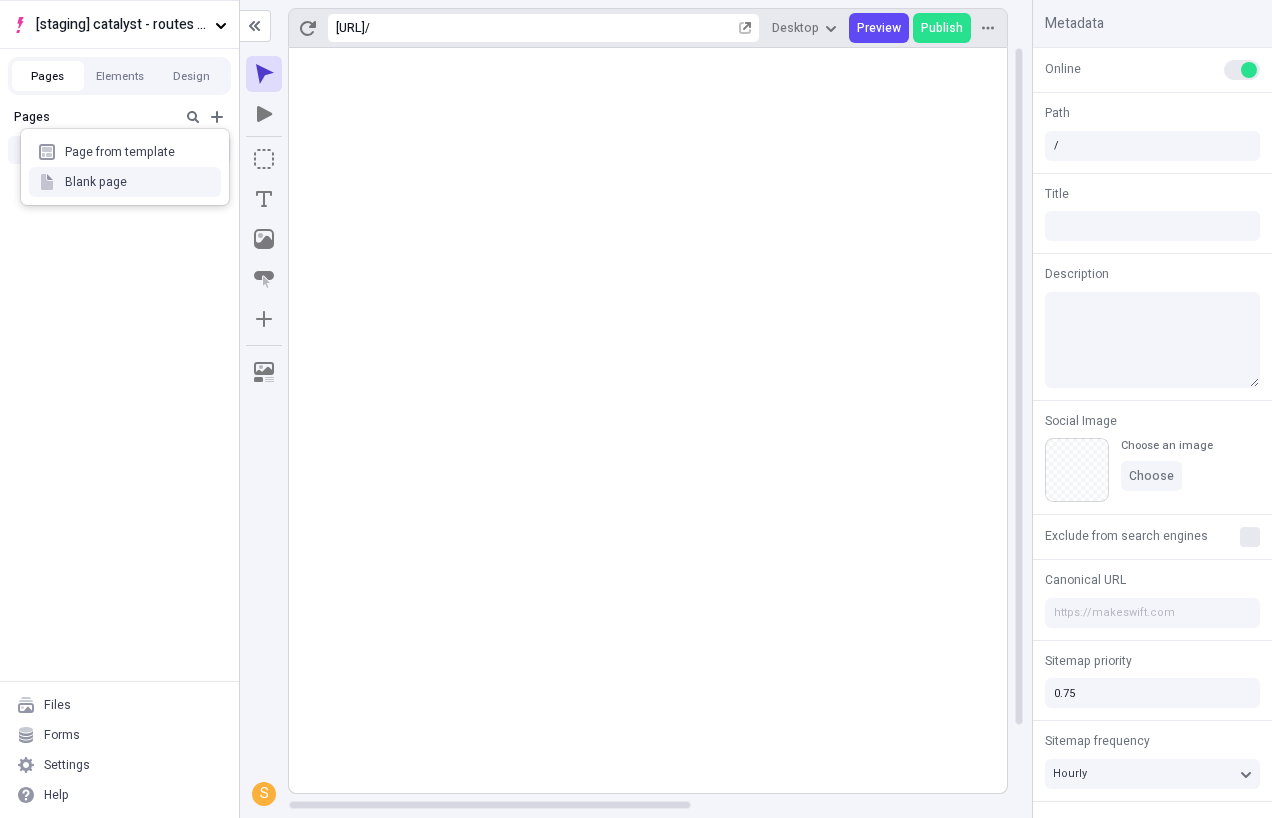 click on "Blank page" at bounding box center (125, 182) 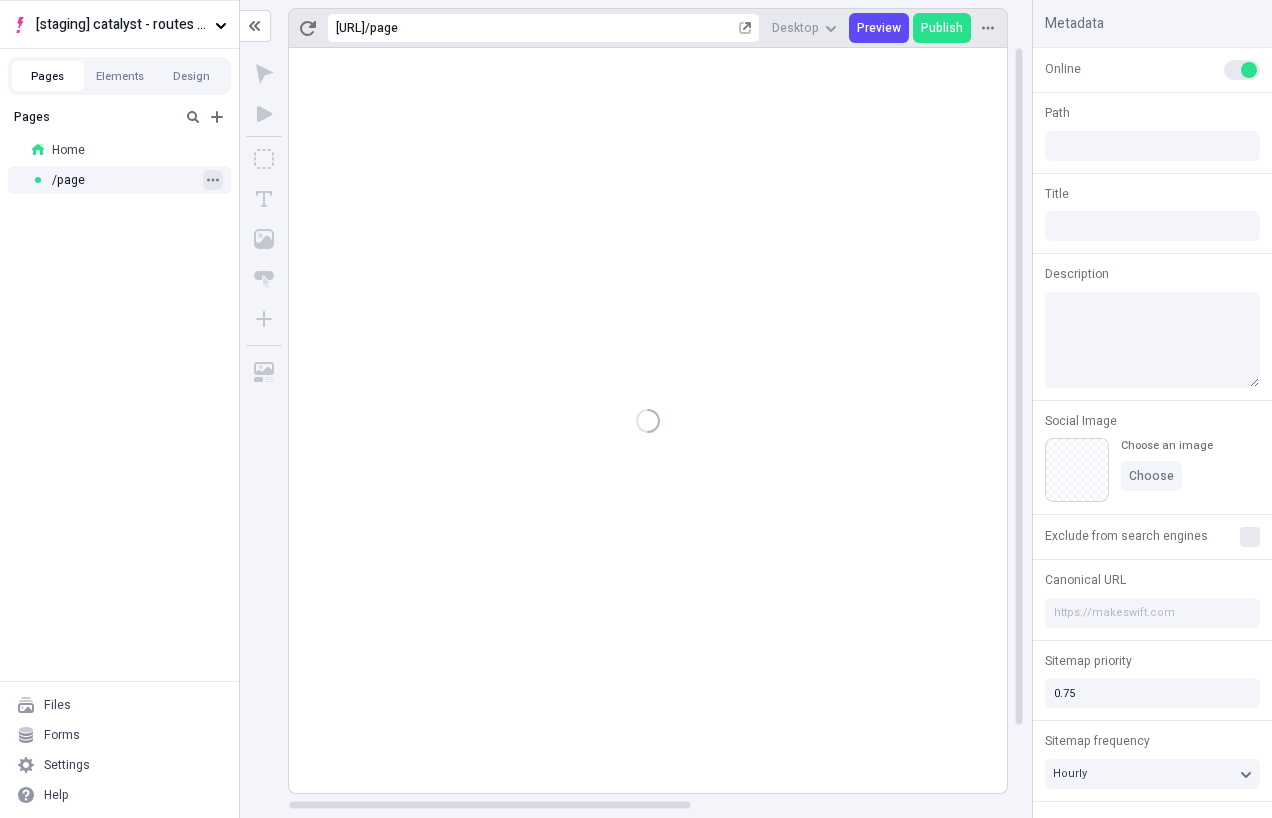 type on "/page" 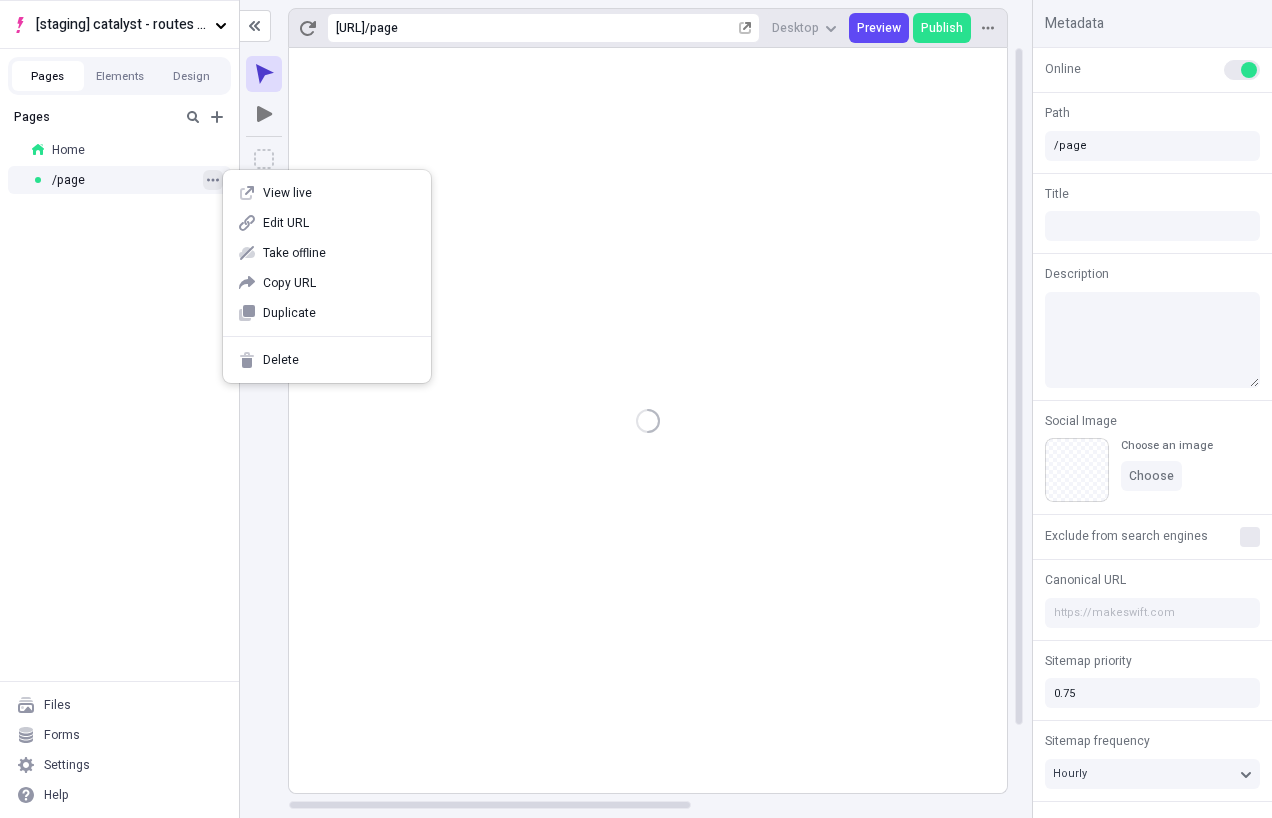 click 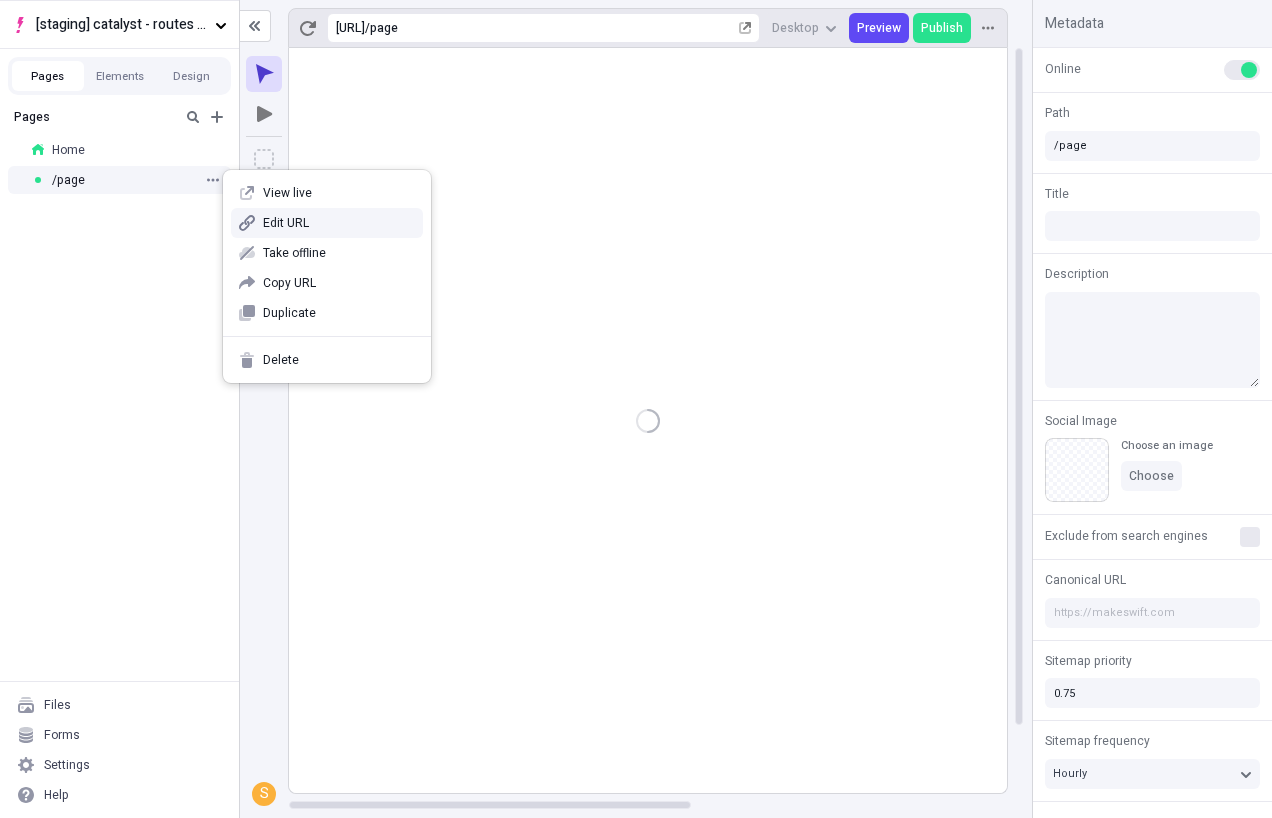 click 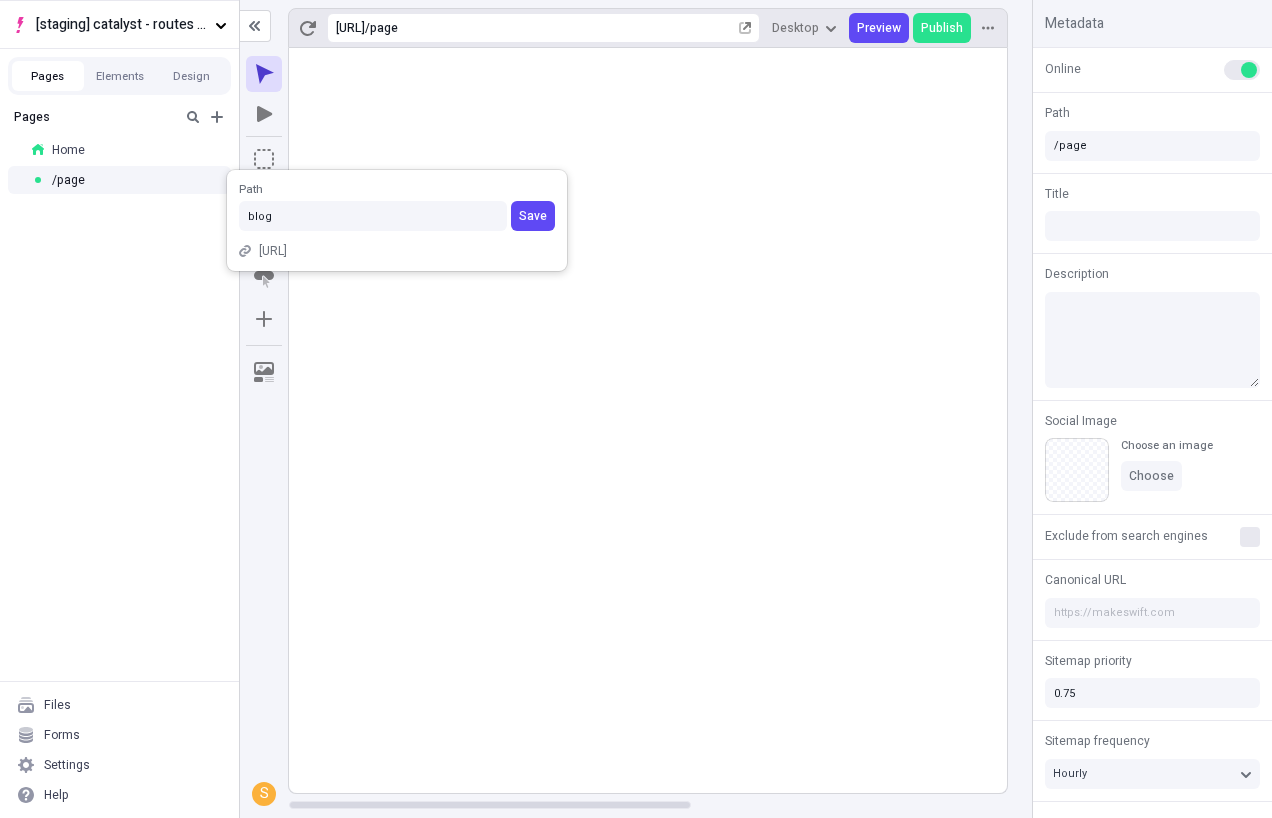 type on "blog" 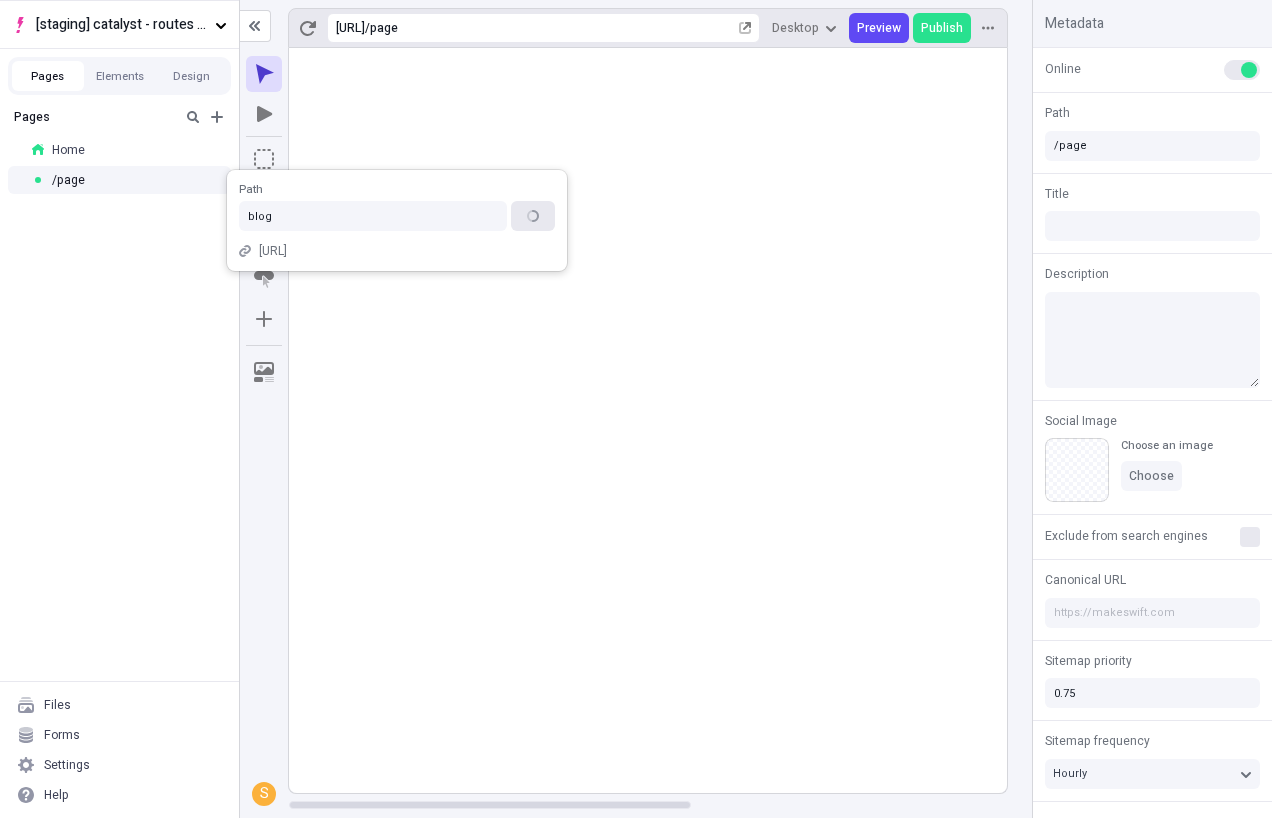 type on "/blog" 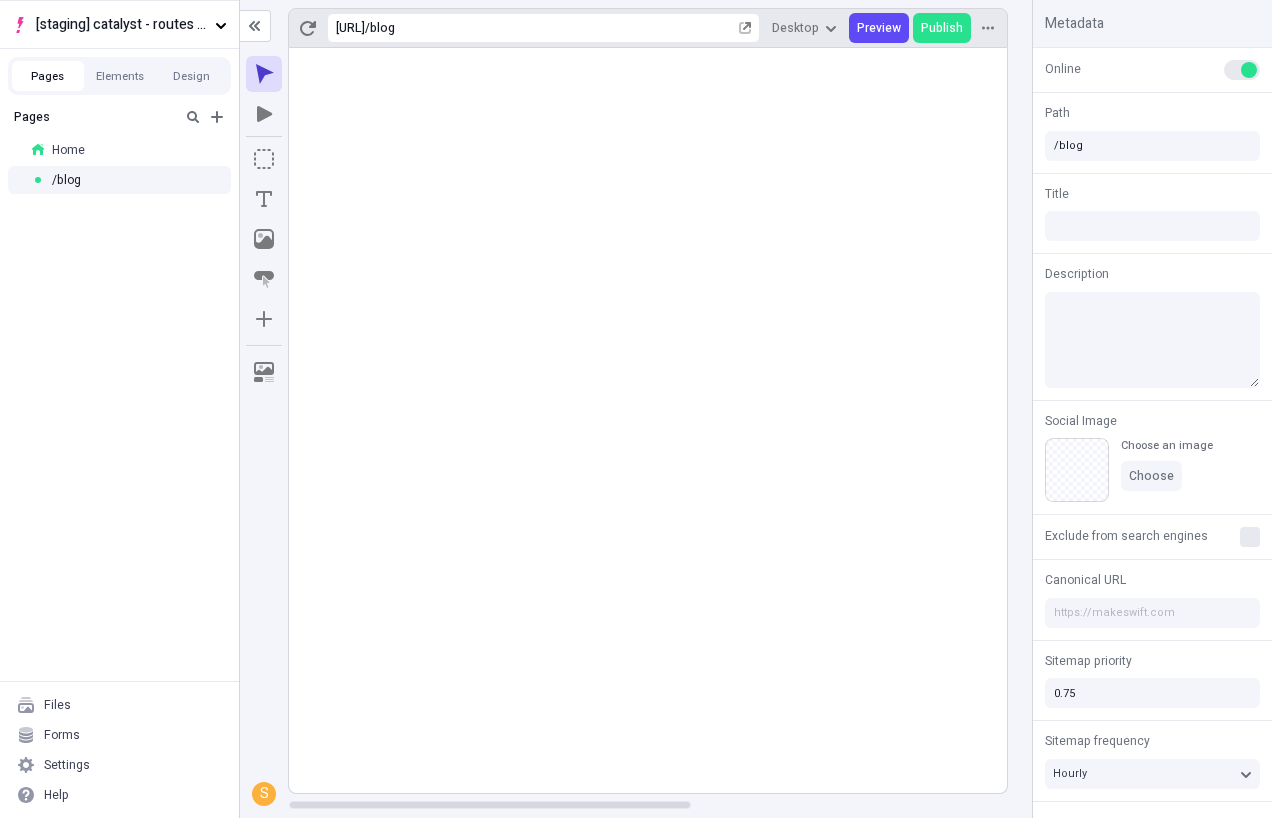 click on "Pages Home / blog" at bounding box center (119, 390) 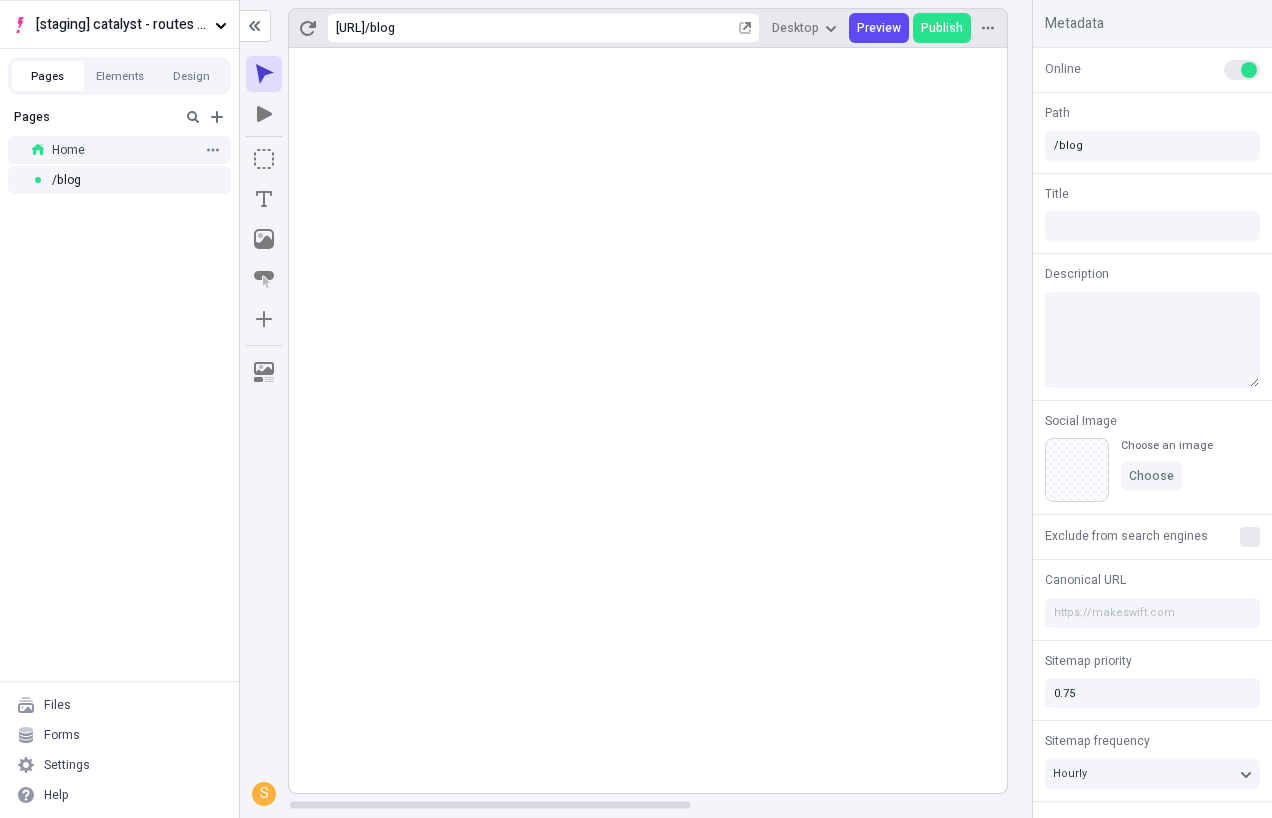 click on "Home" at bounding box center (119, 150) 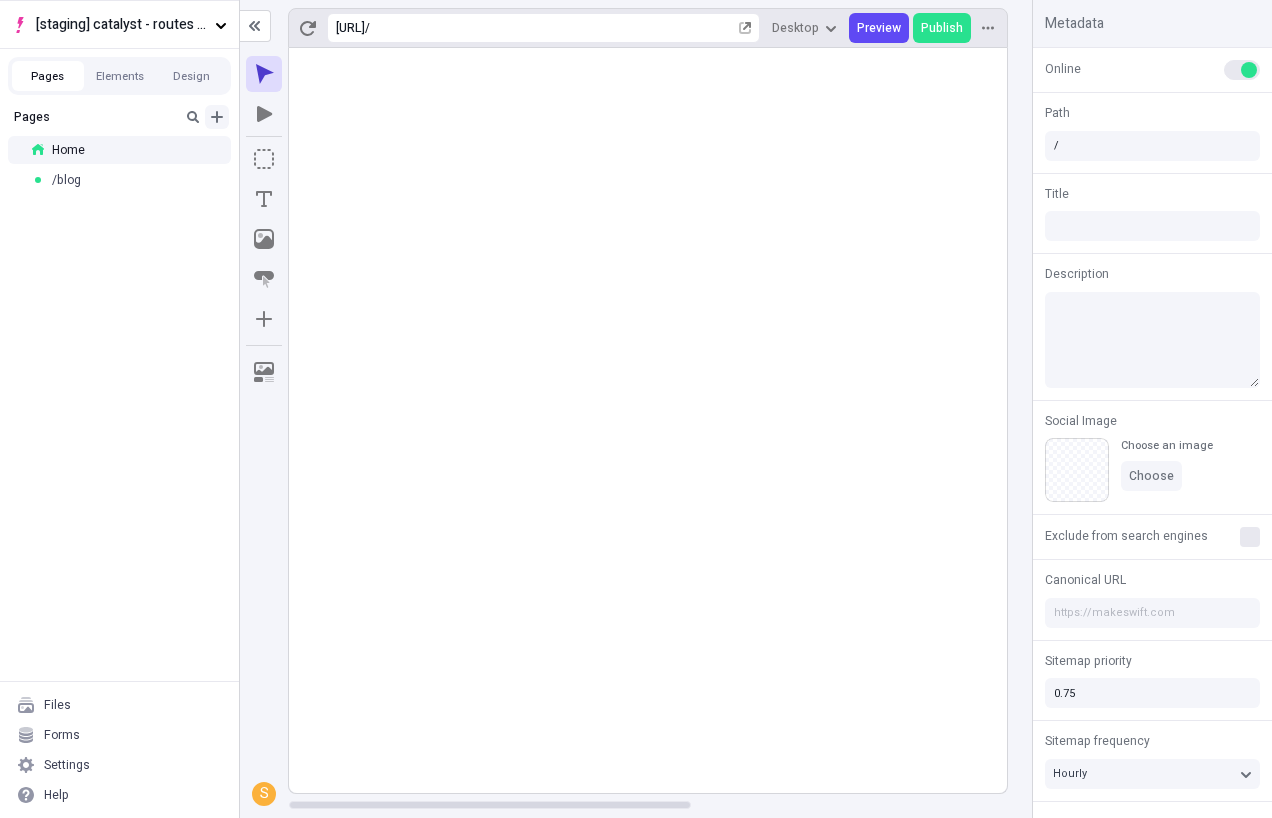 click 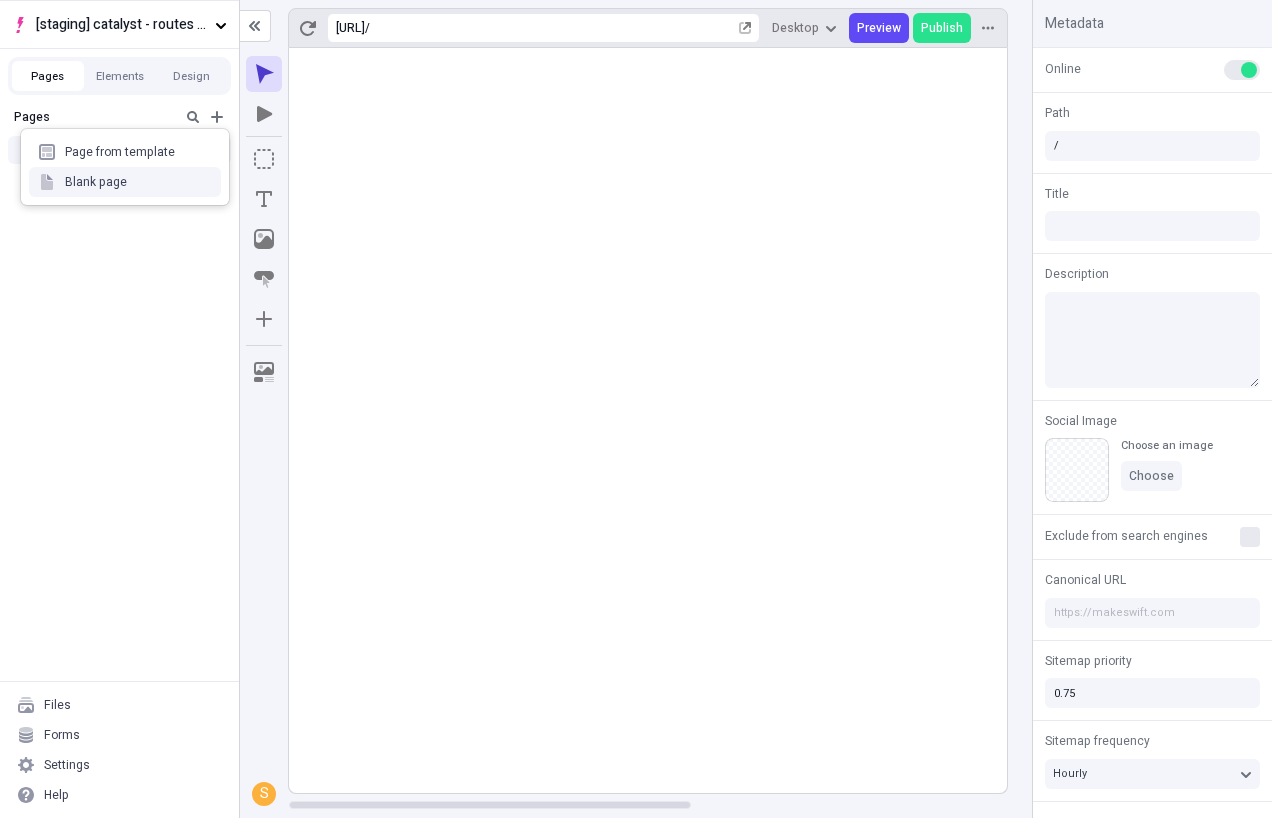 click on "Blank page" at bounding box center (125, 182) 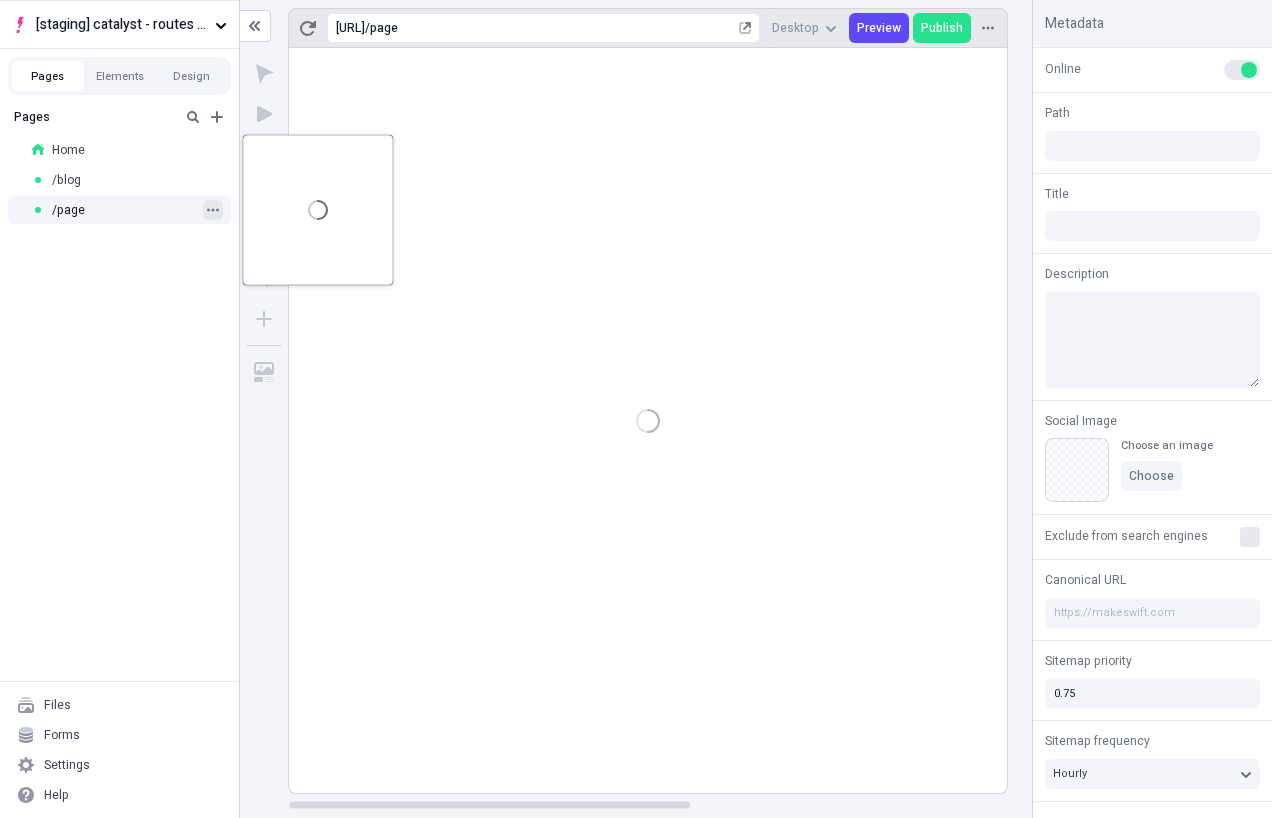 type on "/page" 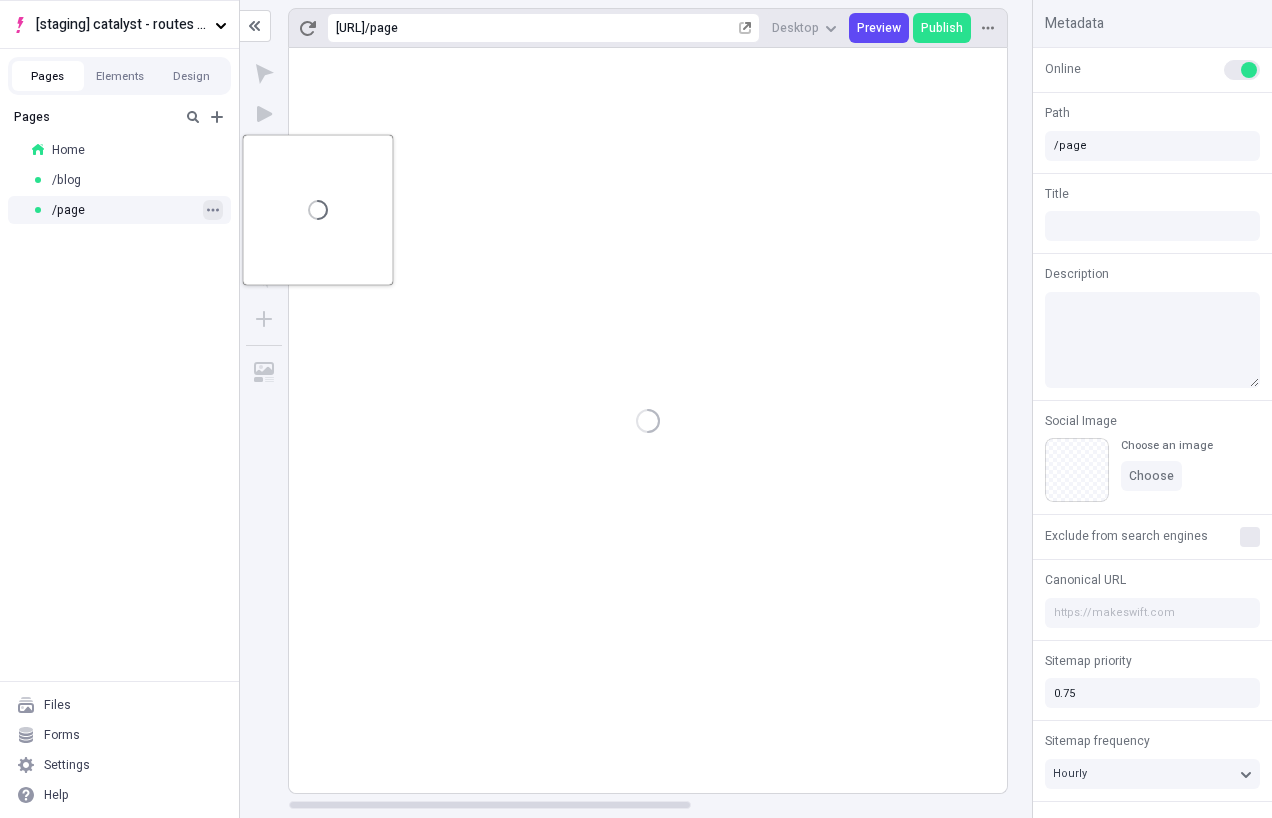 click 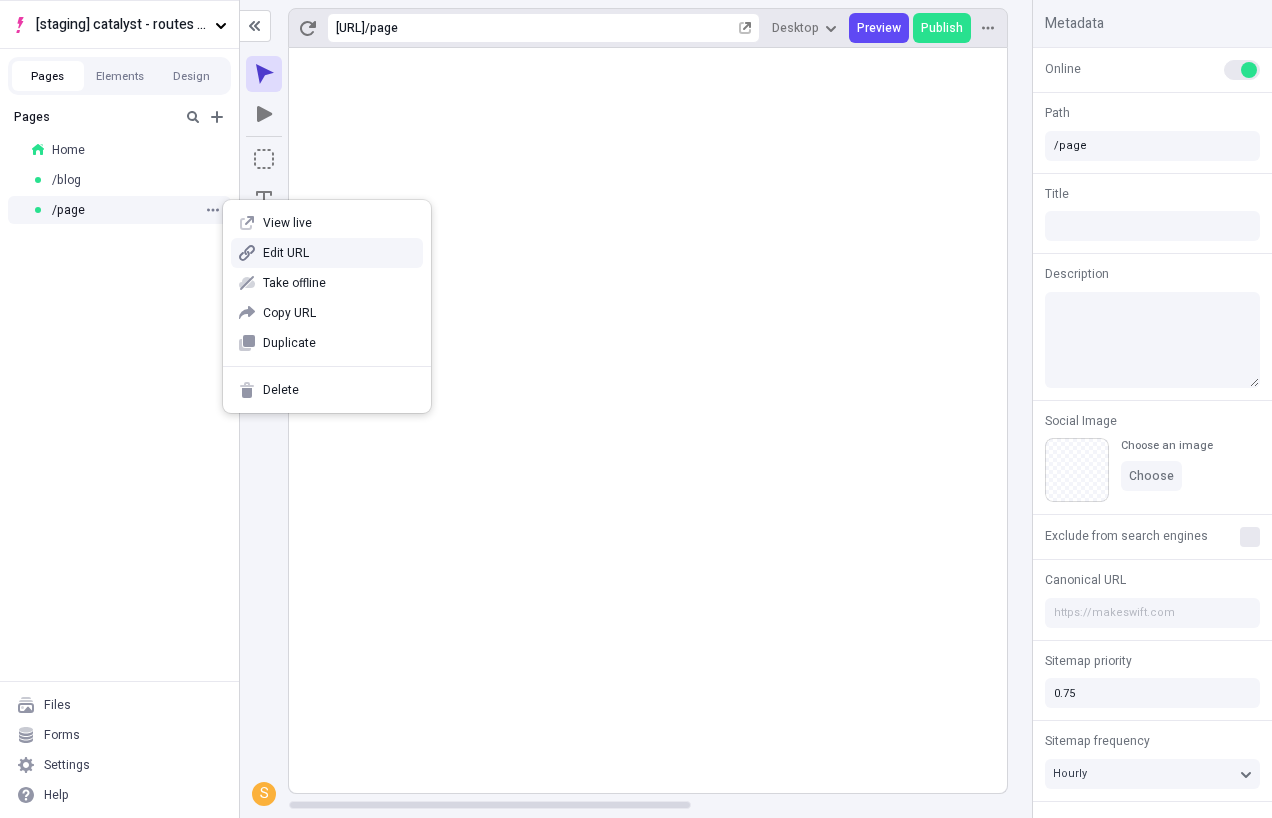 click on "Edit URL" at bounding box center [339, 253] 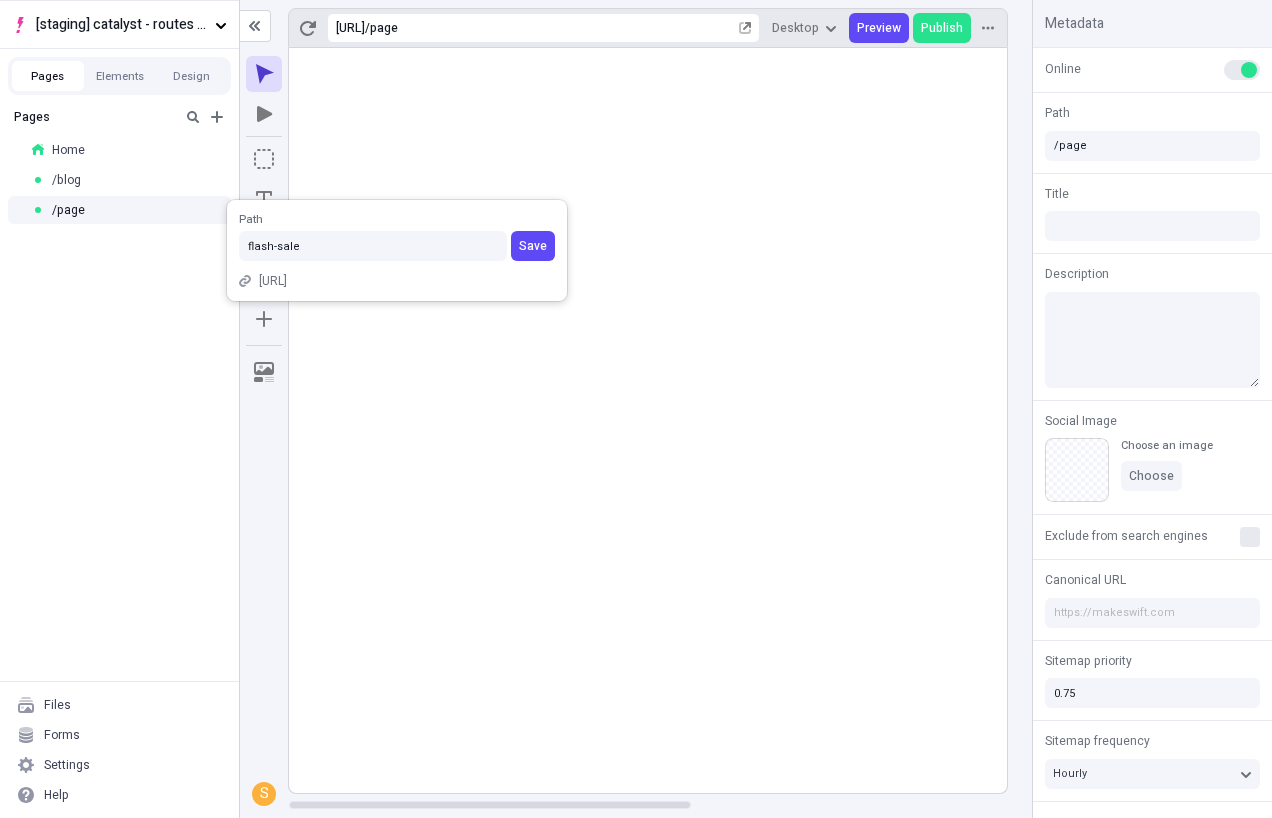 type on "flash-sale" 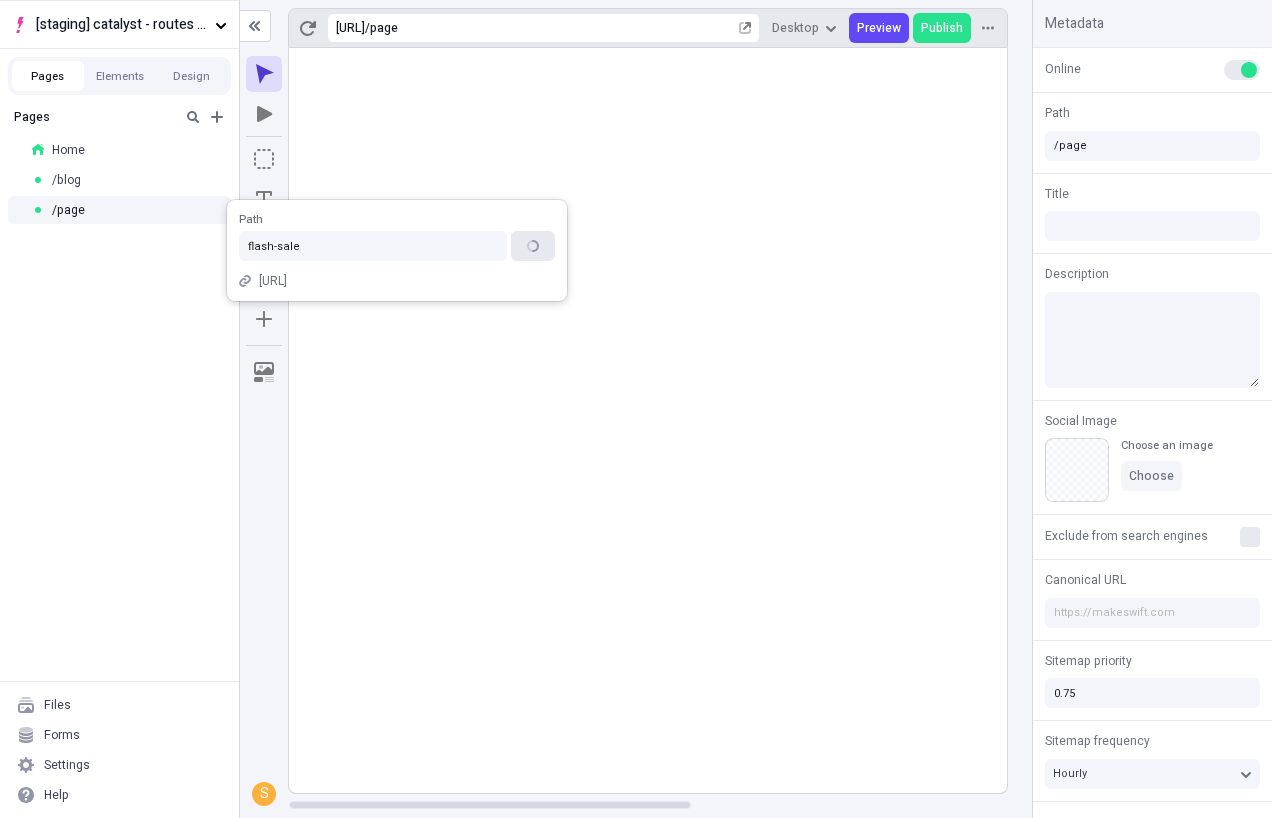 type on "/flash-sale" 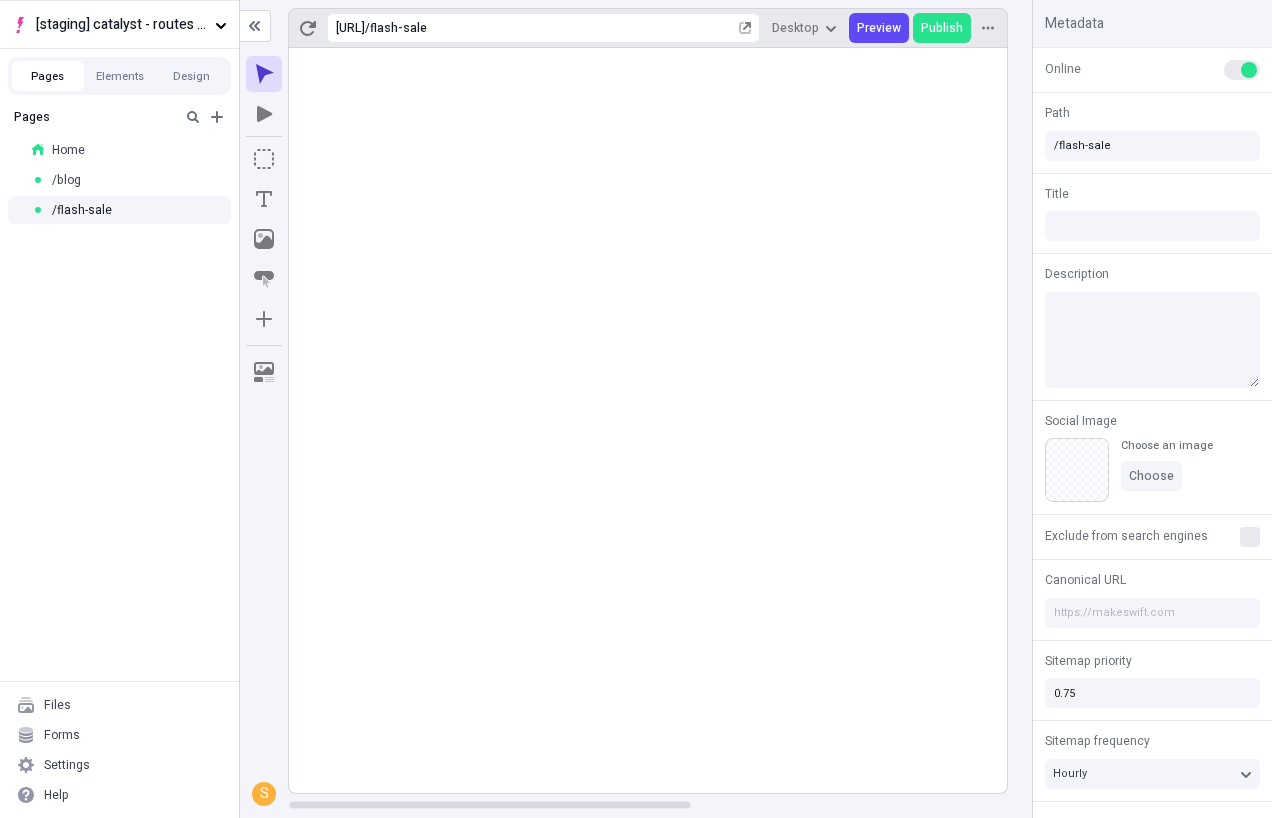 click on "Pages Home / blog / flash-sale" at bounding box center (119, 390) 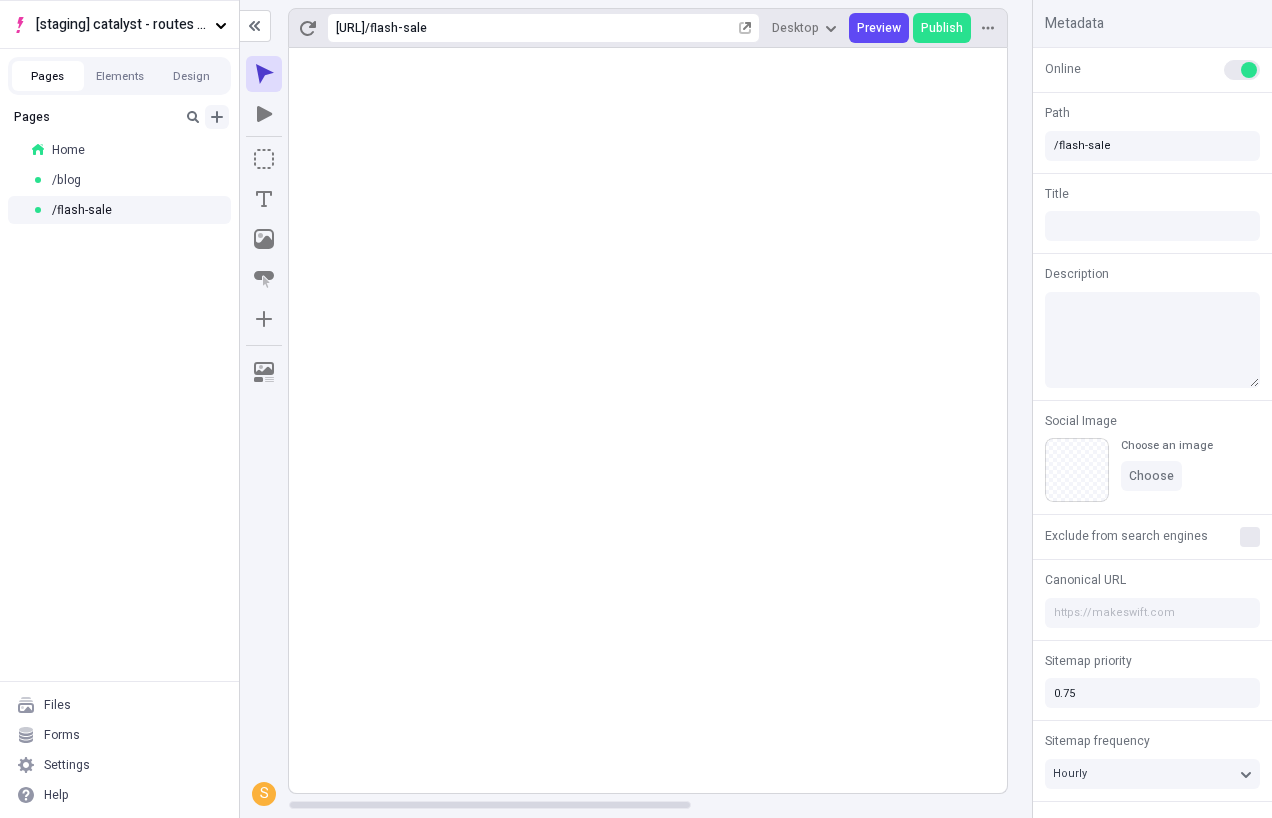 click 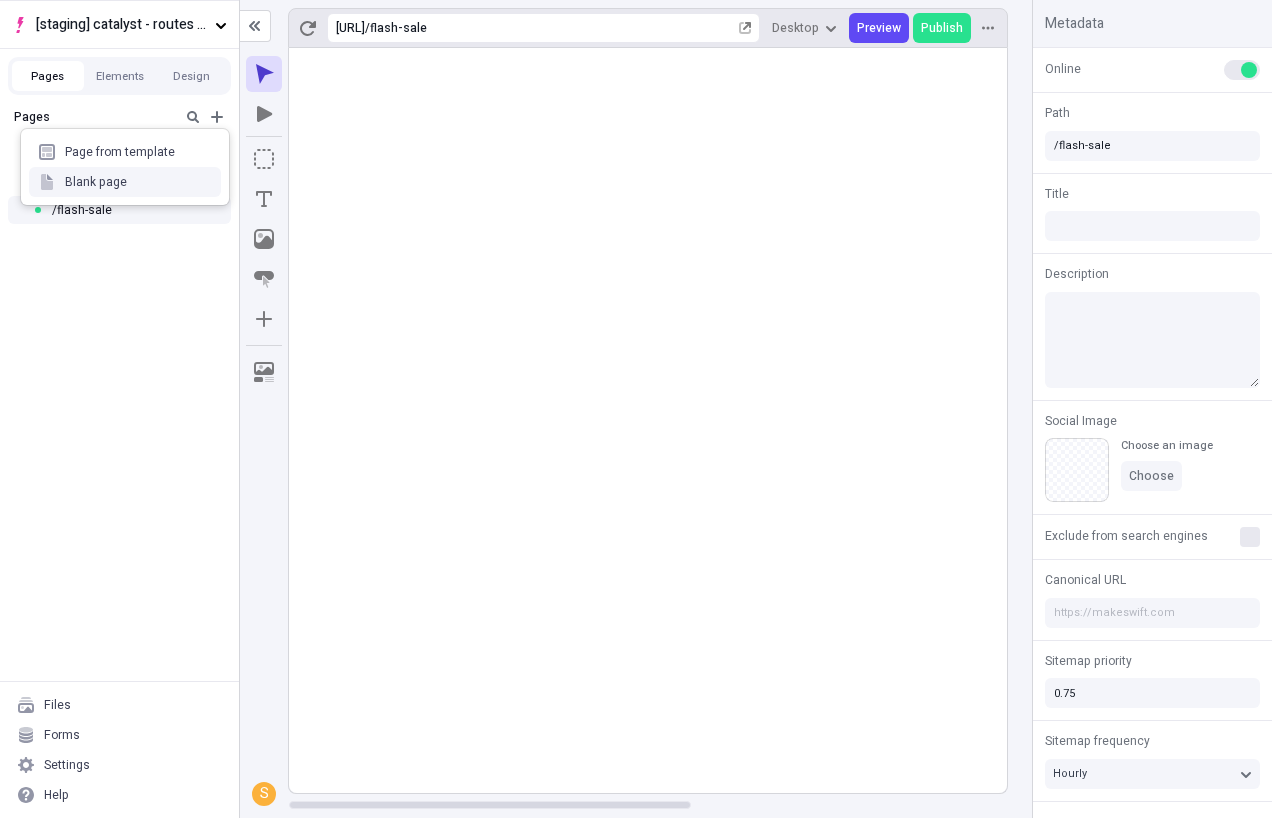 click on "Blank page" at bounding box center [125, 182] 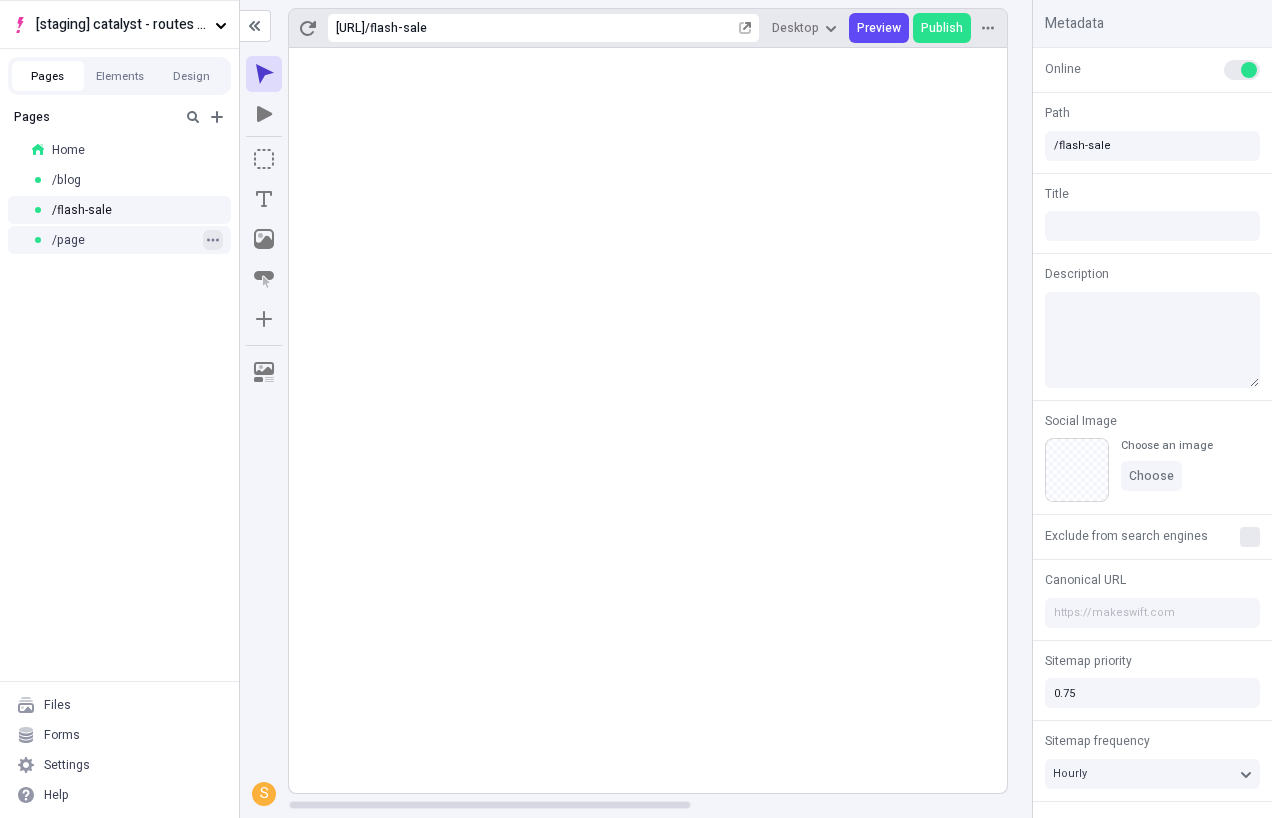 click at bounding box center [213, 240] 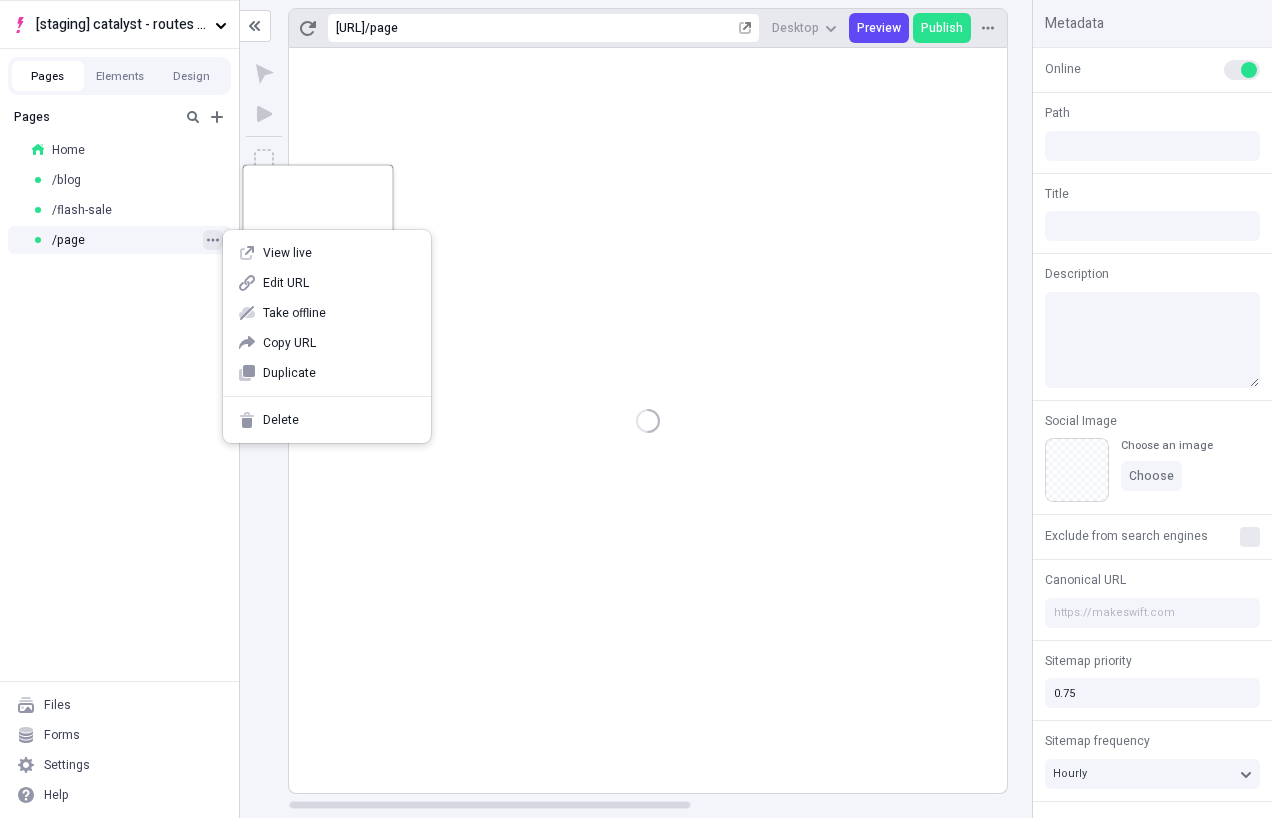 type on "/page" 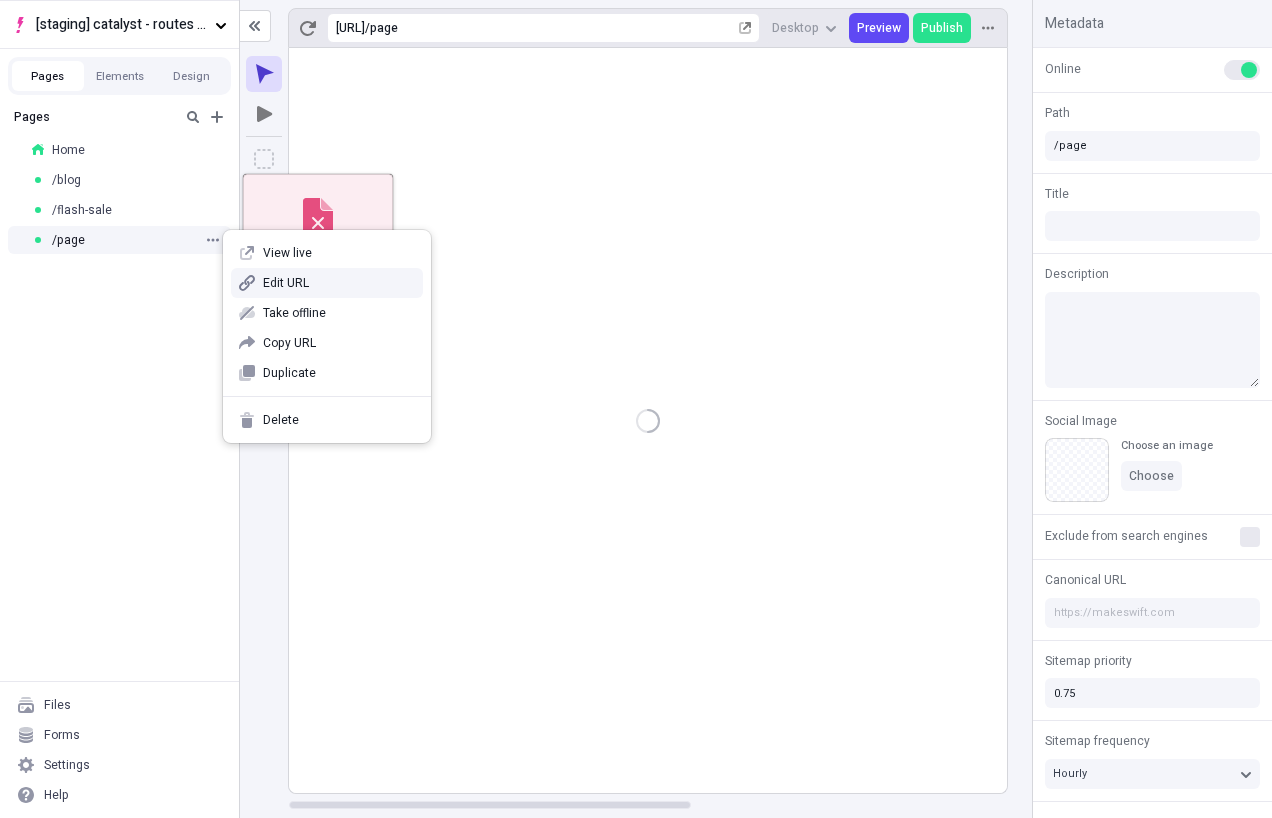 click on "Edit URL" at bounding box center (339, 283) 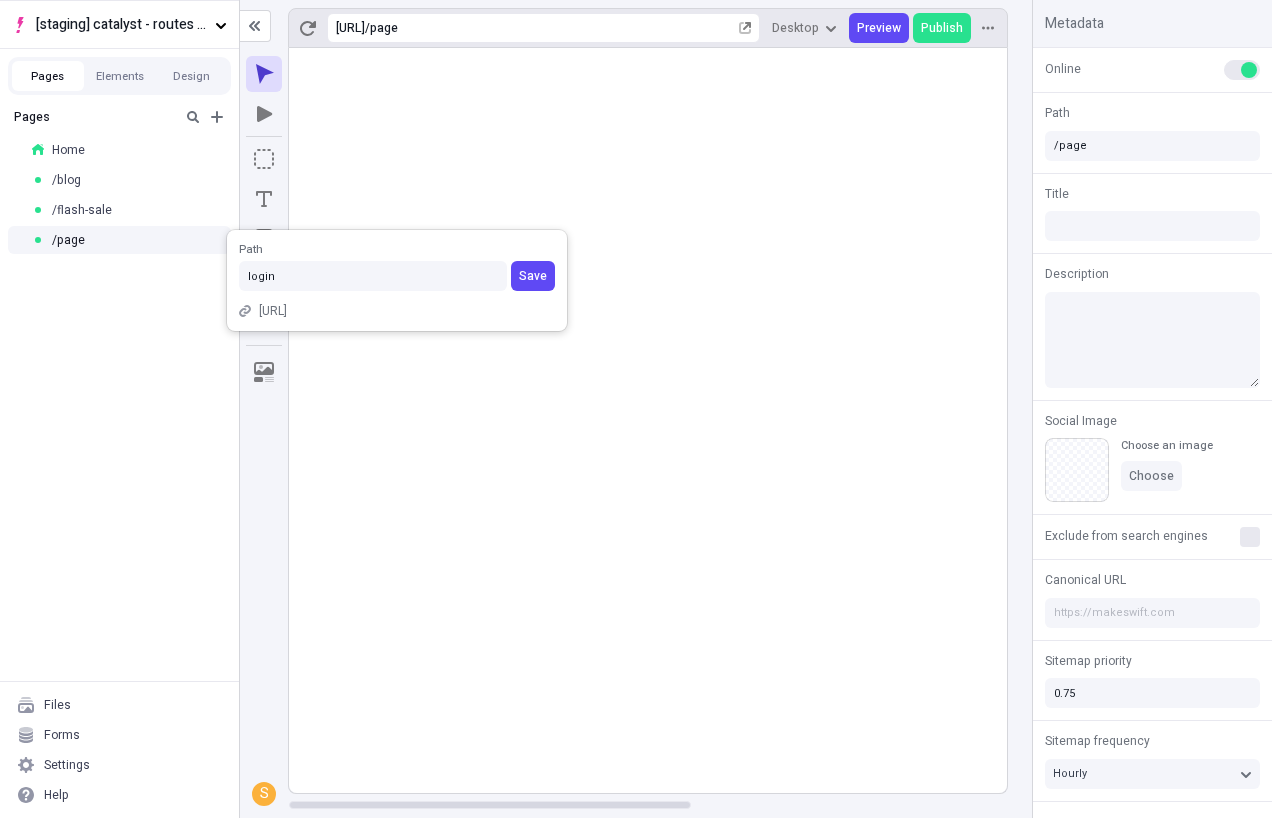 type on "login" 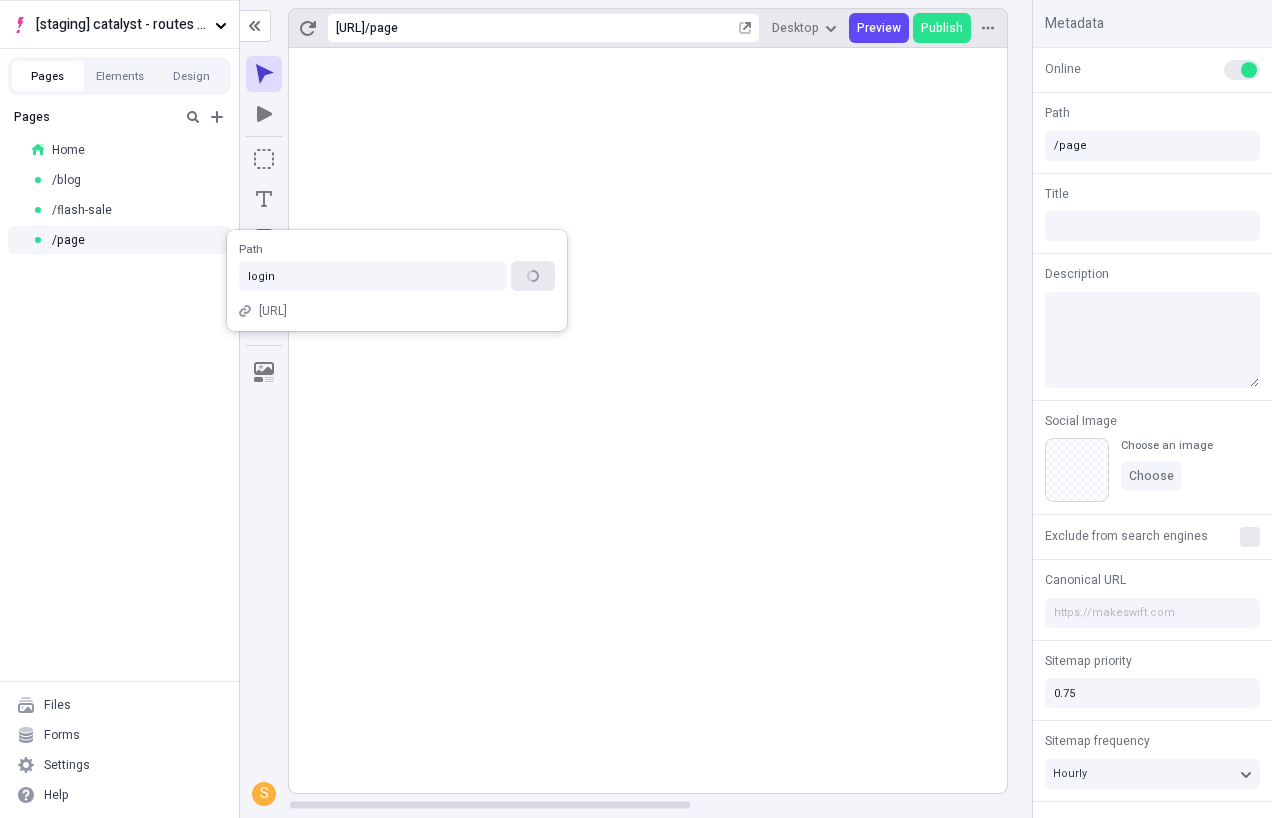 type on "/login" 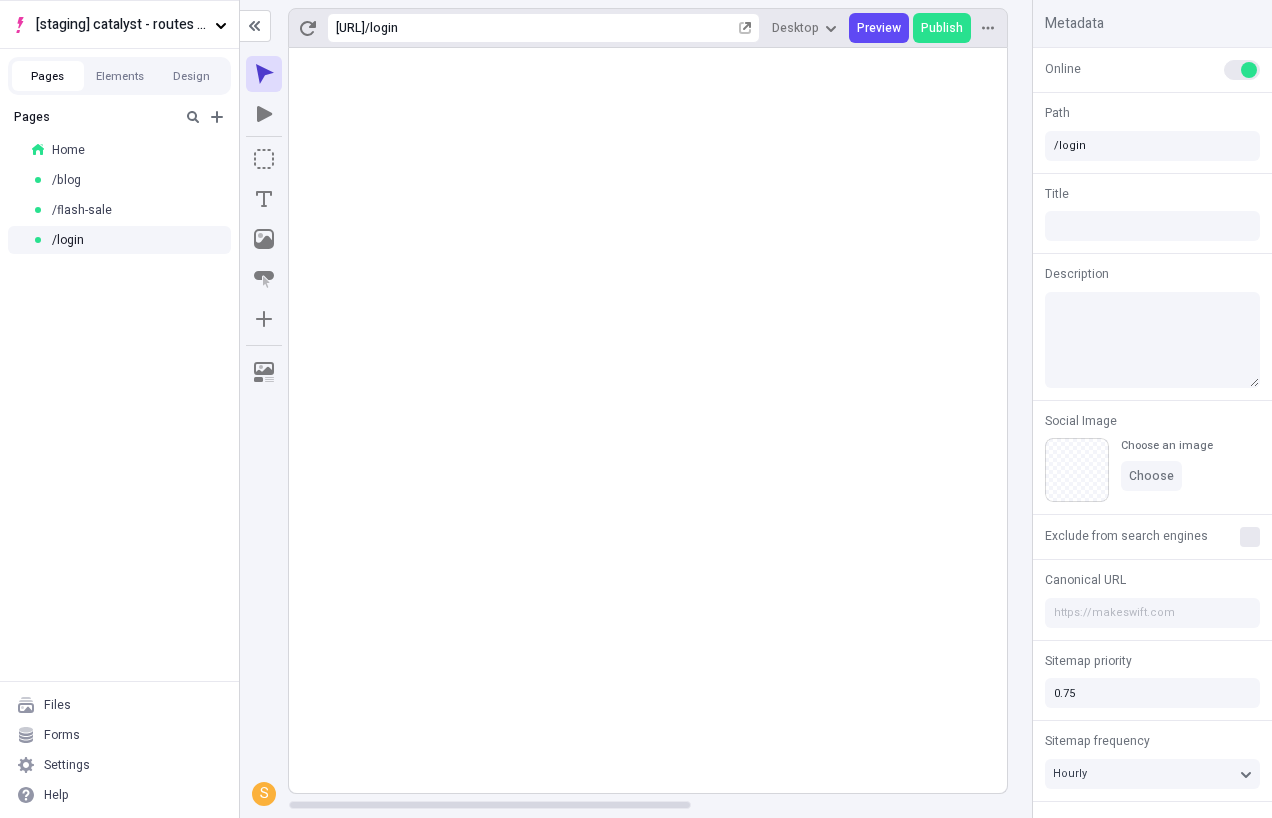 click on "Pages Home / blog / flash-sale / login" at bounding box center (119, 390) 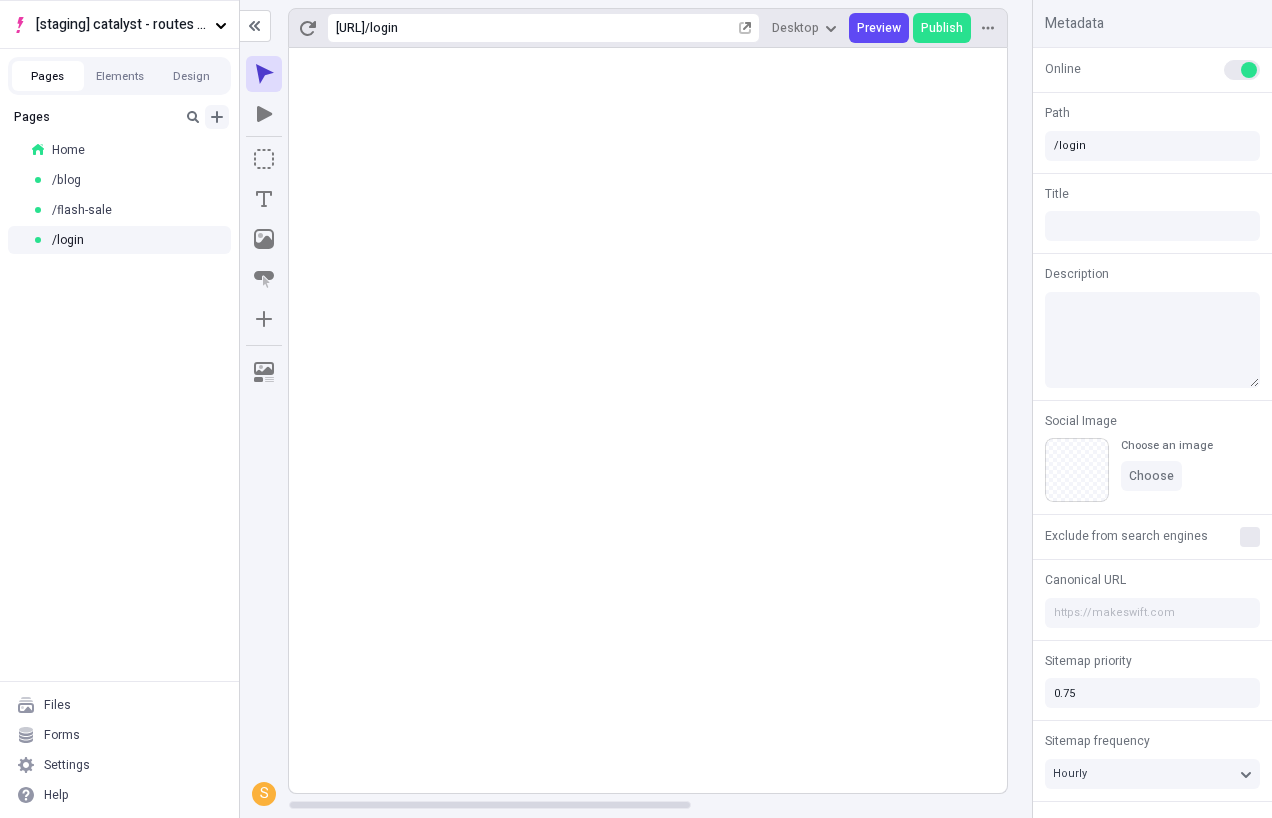 click 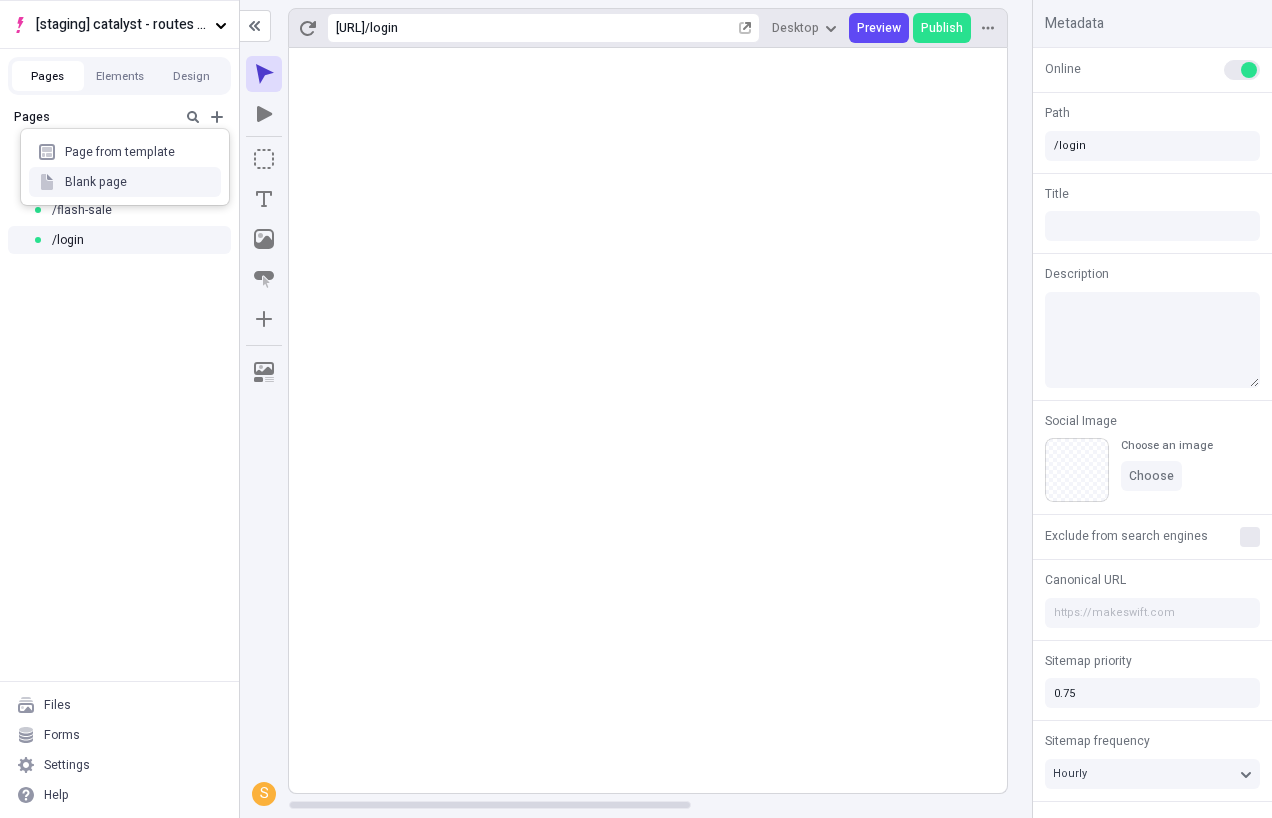 click on "Blank page" at bounding box center [125, 182] 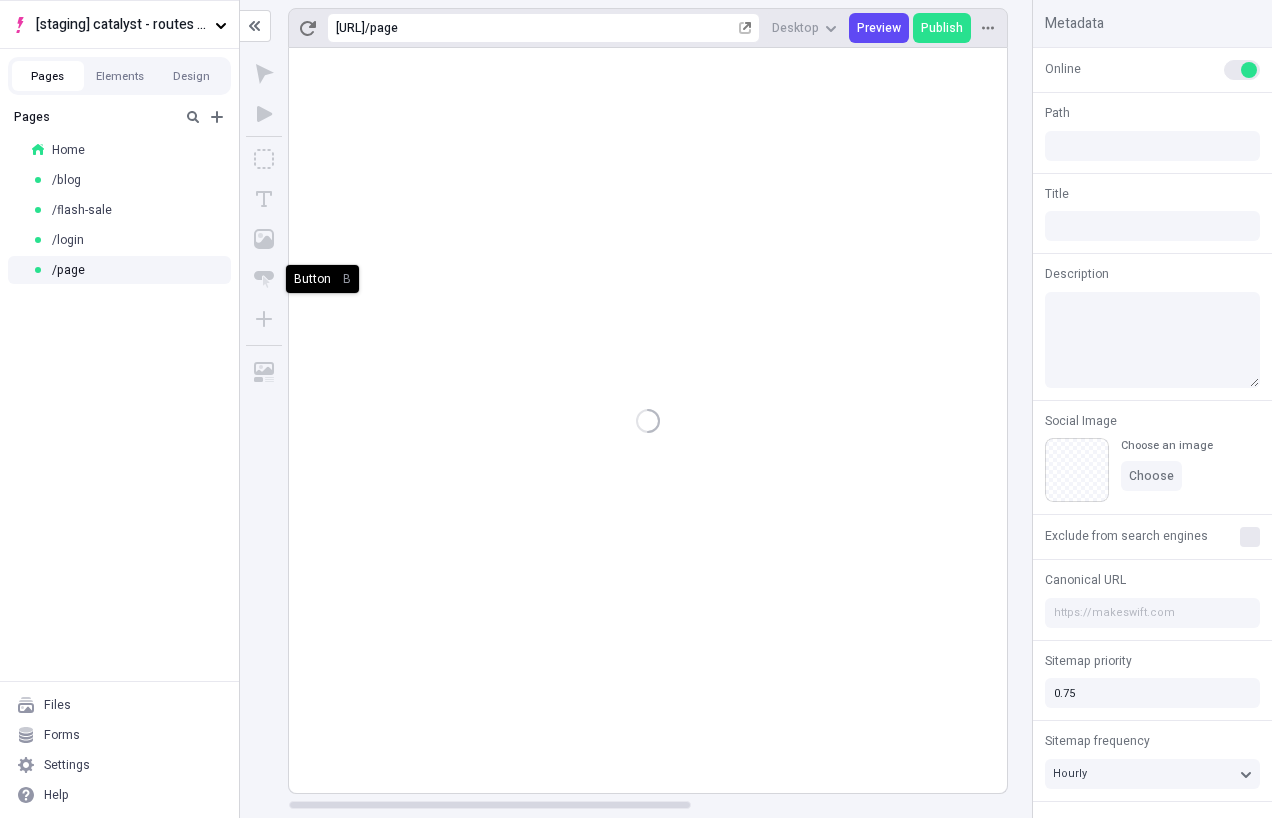 type on "/page" 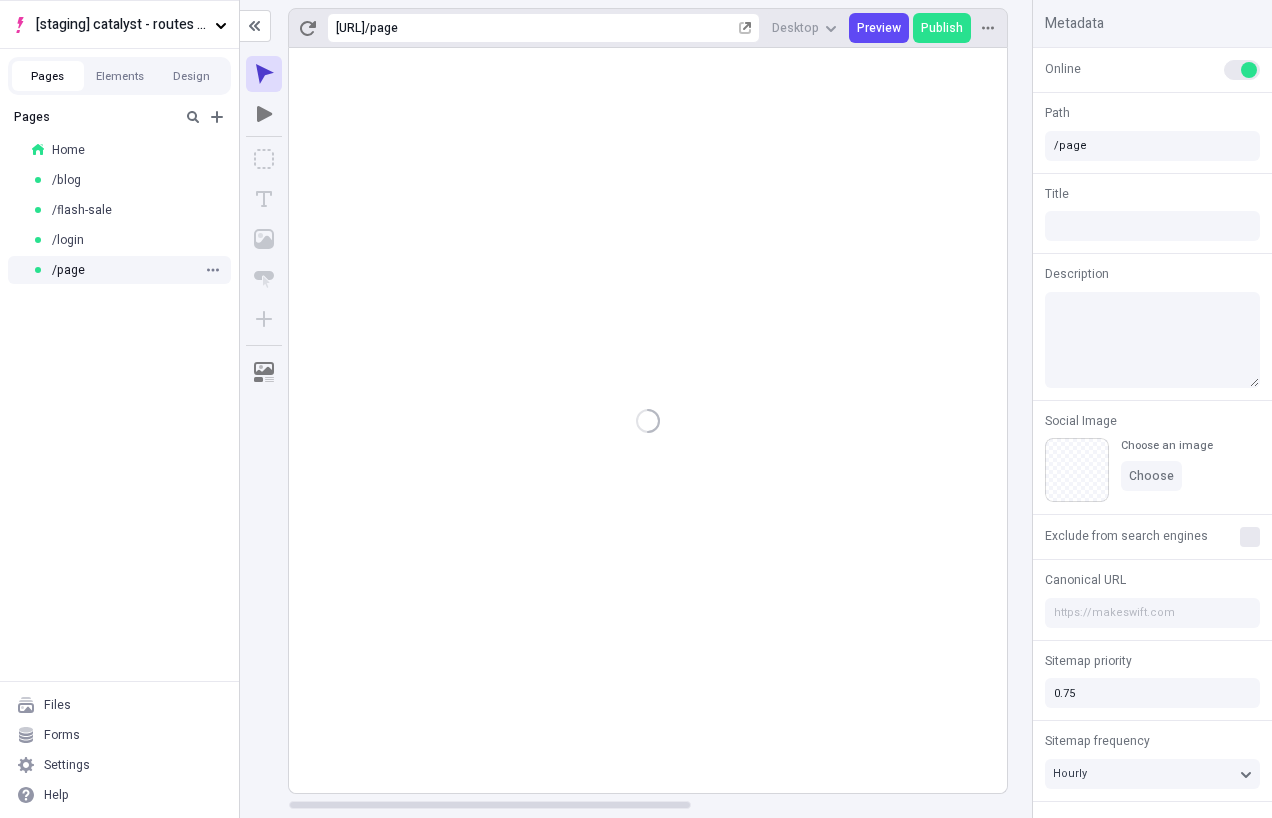 click on "/ page" at bounding box center [119, 270] 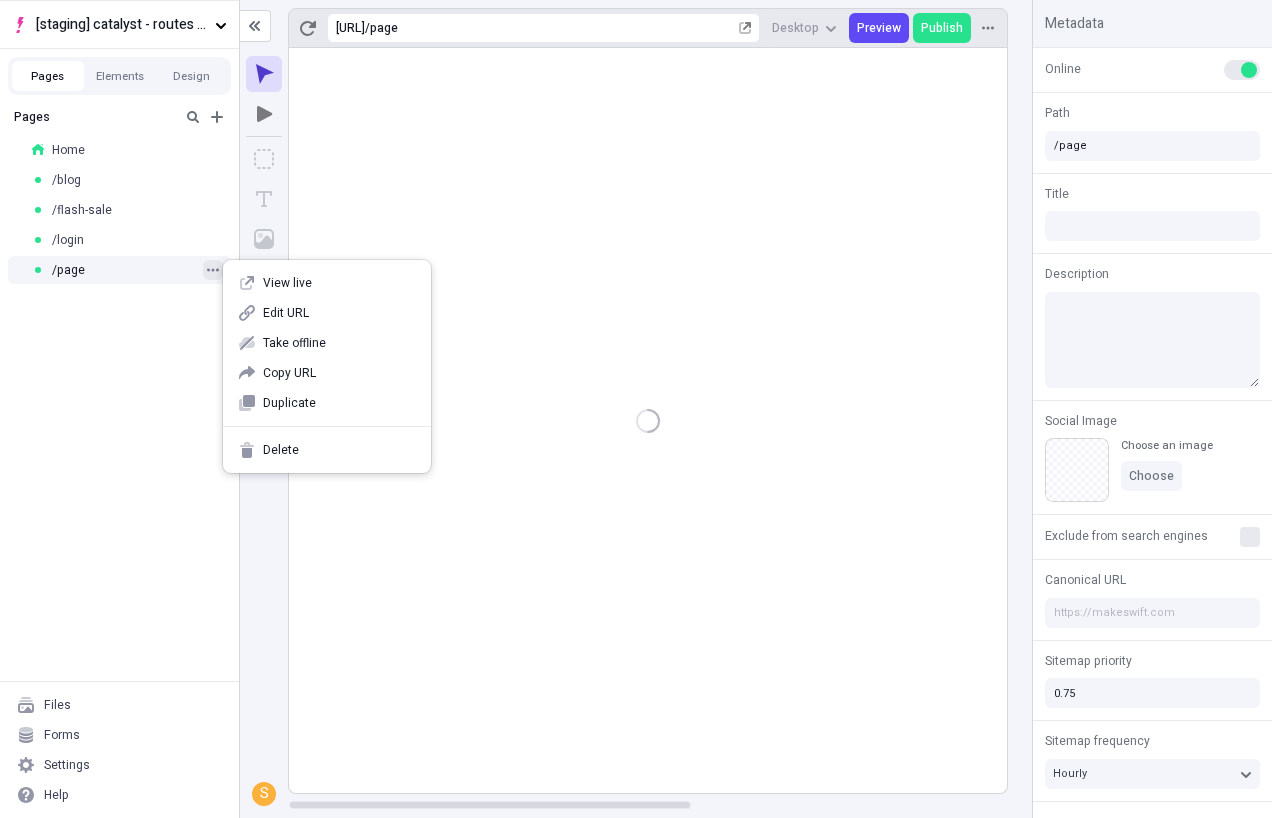 click 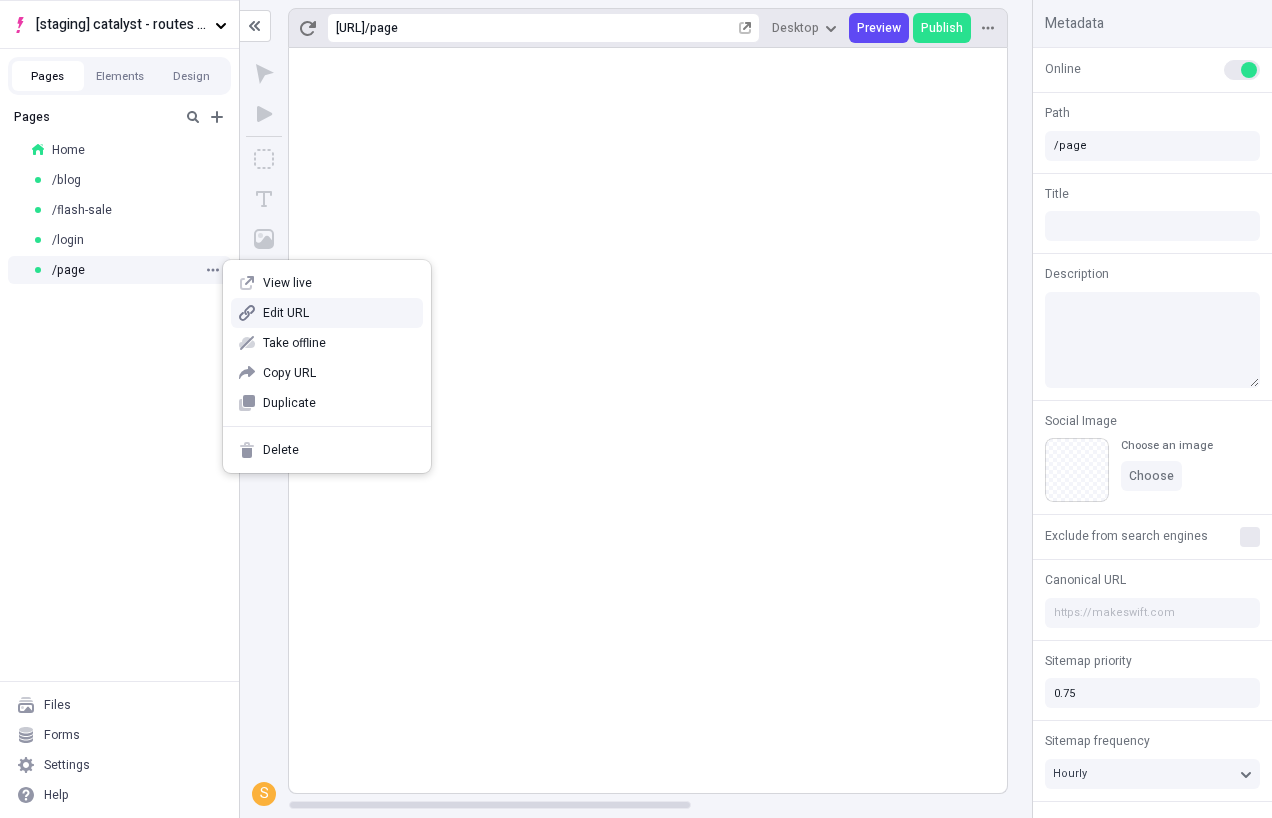 click on "Edit URL" at bounding box center [339, 313] 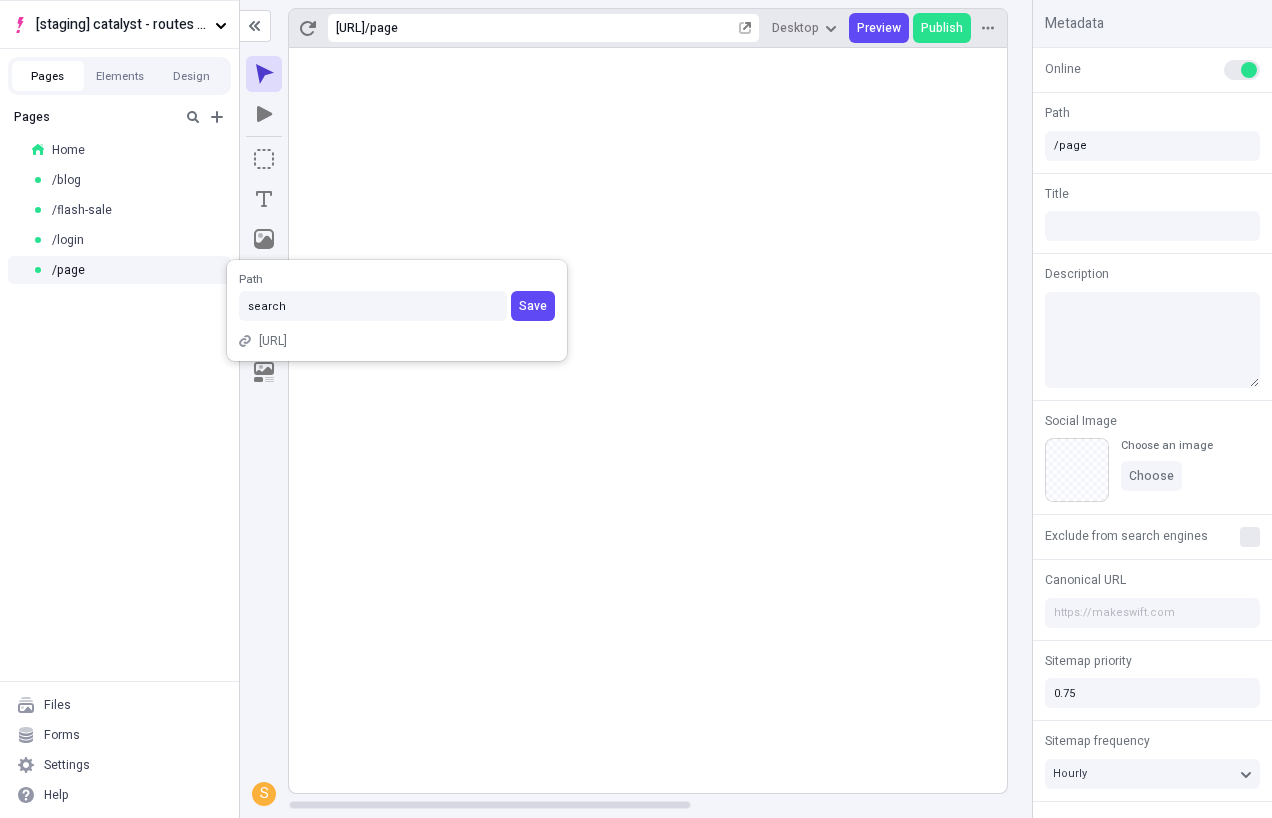 type on "search" 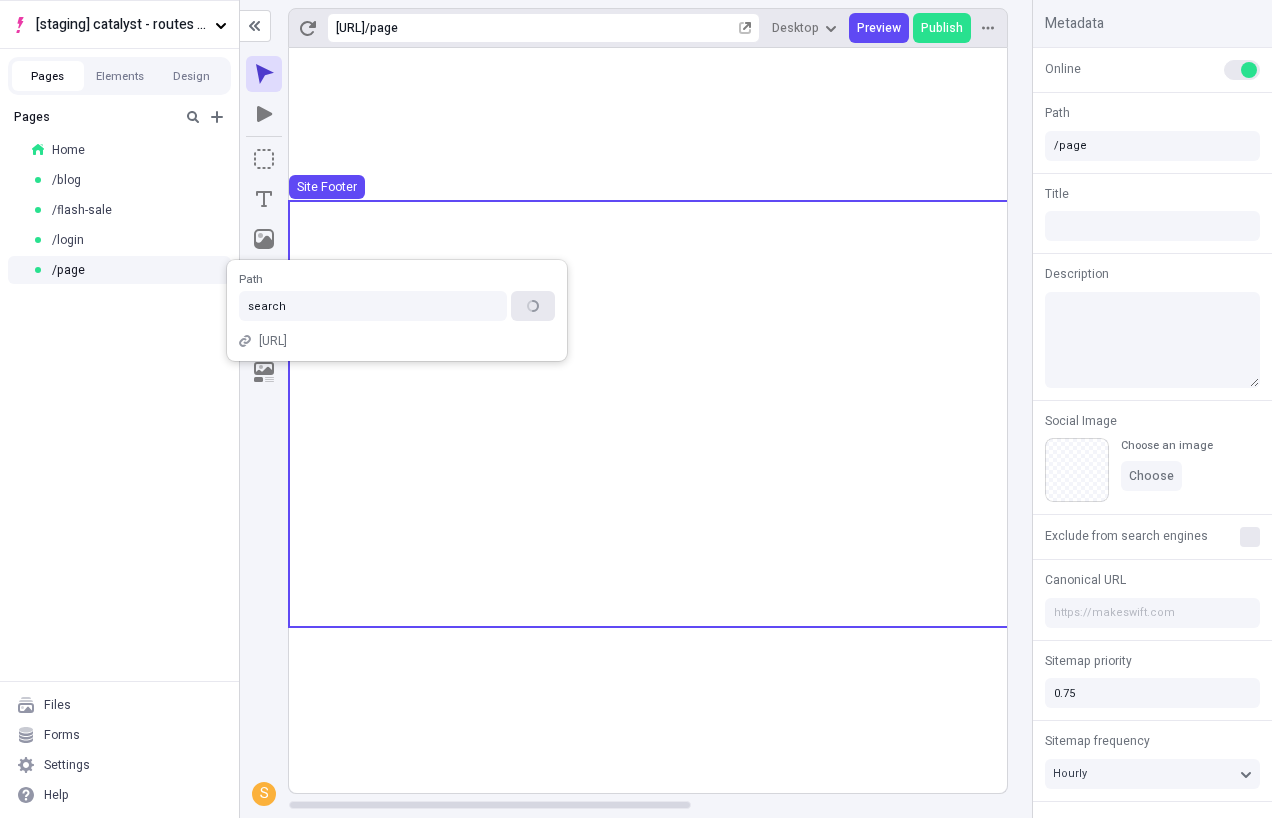 type on "/search" 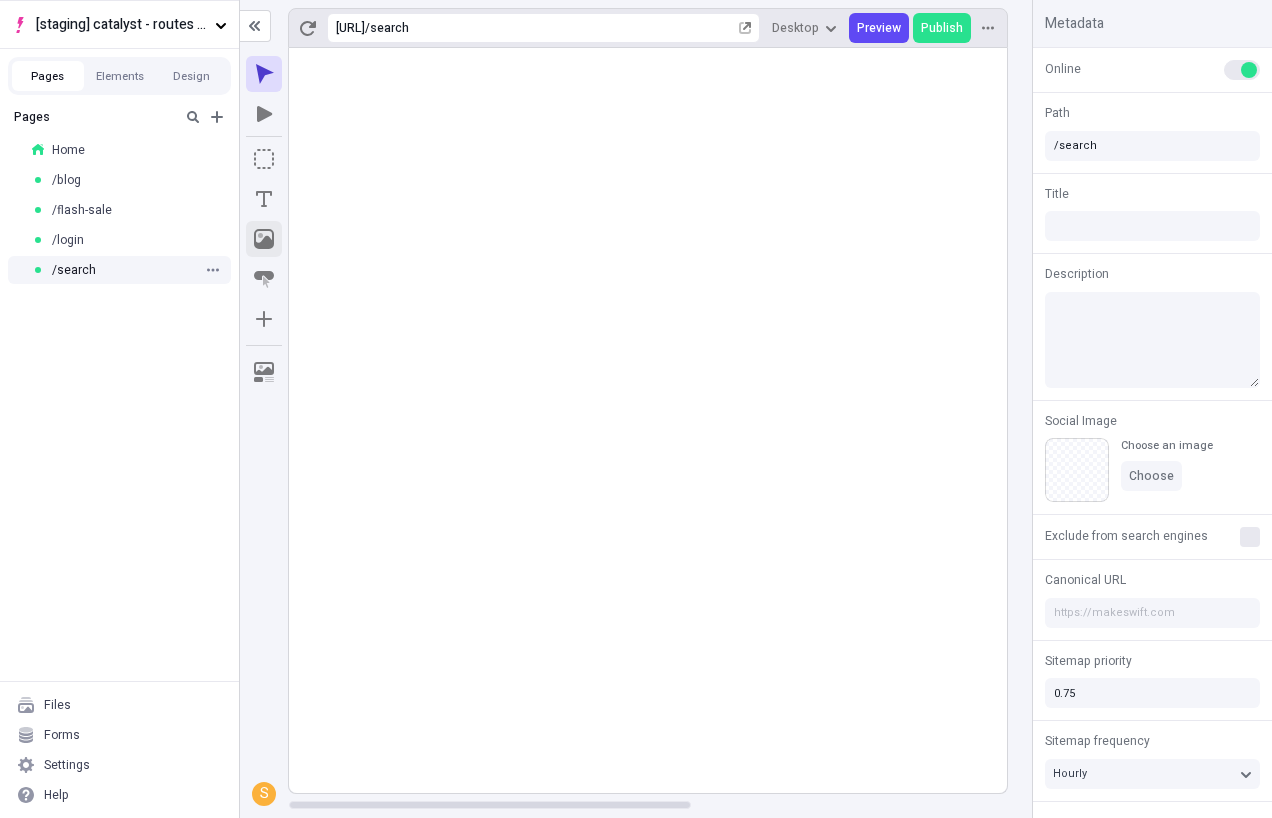 type 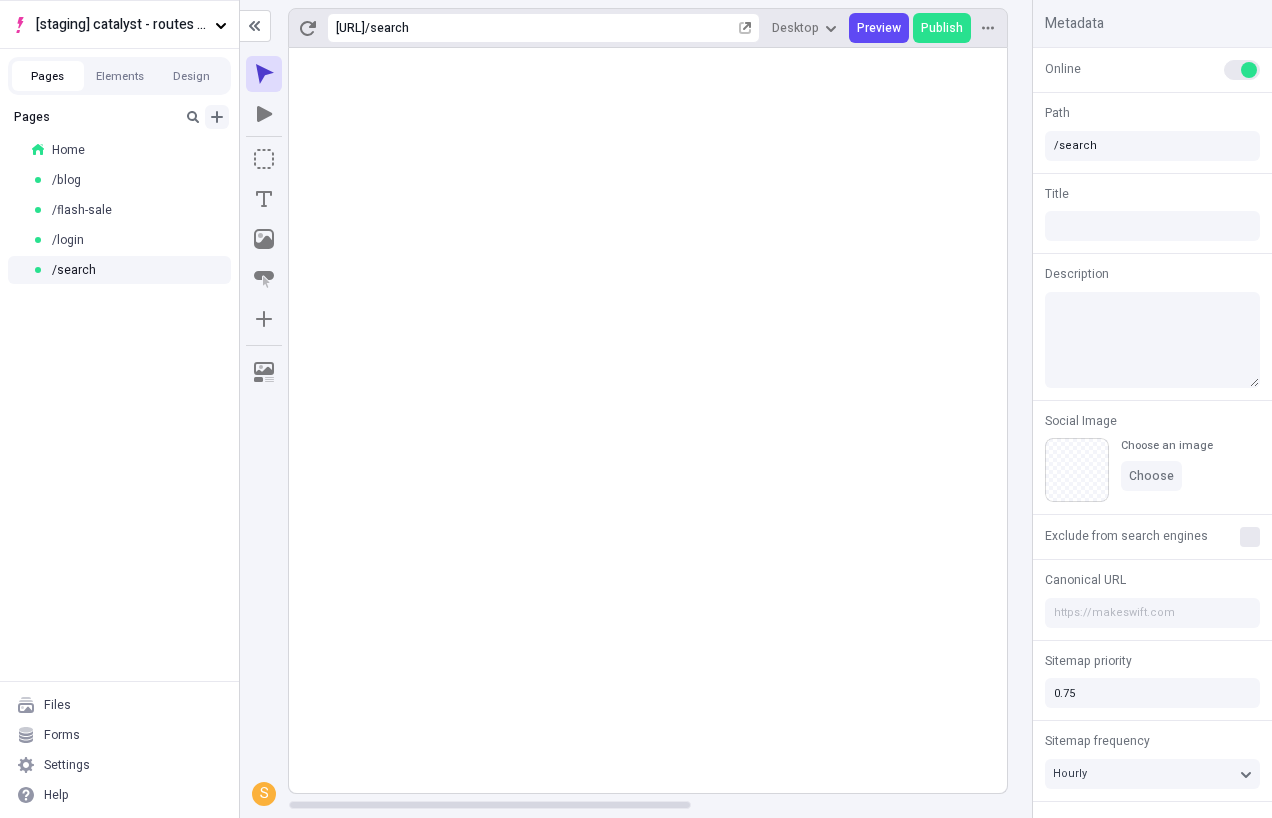click 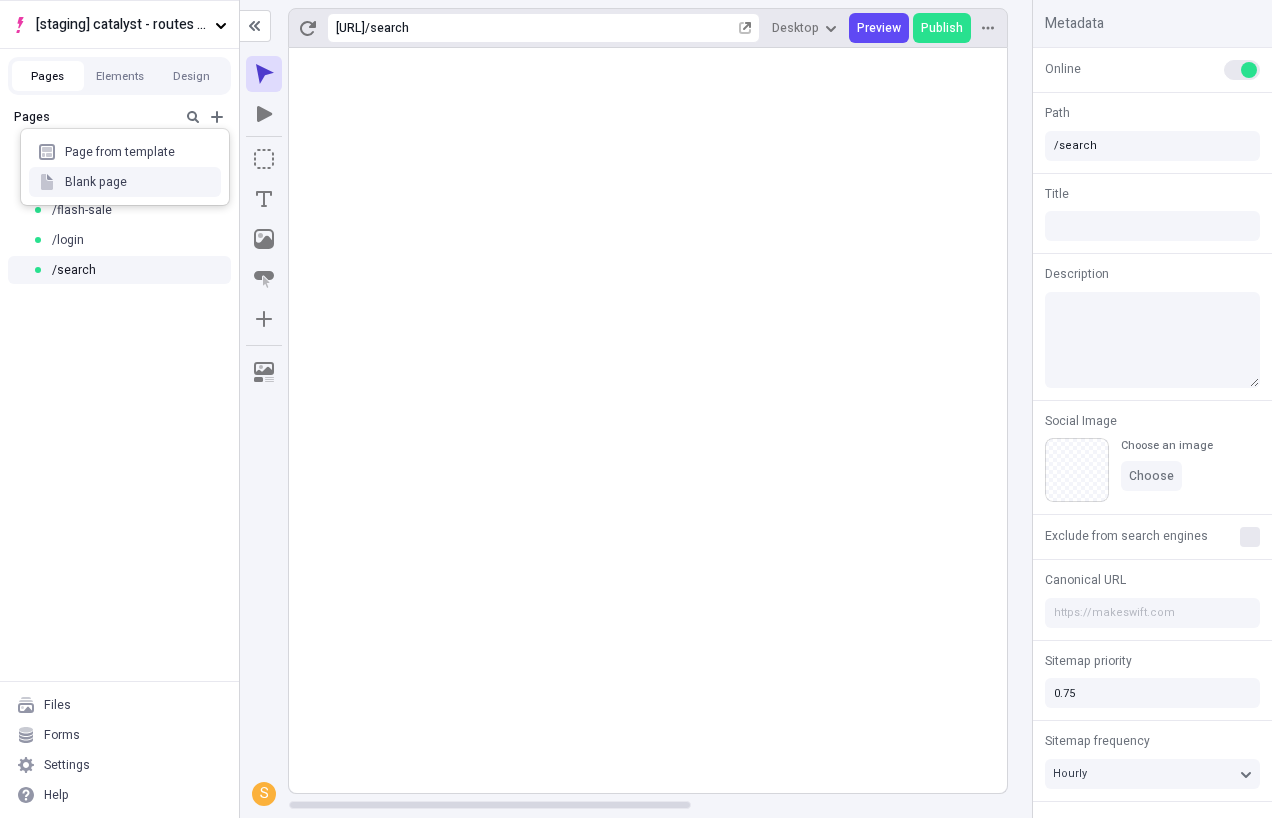 click on "Blank page" at bounding box center [125, 182] 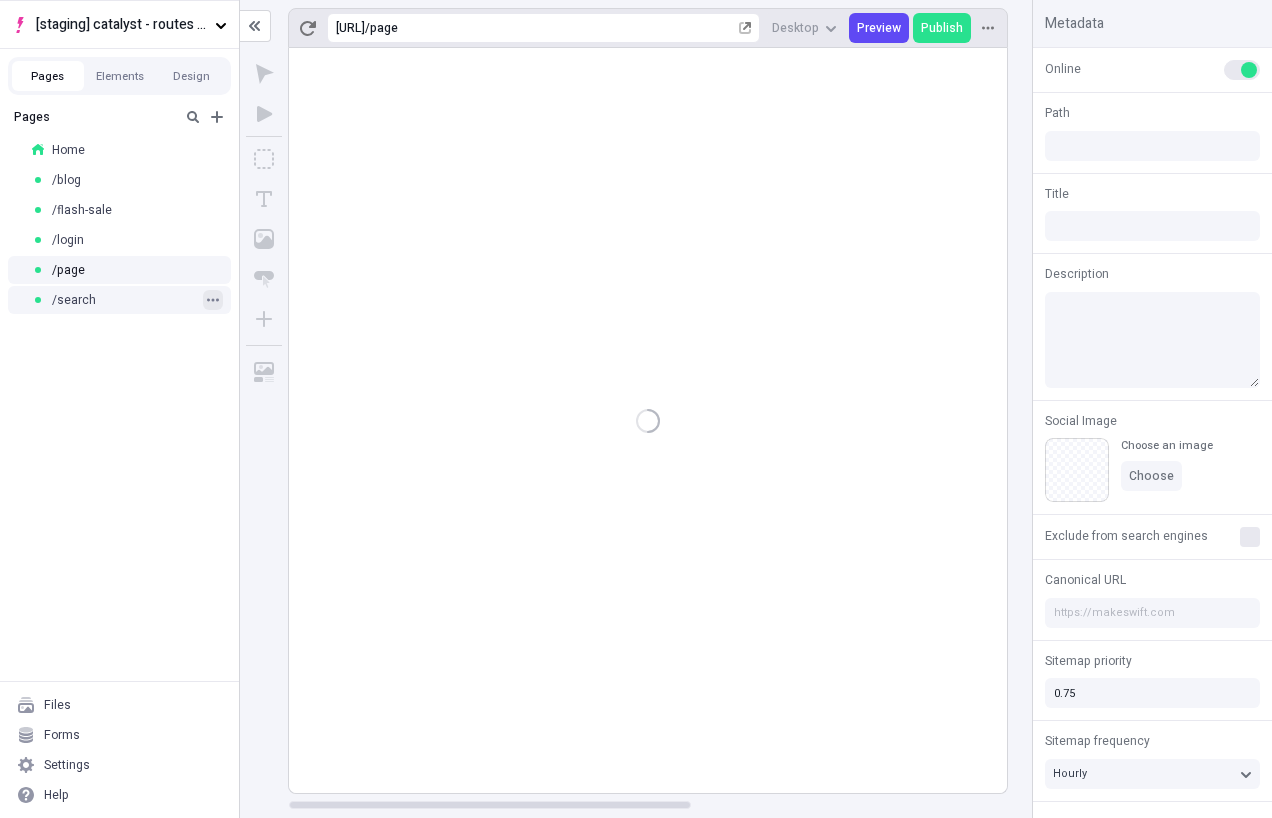 type on "/page" 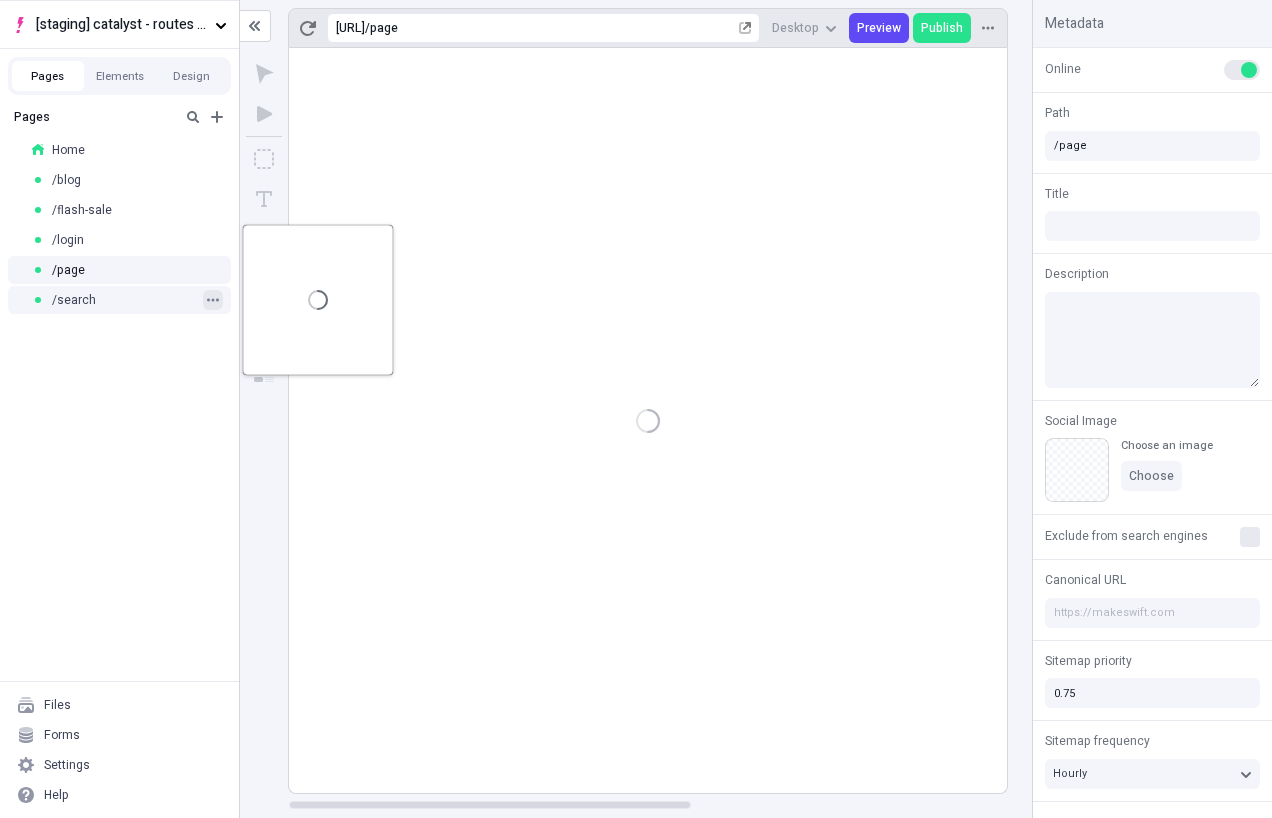click 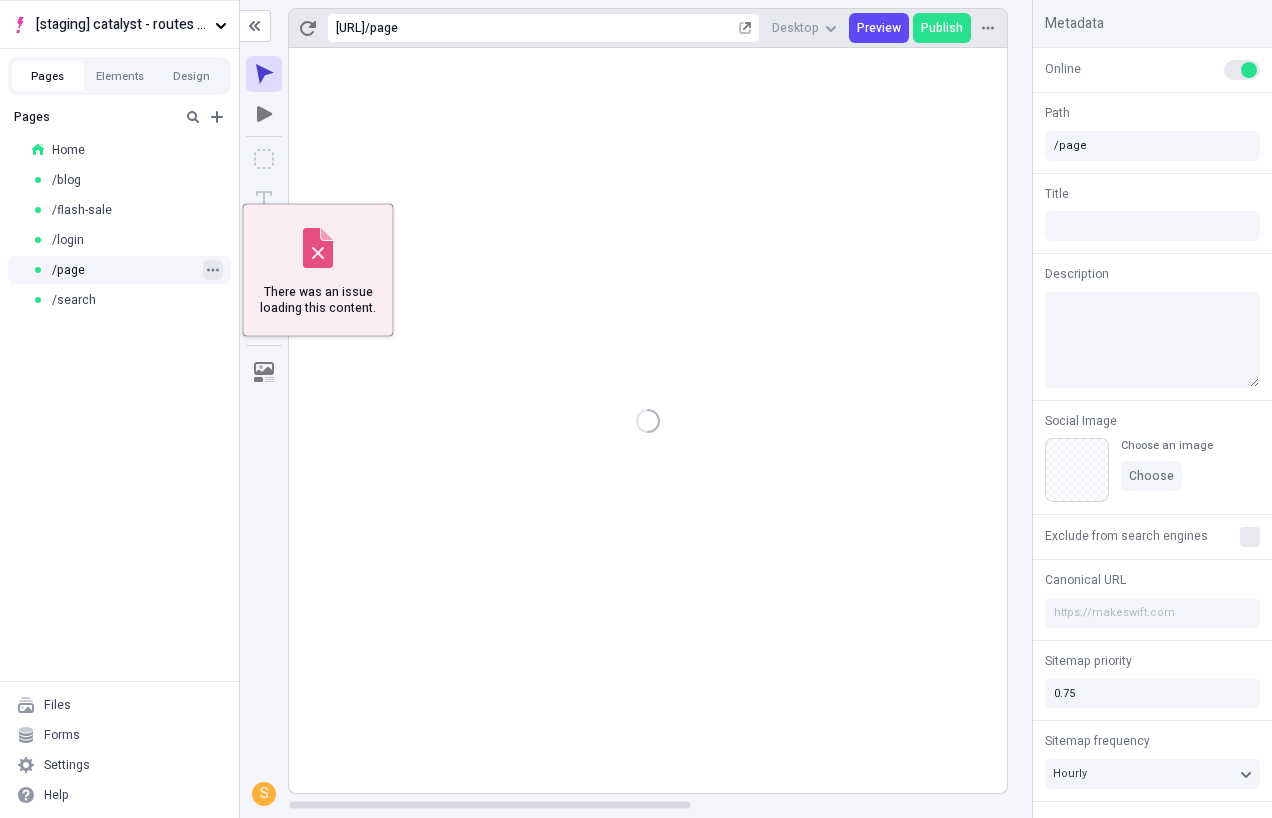 click 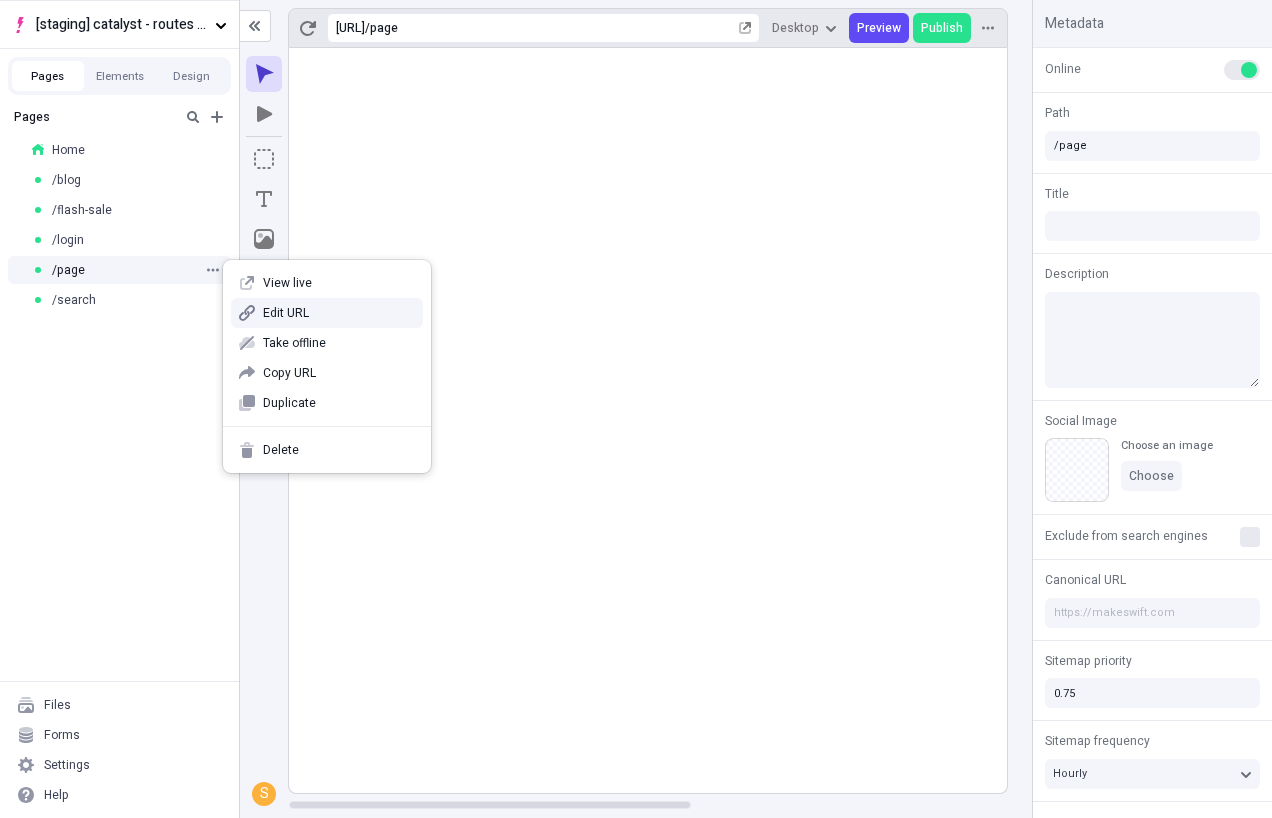 click on "Edit URL" at bounding box center (339, 313) 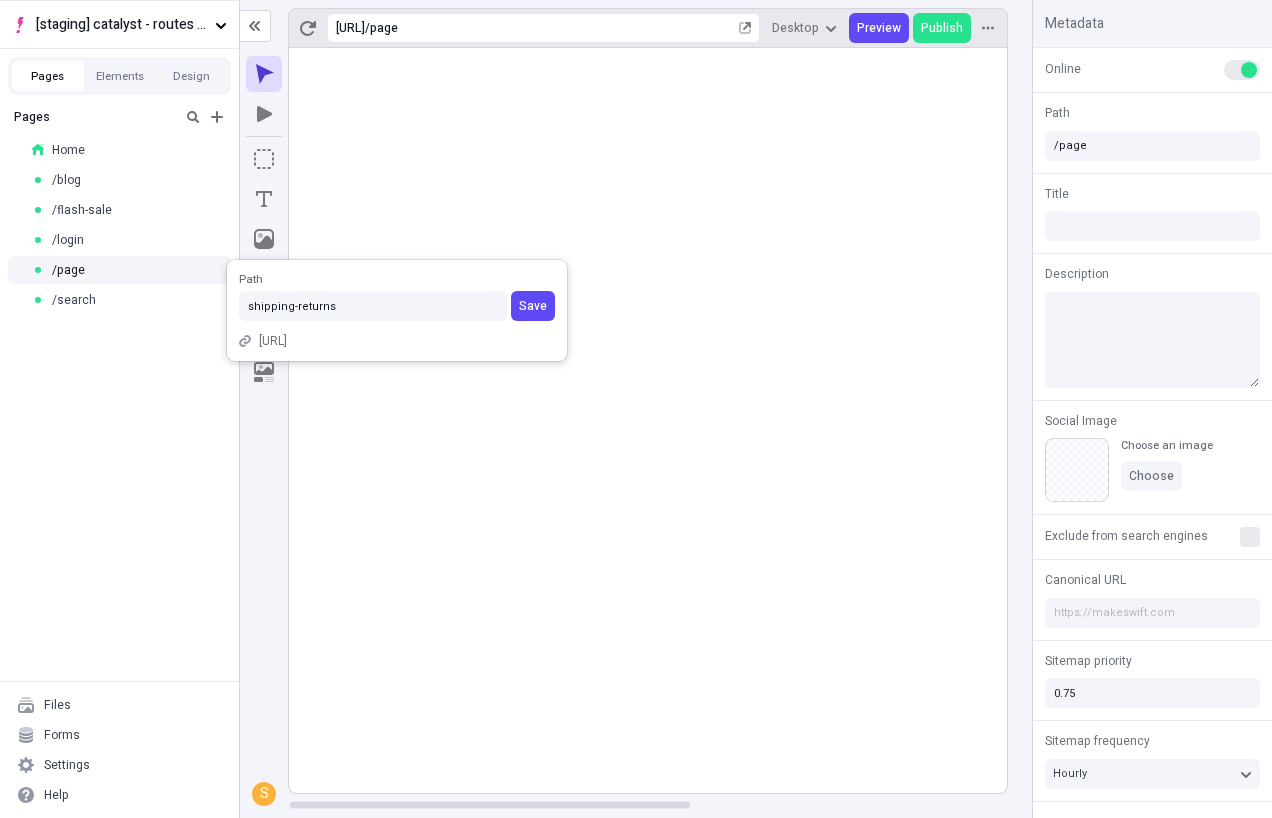 type on "shipping-returns" 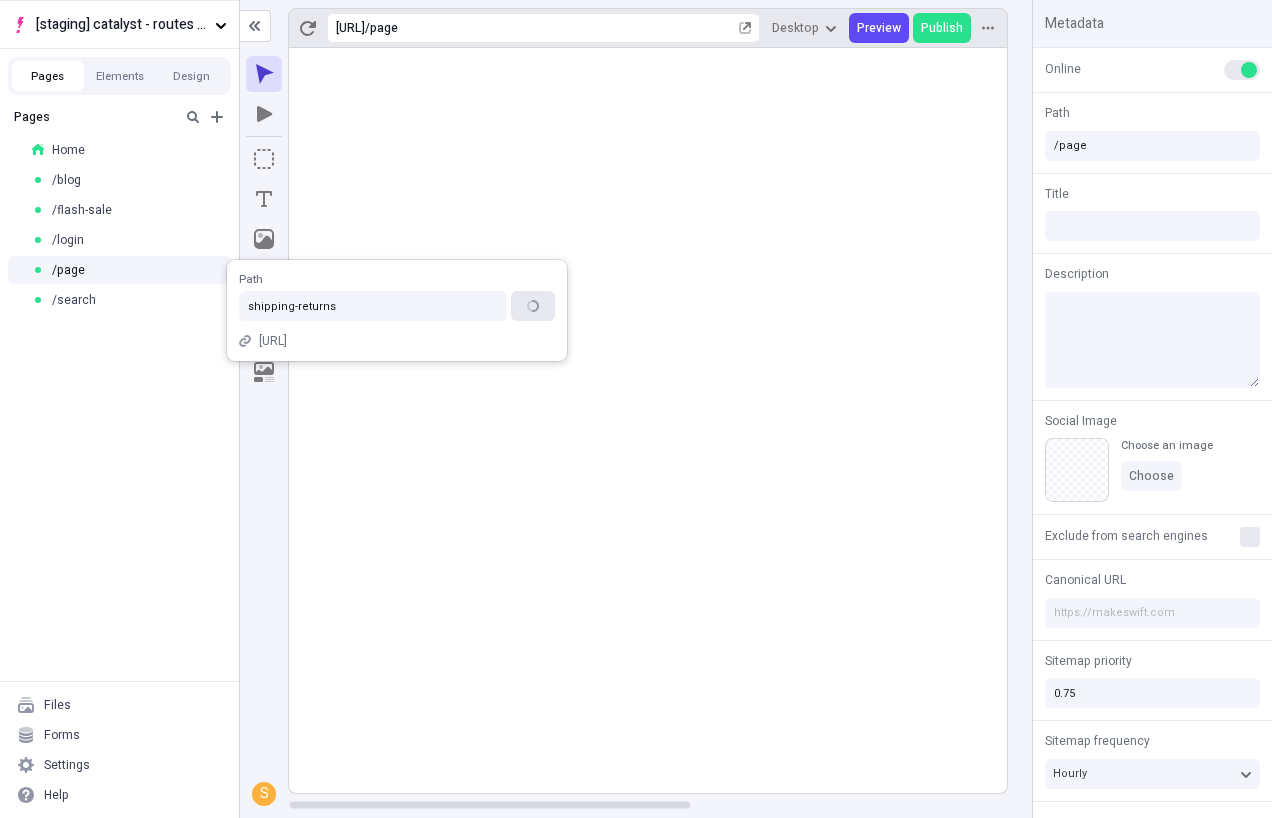 type on "/shipping-returns" 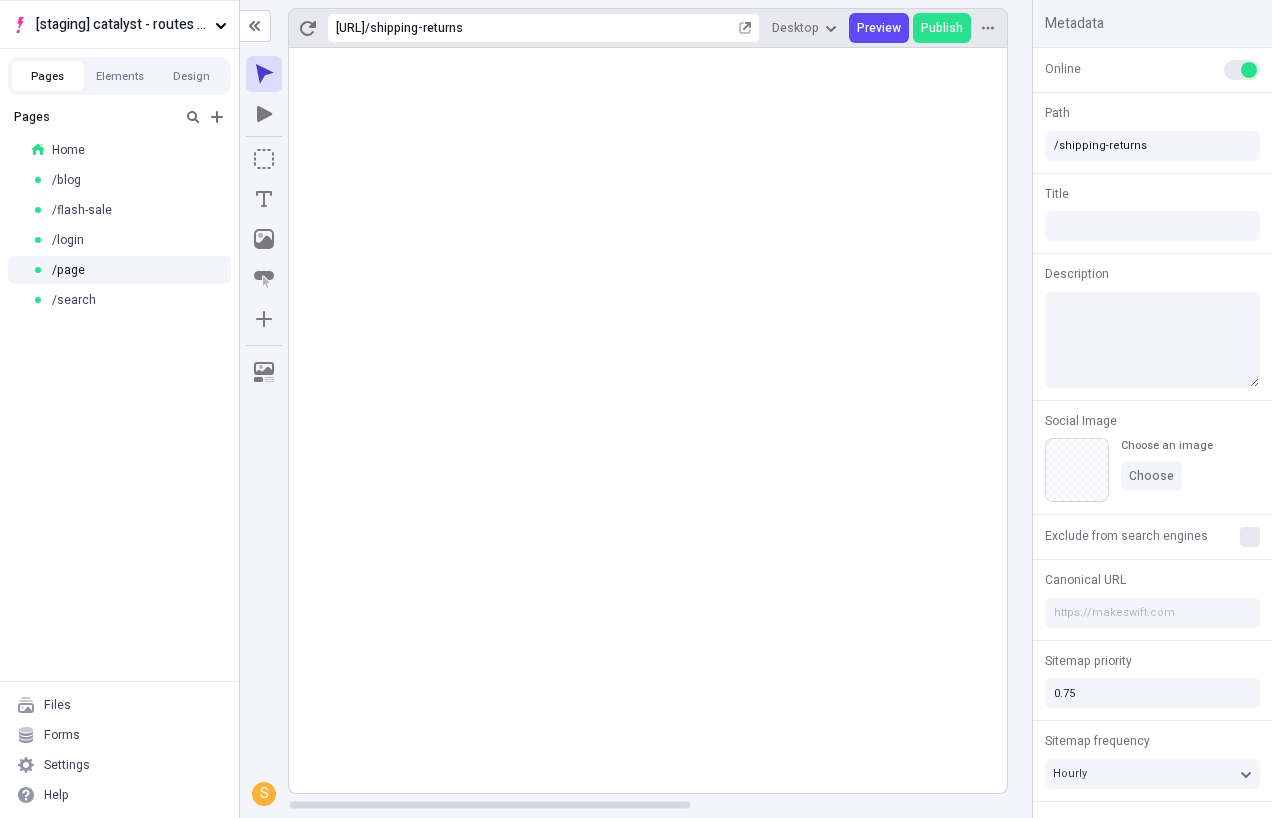 click on "Pages Home / blog / flash-sale / login / page / search" at bounding box center [119, 390] 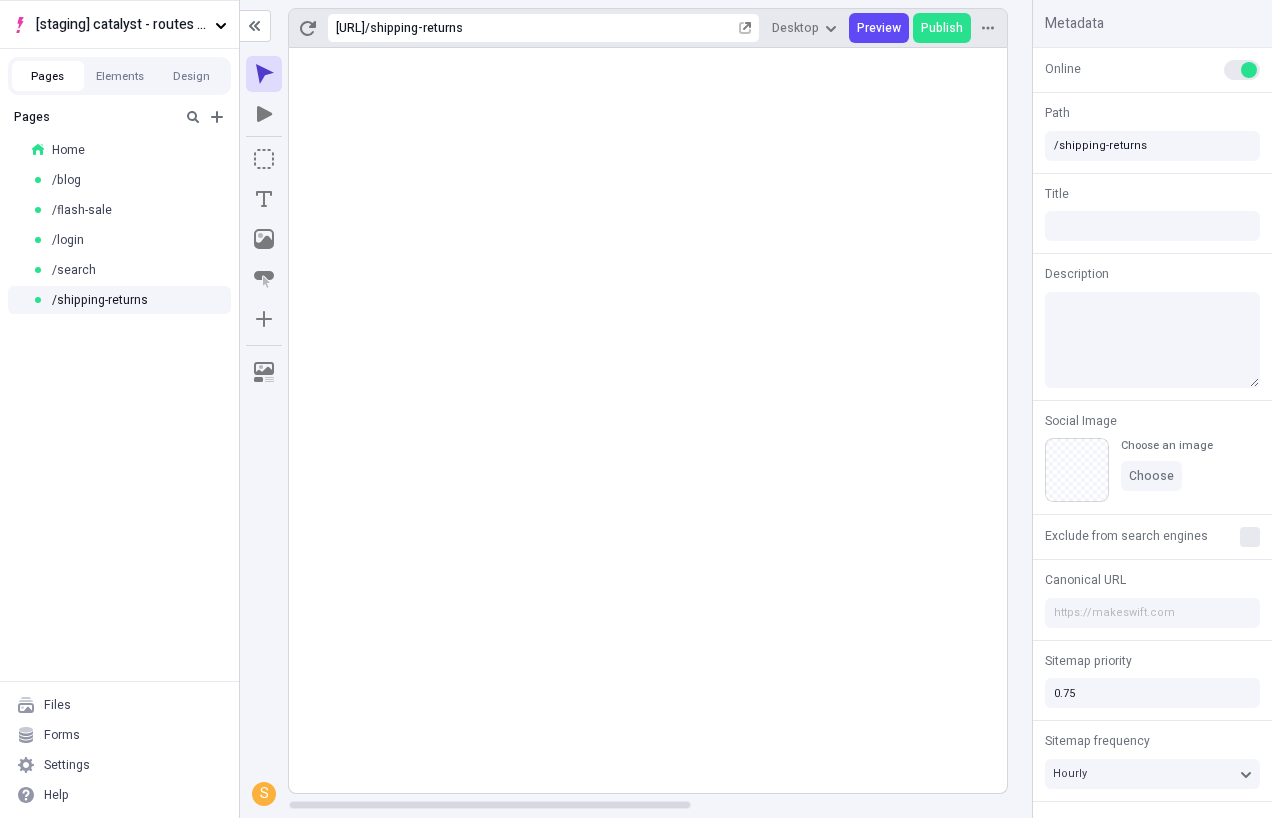 click on "Pages Home / blog / flash-sale / login / search / shipping-returns" at bounding box center (119, 390) 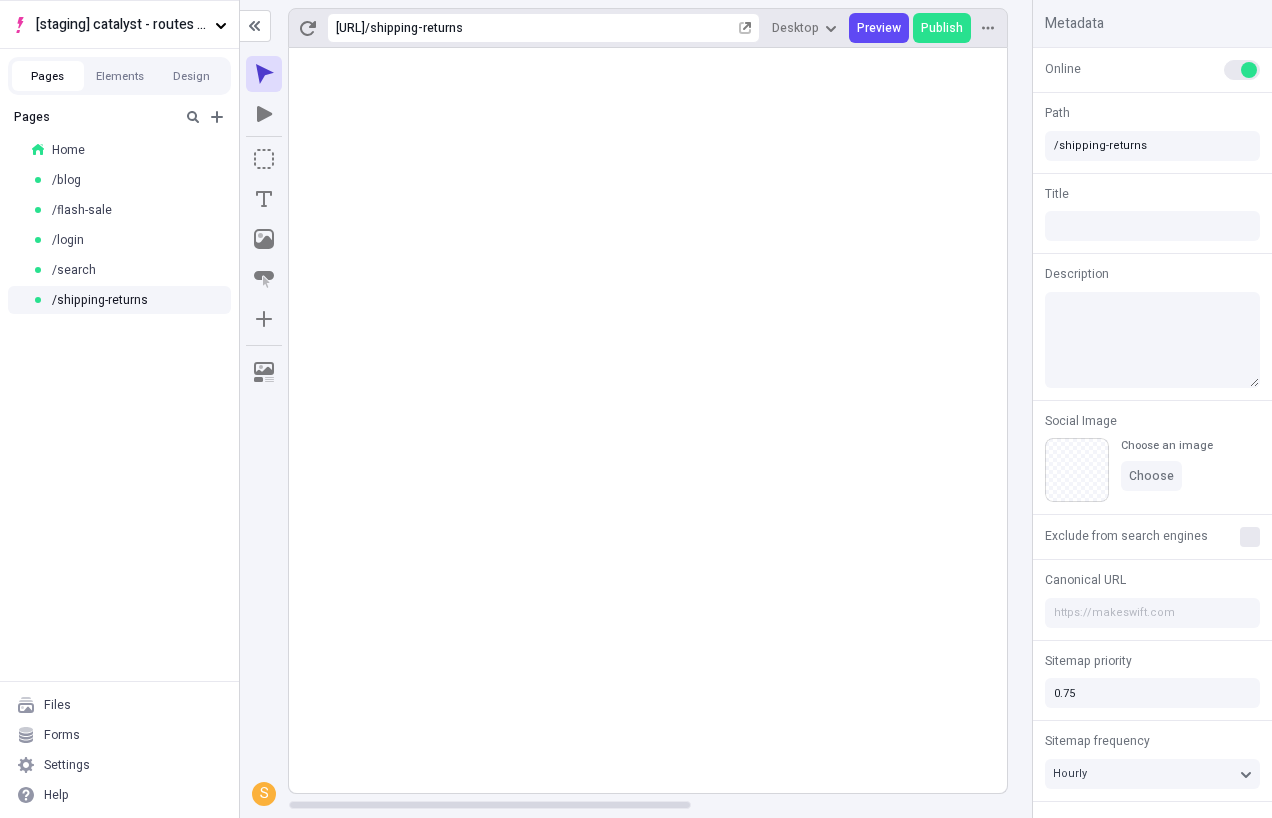 click on "Pages Home / blog / flash-sale / login / search / shipping-returns" at bounding box center (119, 390) 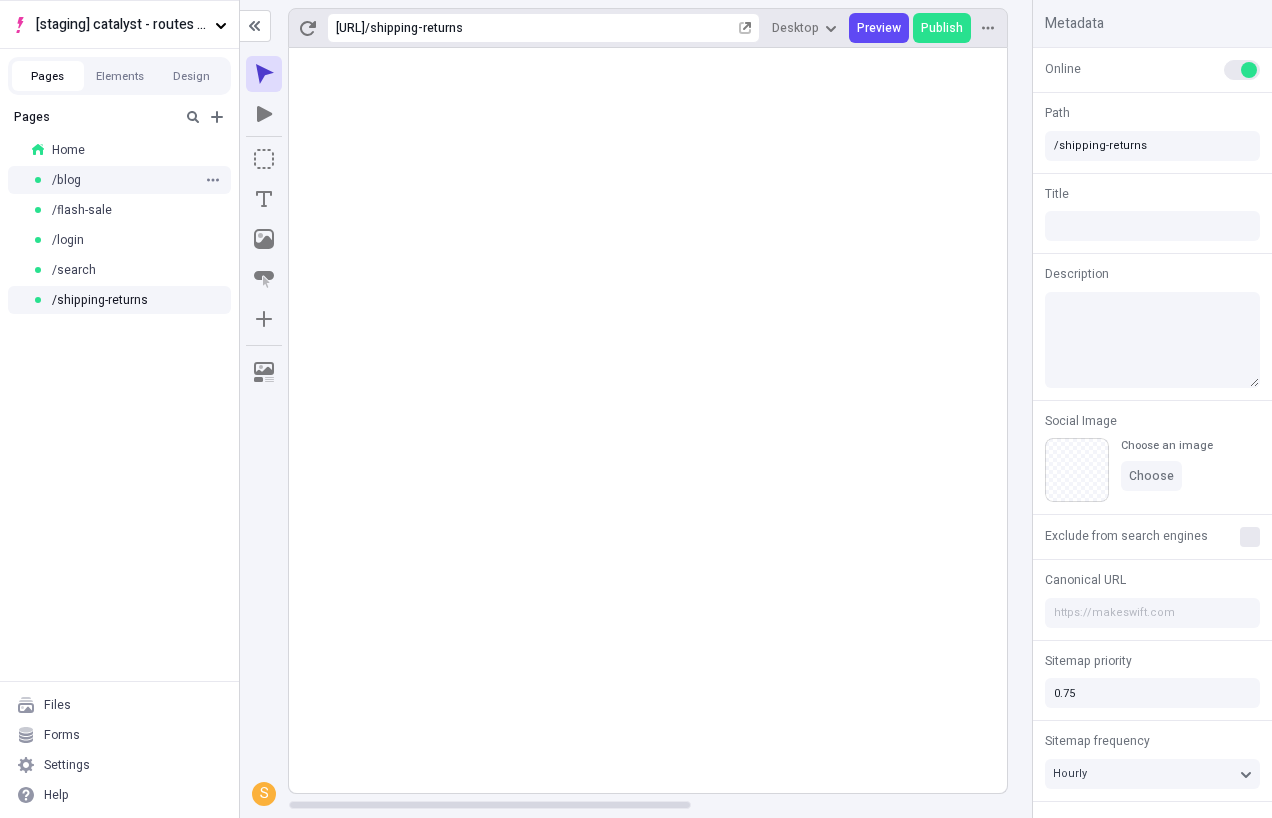 click on "/ blog" at bounding box center [119, 180] 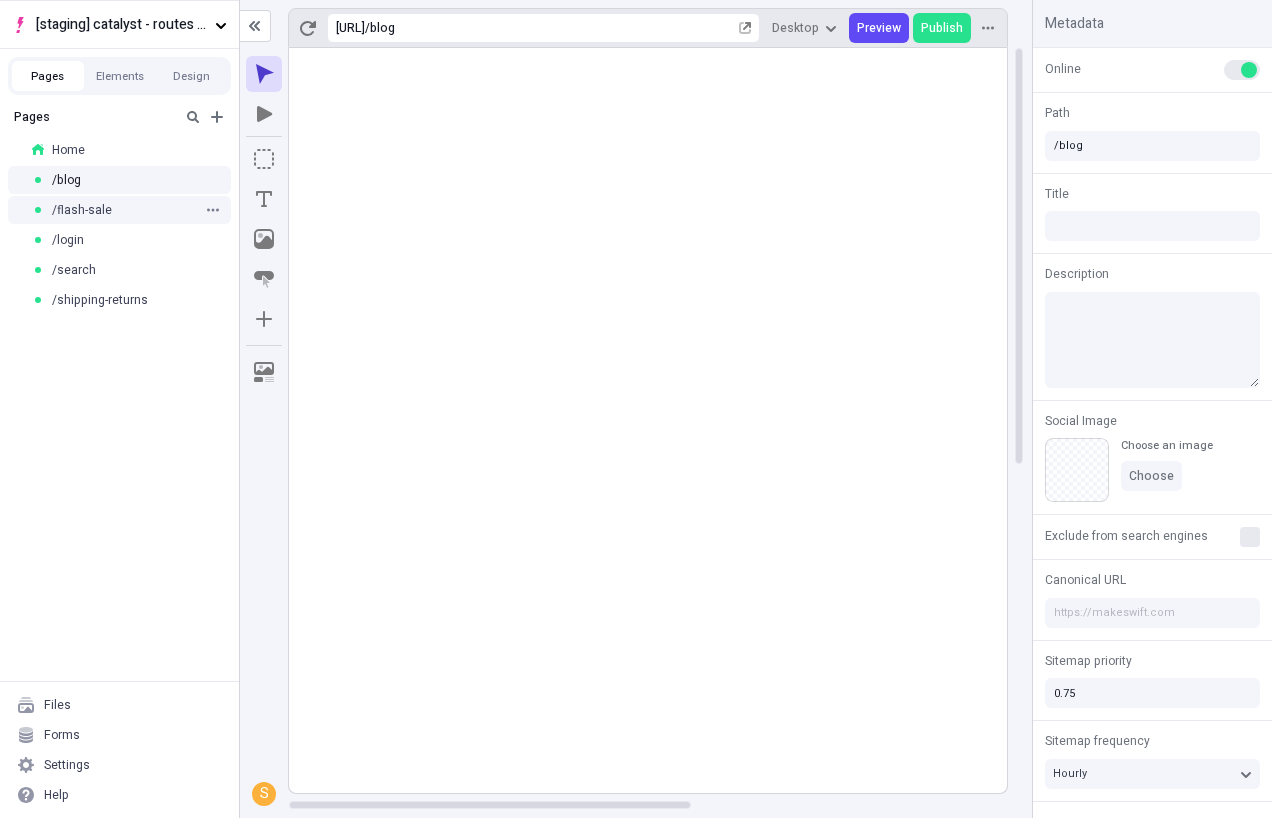 click on "/ flash-sale" at bounding box center [82, 210] 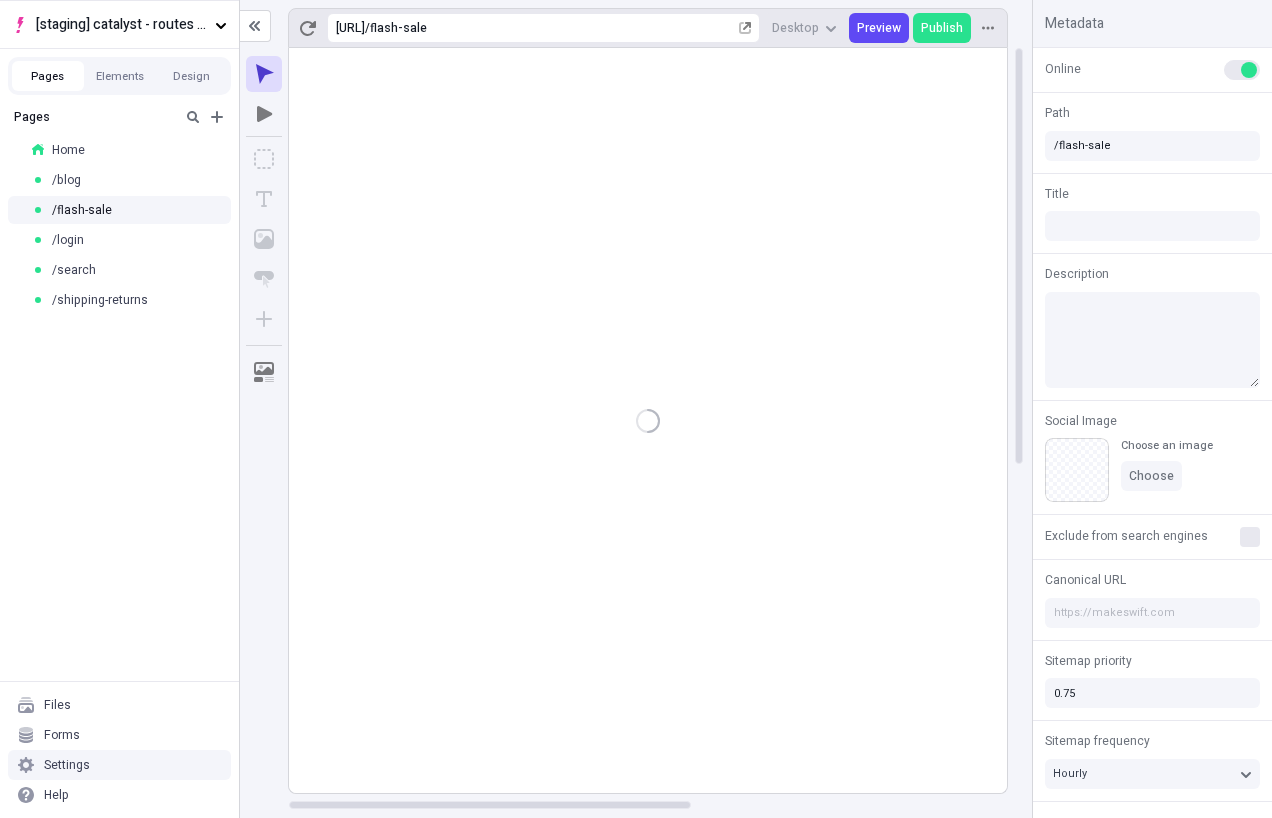 click on "Settings" at bounding box center [67, 765] 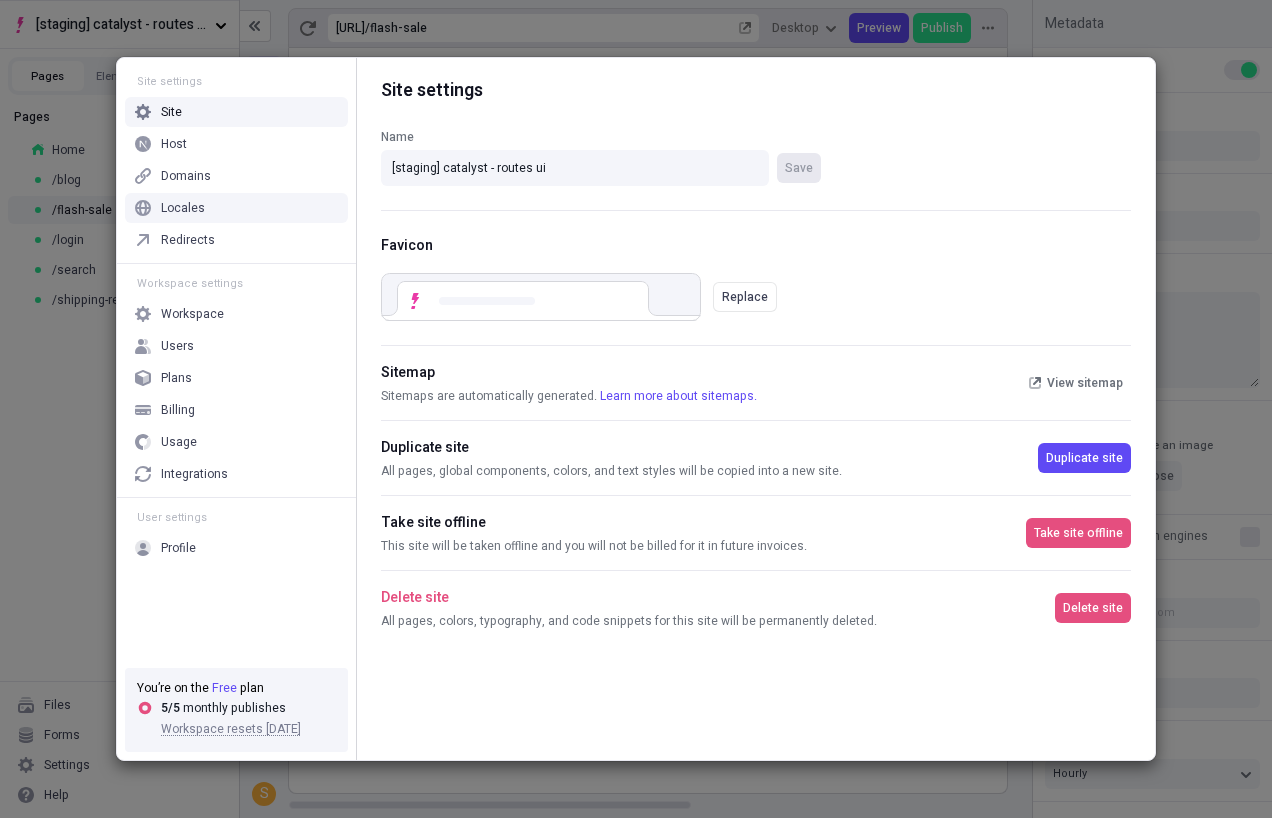 click on "Locales" at bounding box center (236, 208) 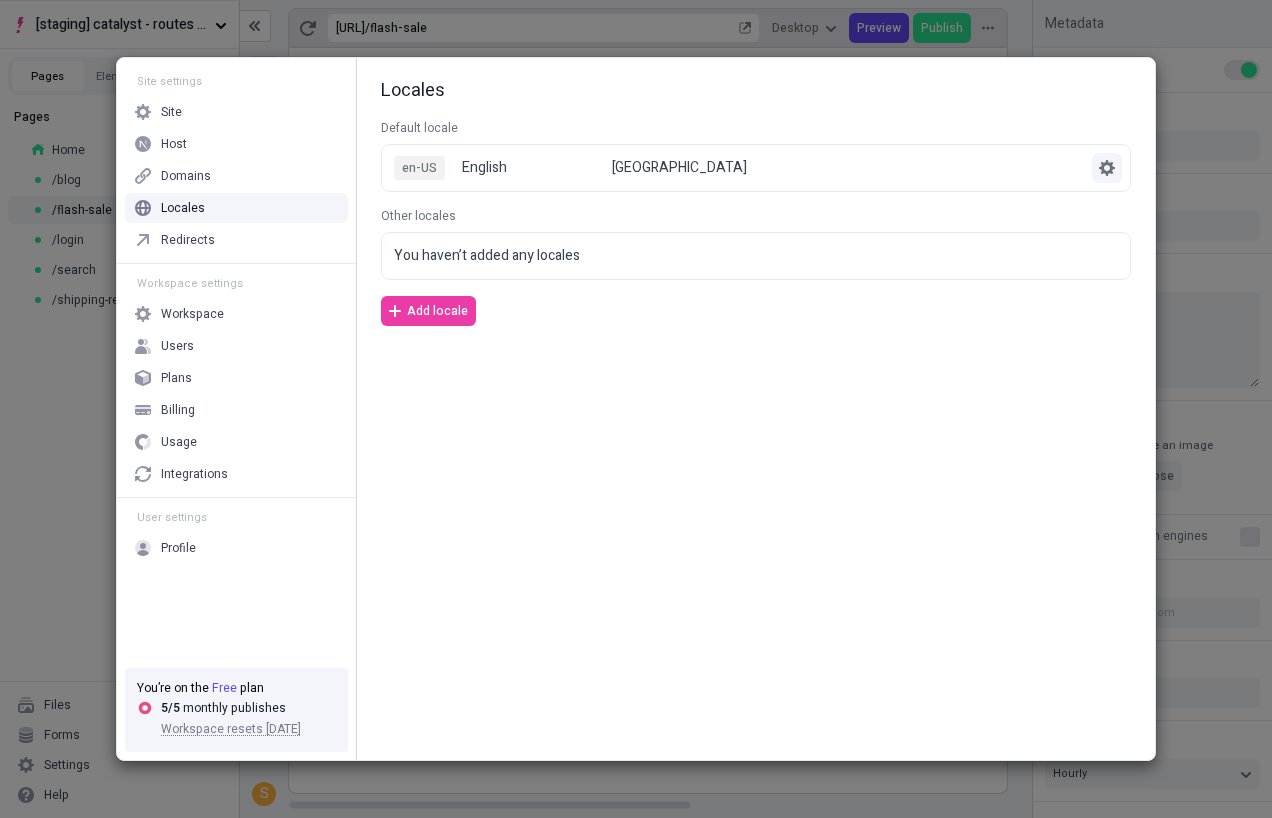 click 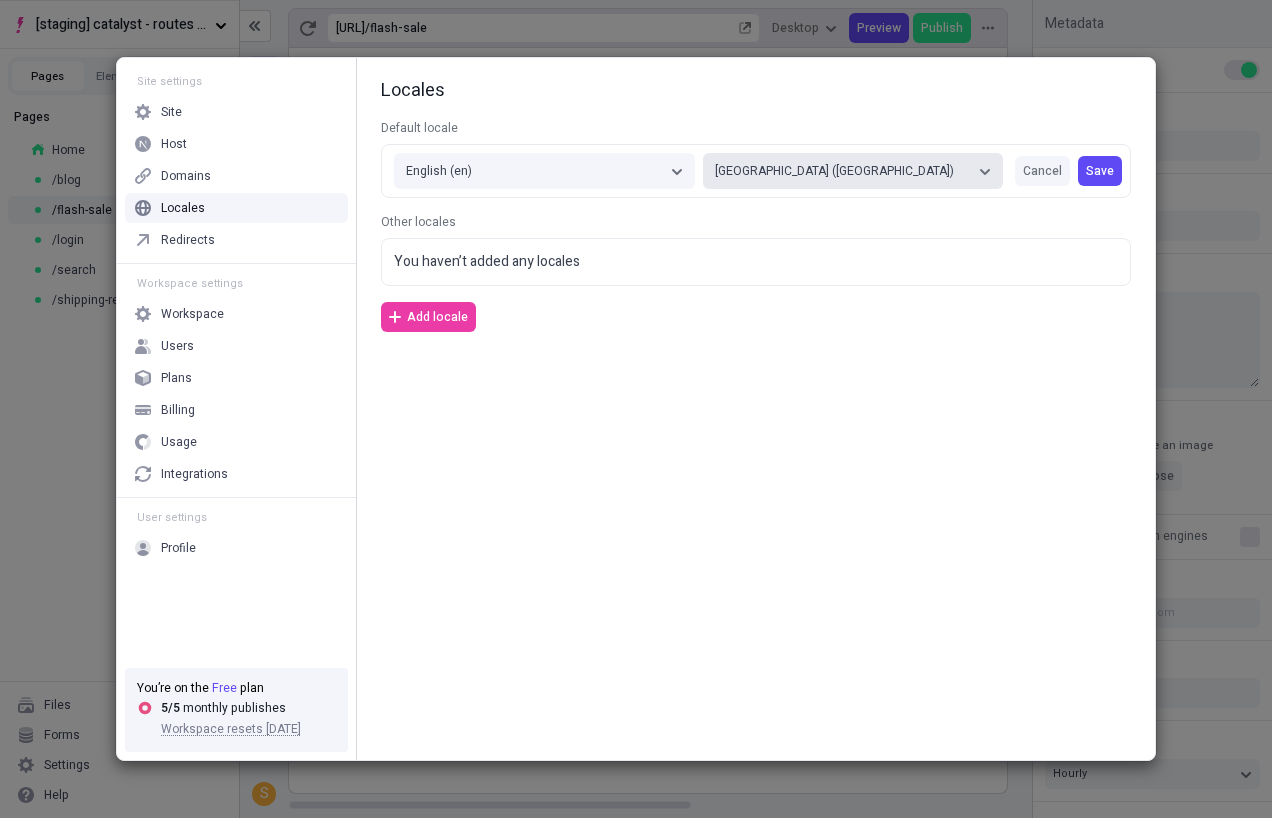 click on "United States (US)" at bounding box center (843, 171) 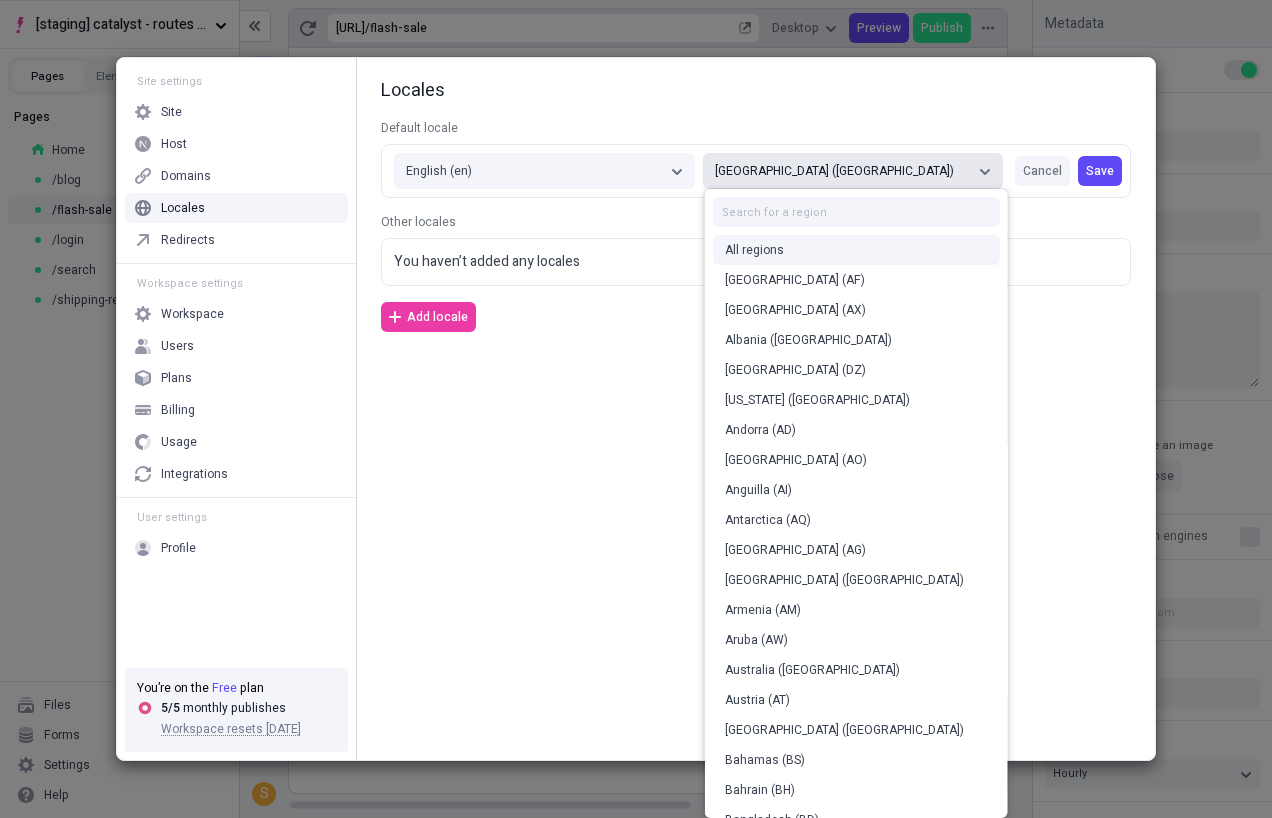 click on "All regions" at bounding box center (856, 250) 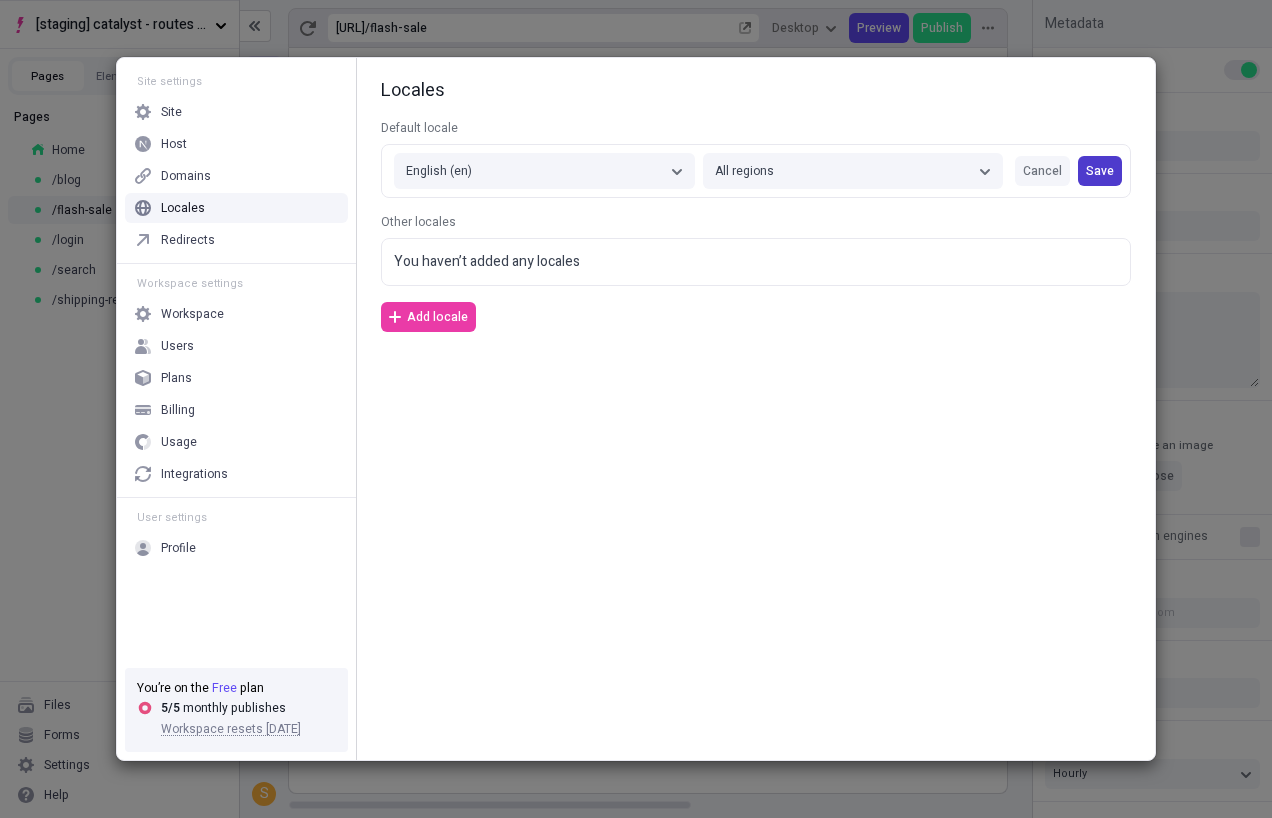 click on "Save" at bounding box center [1100, 171] 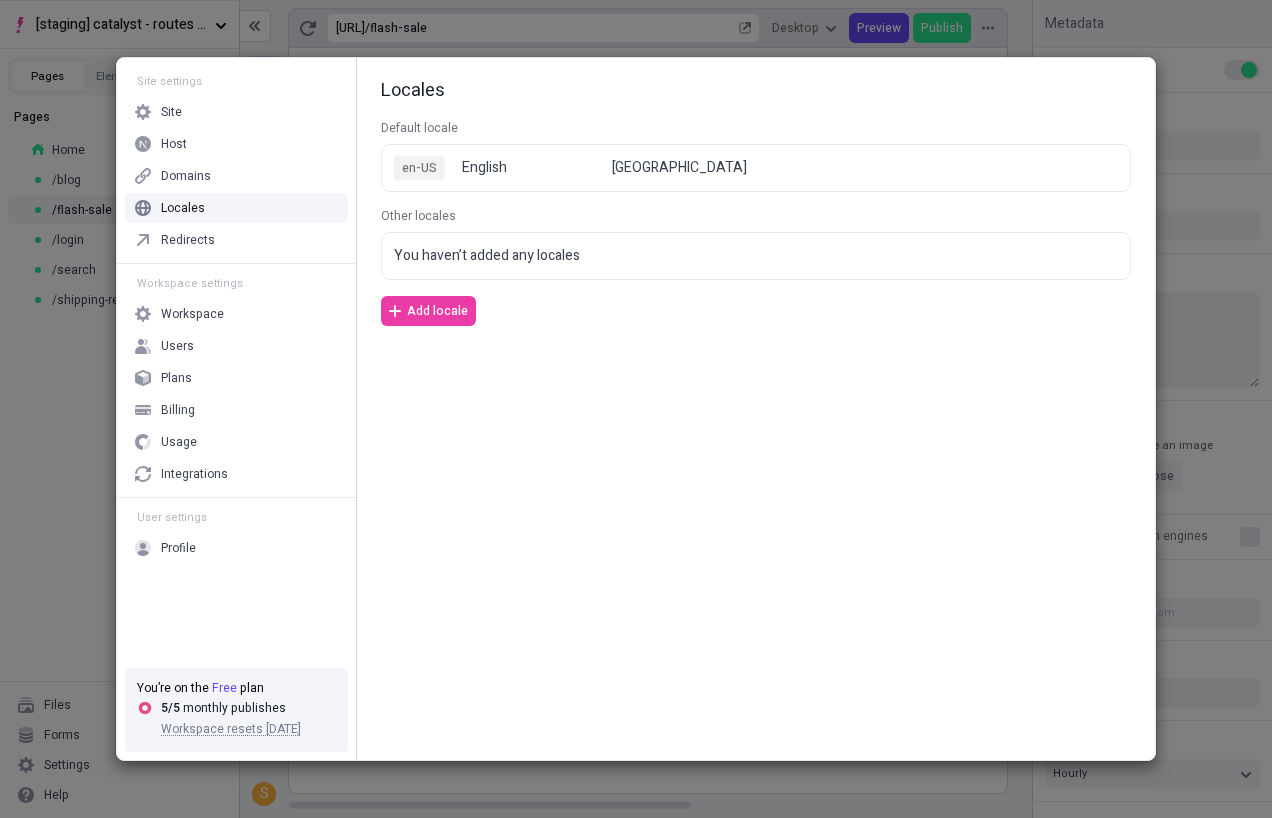 type on "/flash-sale" 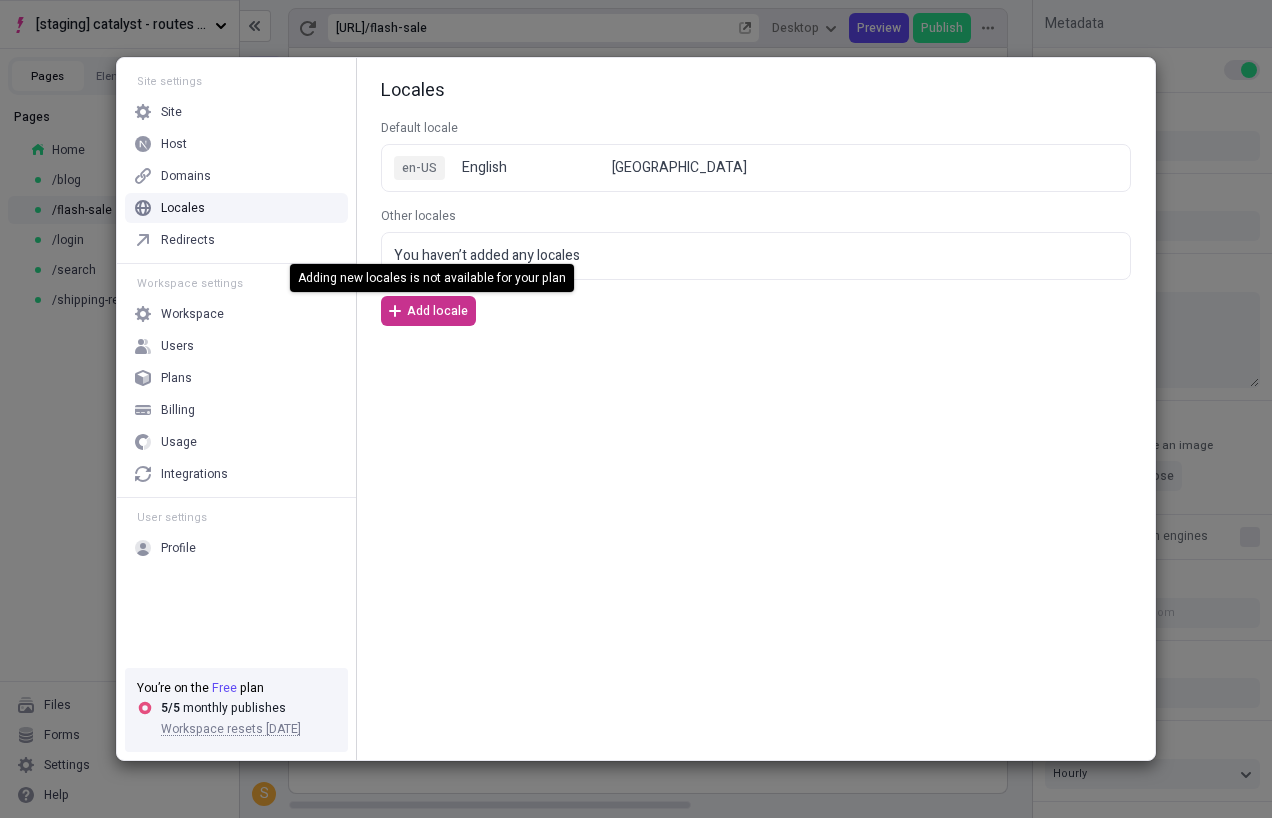 click on "Add locale" at bounding box center (437, 311) 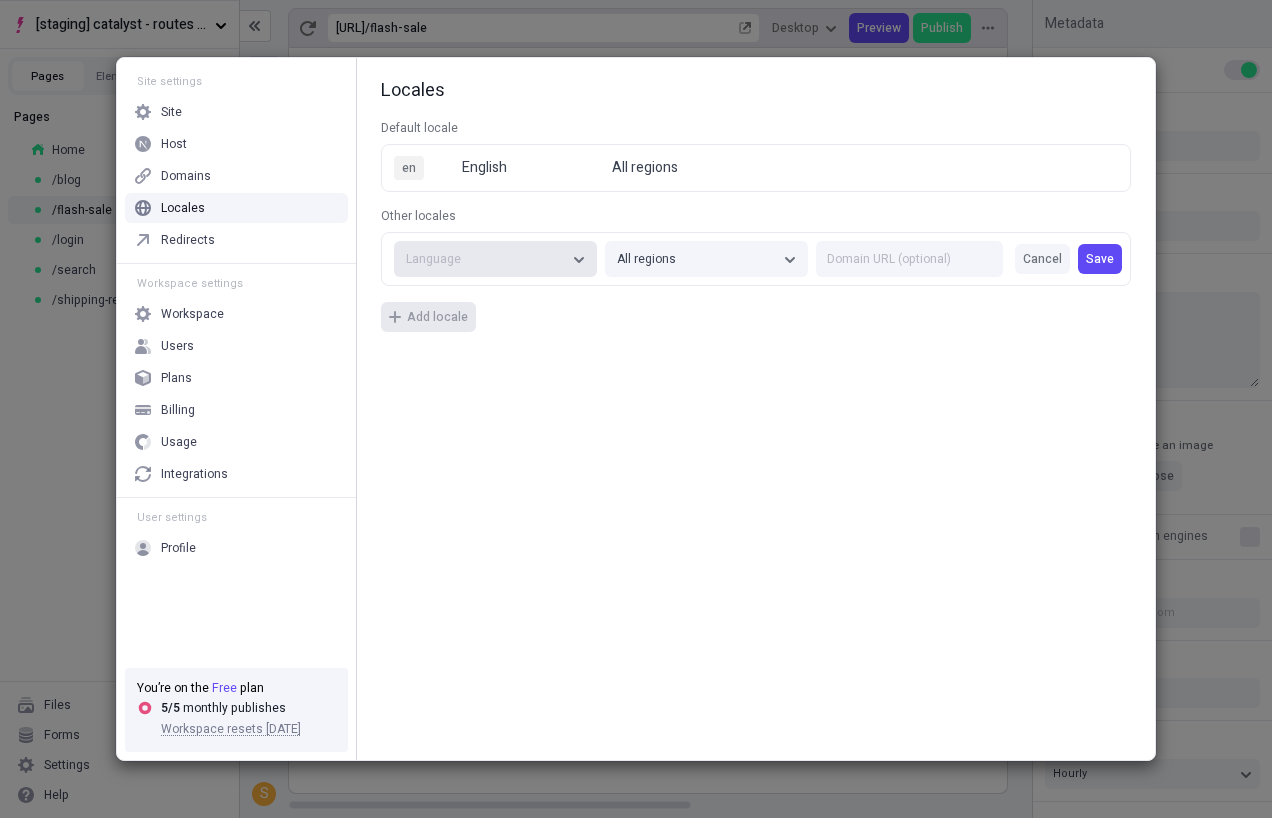 click on "Language" at bounding box center [485, 259] 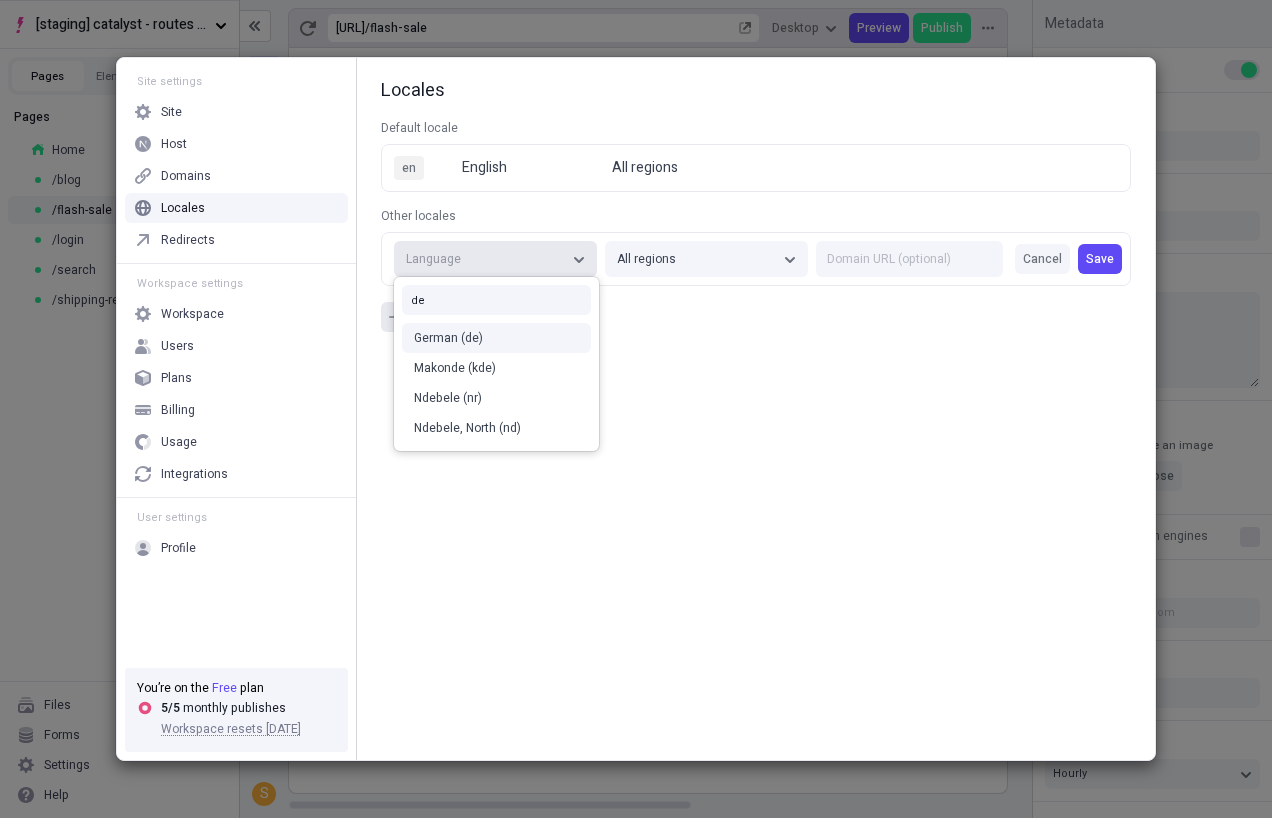 type on "de" 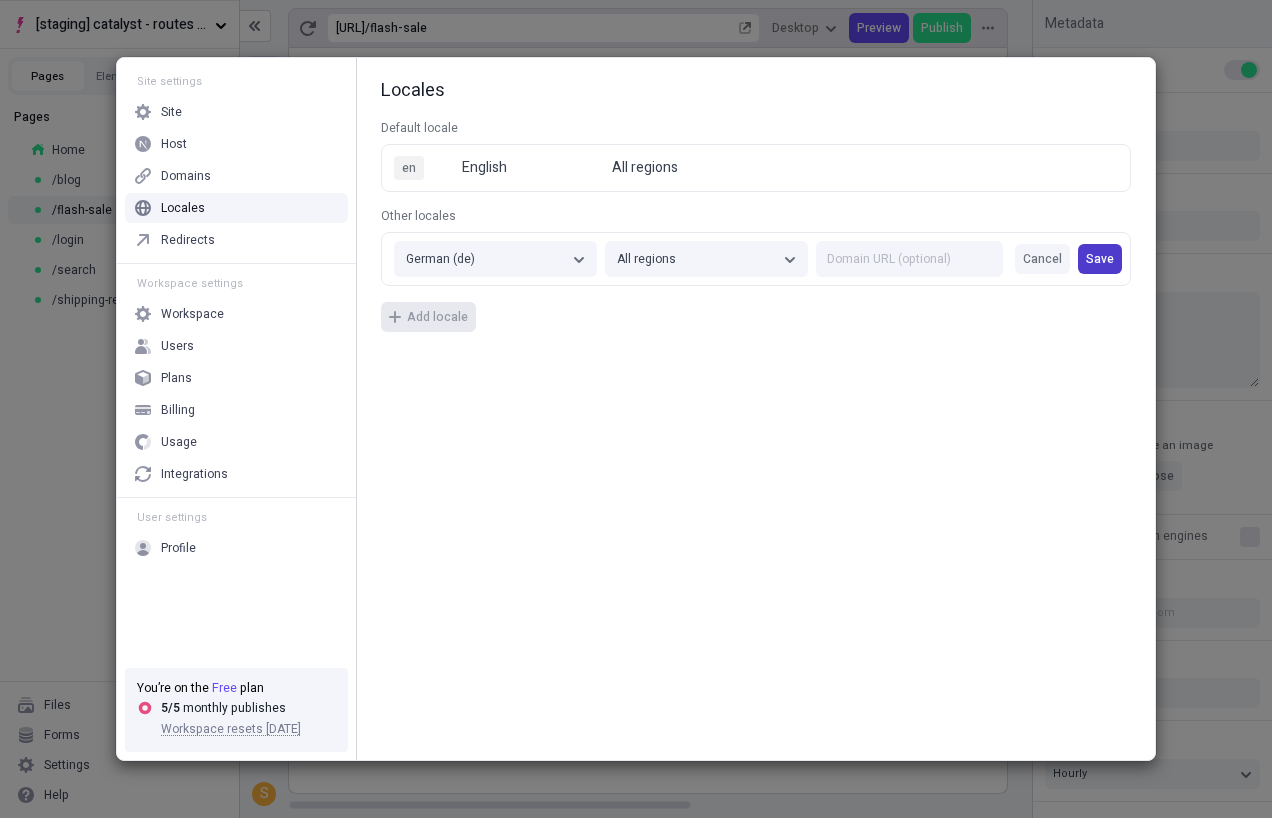 click on "Save" at bounding box center (1100, 259) 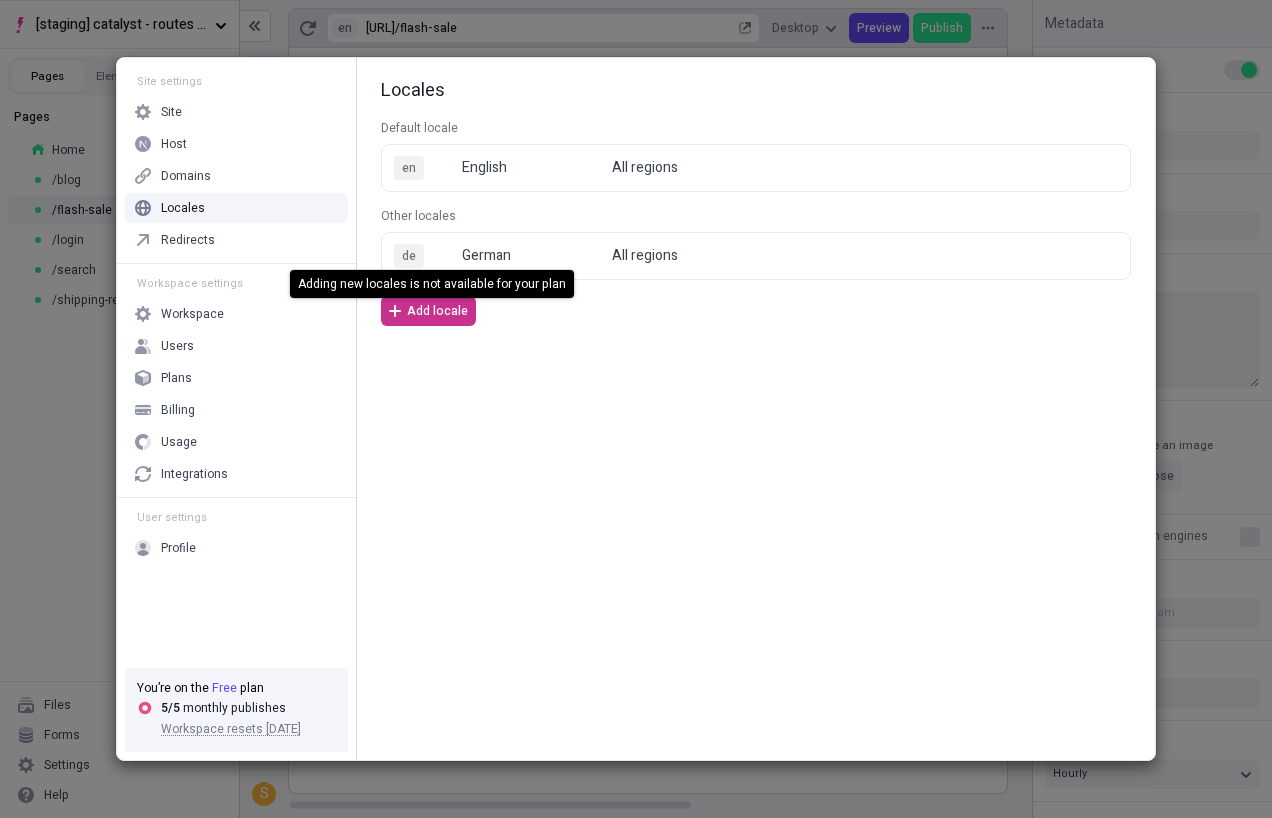 click on "Add locale" at bounding box center [437, 311] 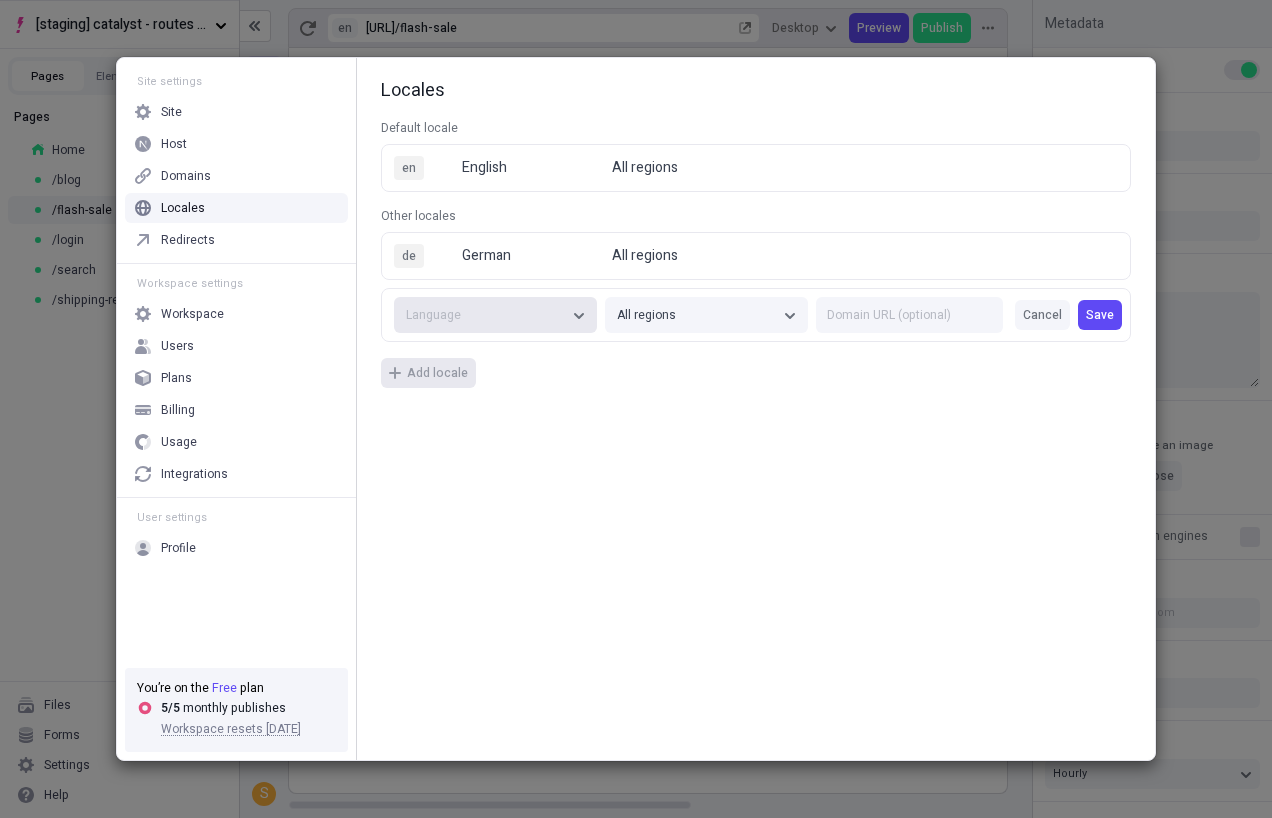 click on "Language" at bounding box center (485, 315) 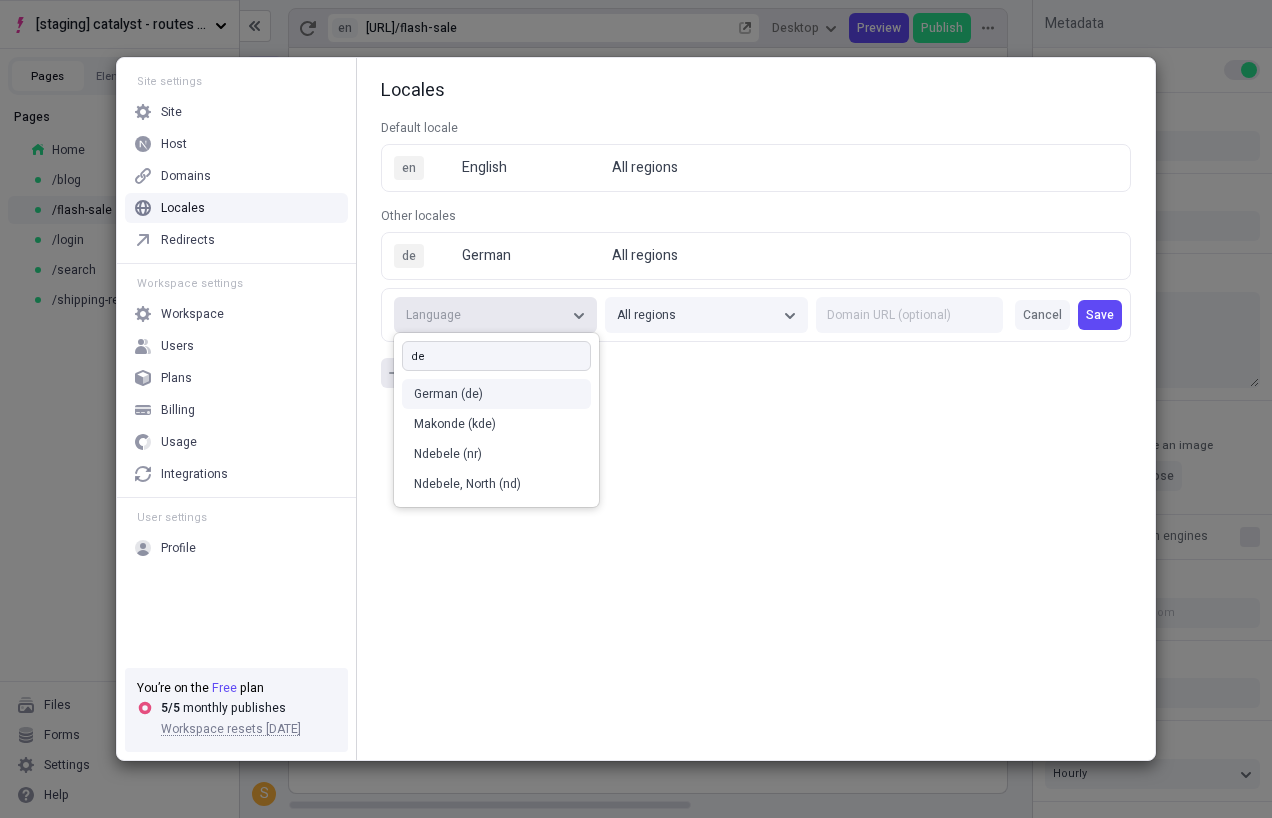 type on "d" 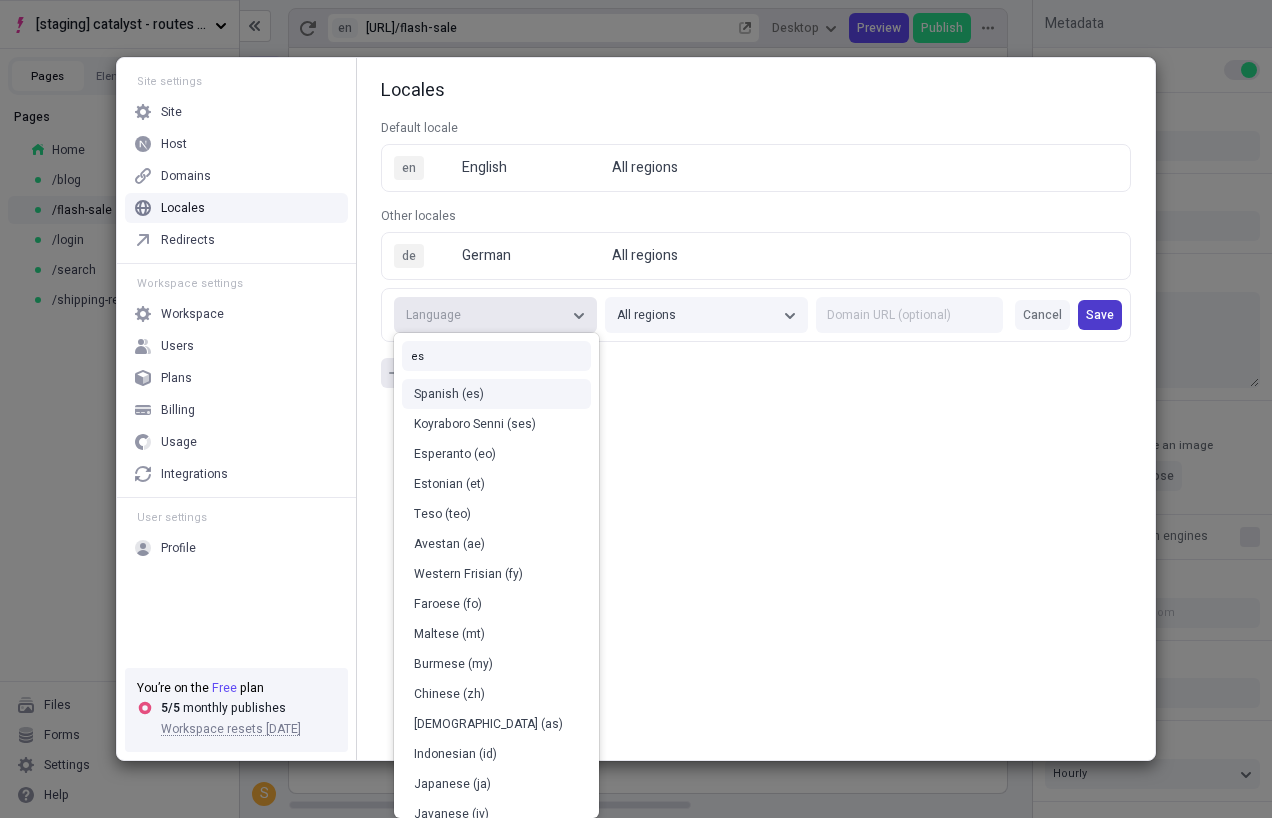 type on "es" 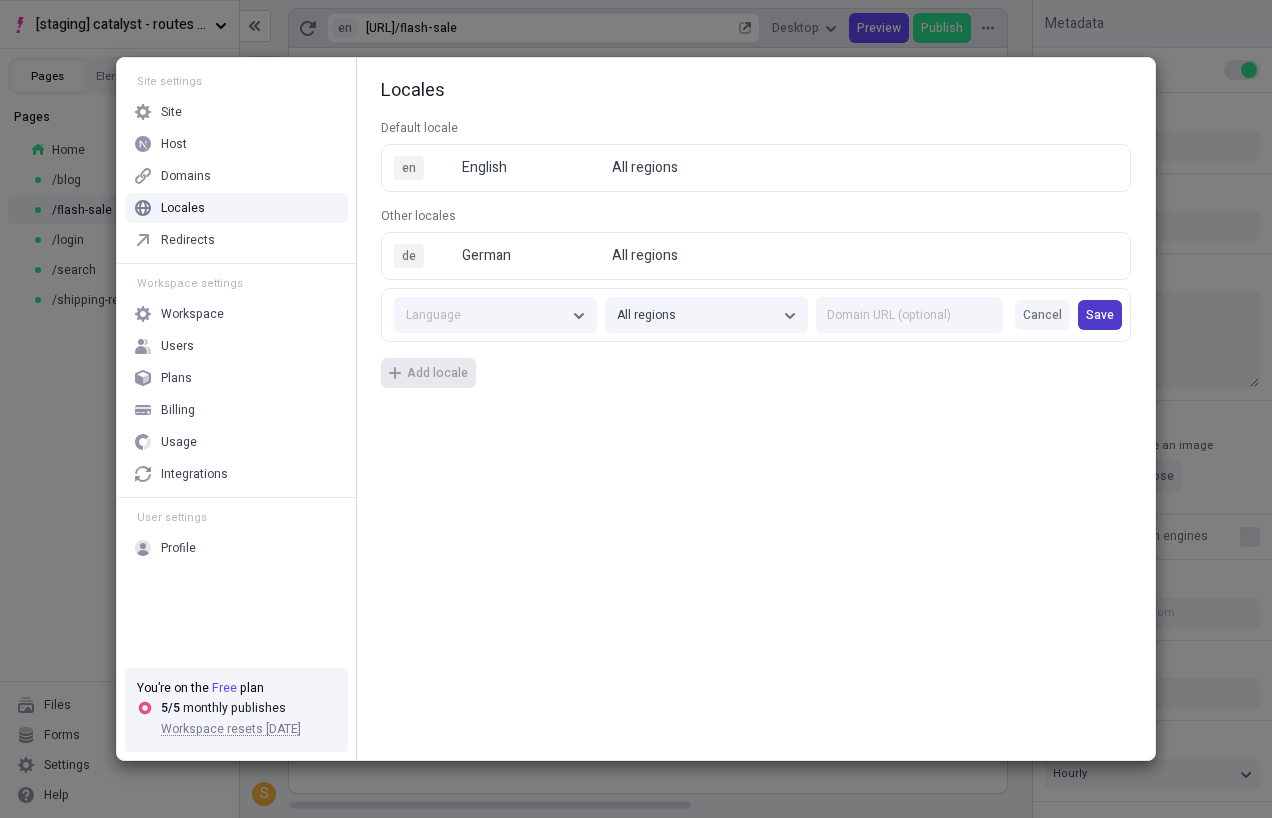 click on "Save" at bounding box center [1100, 315] 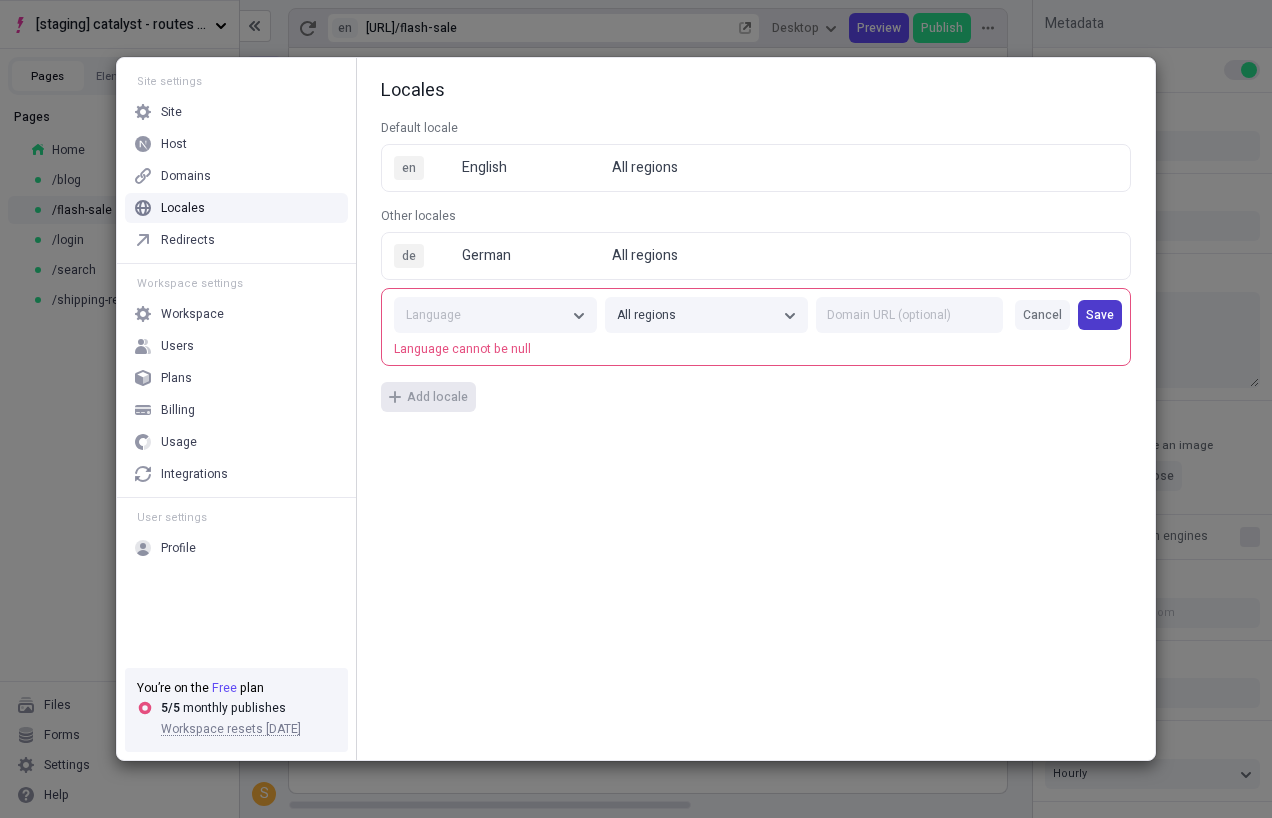 type 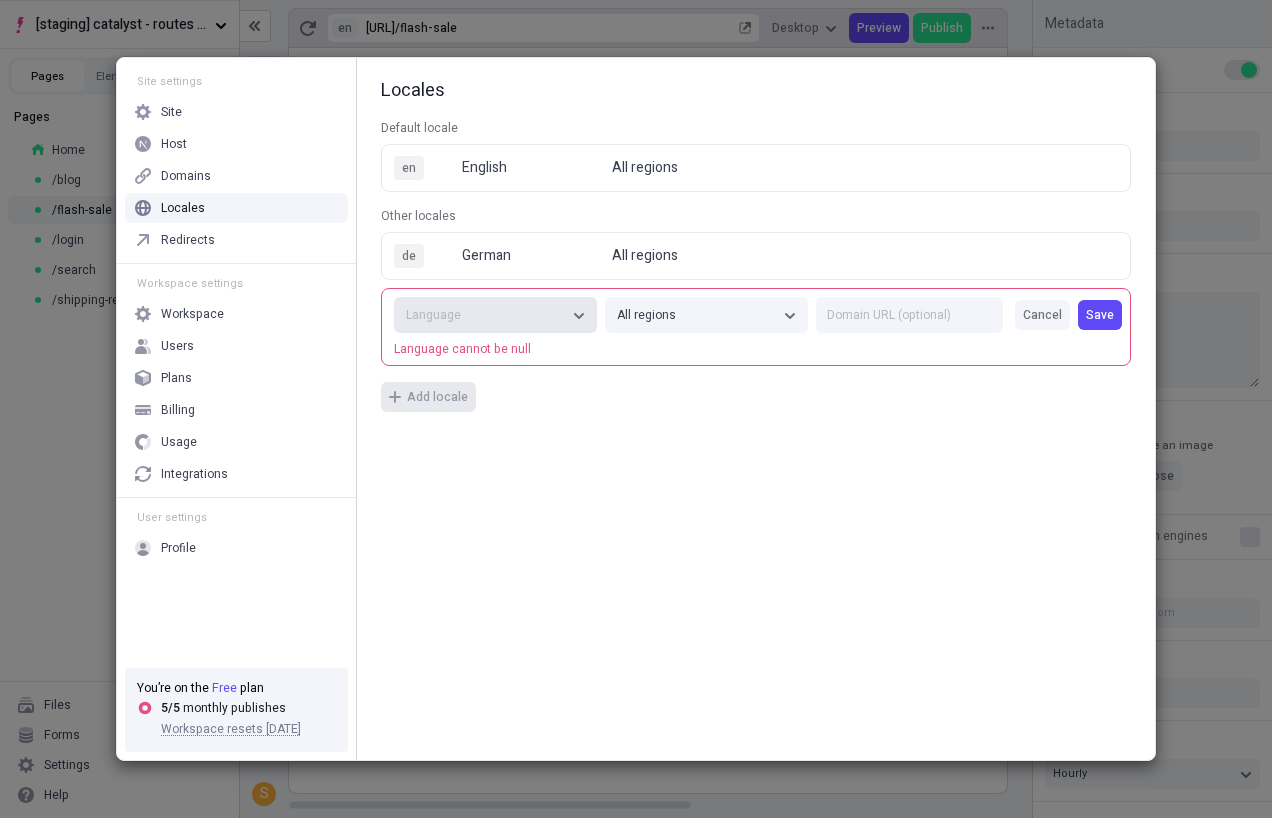 click on "Language" at bounding box center (485, 315) 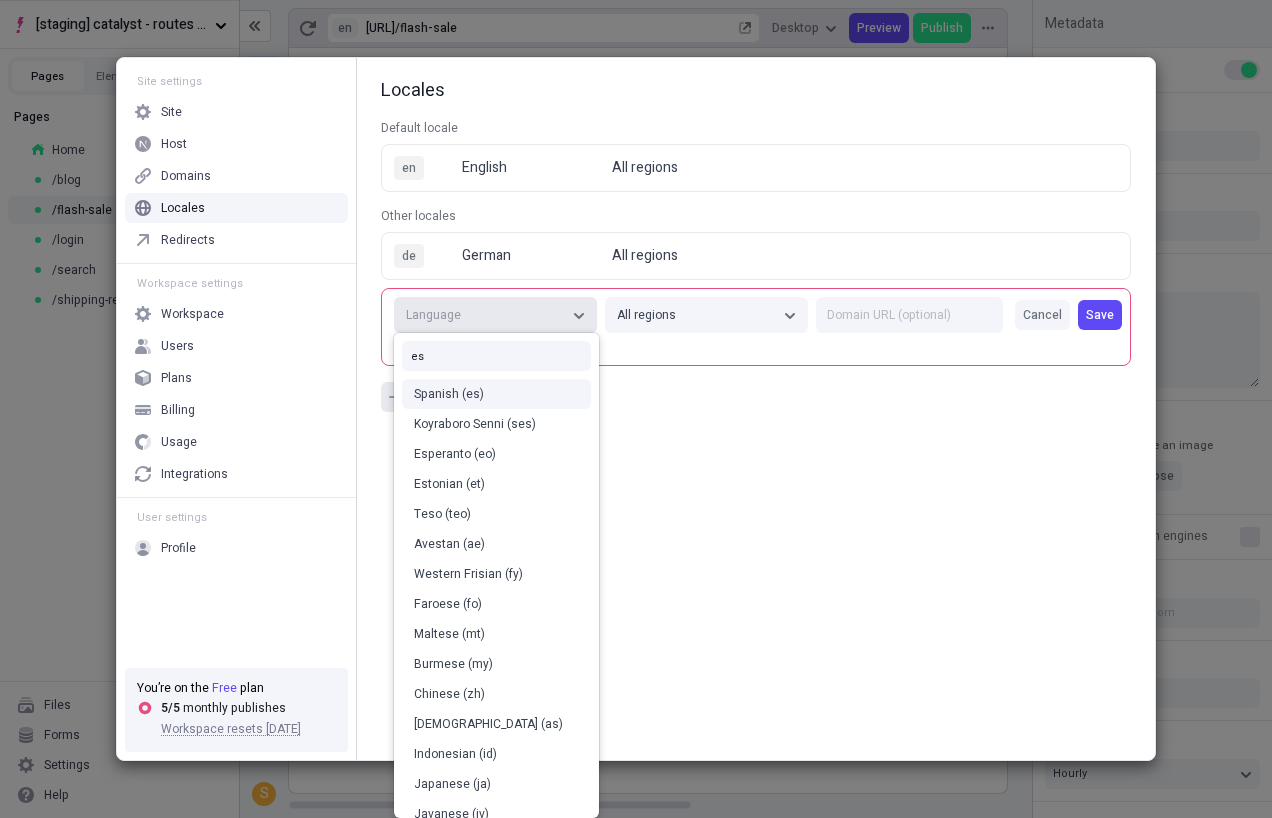 click on "Spanish (es)" at bounding box center (496, 394) 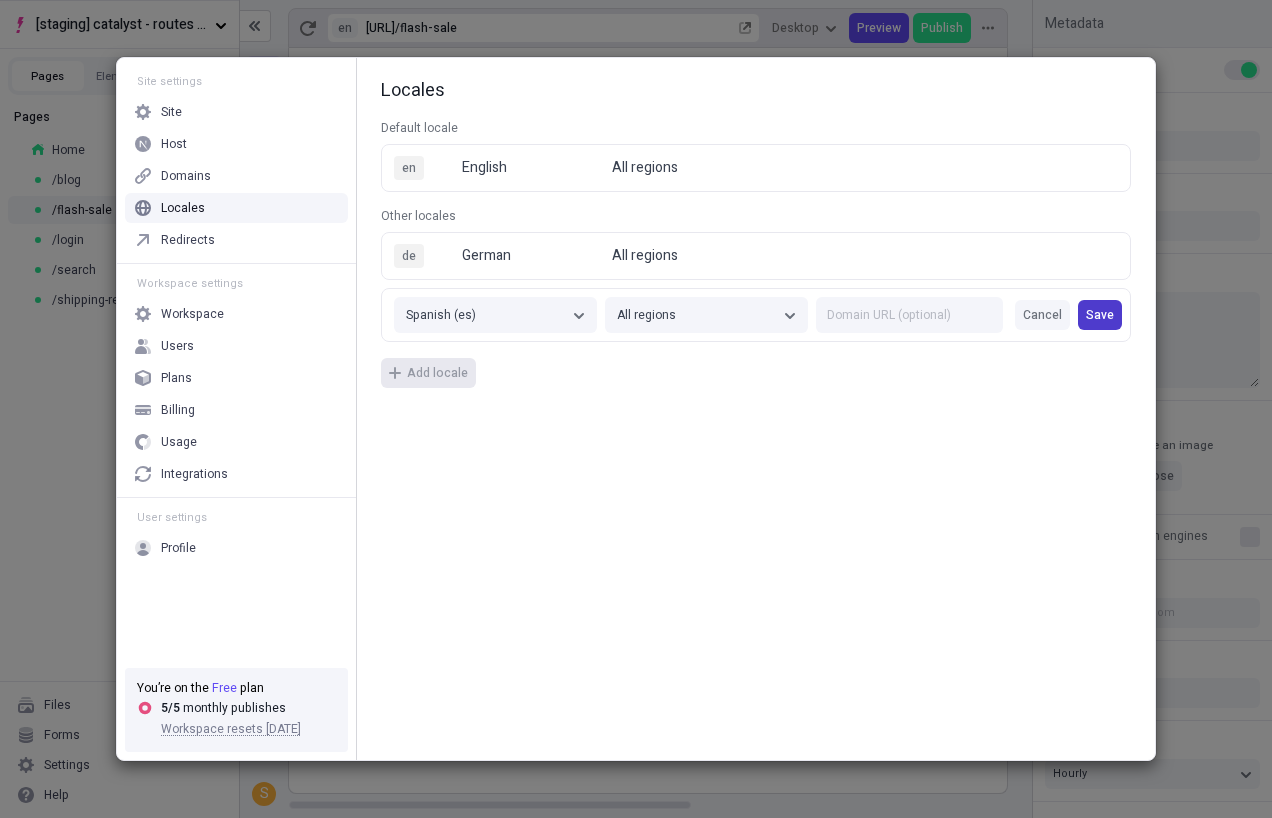 click on "Save" at bounding box center [1100, 315] 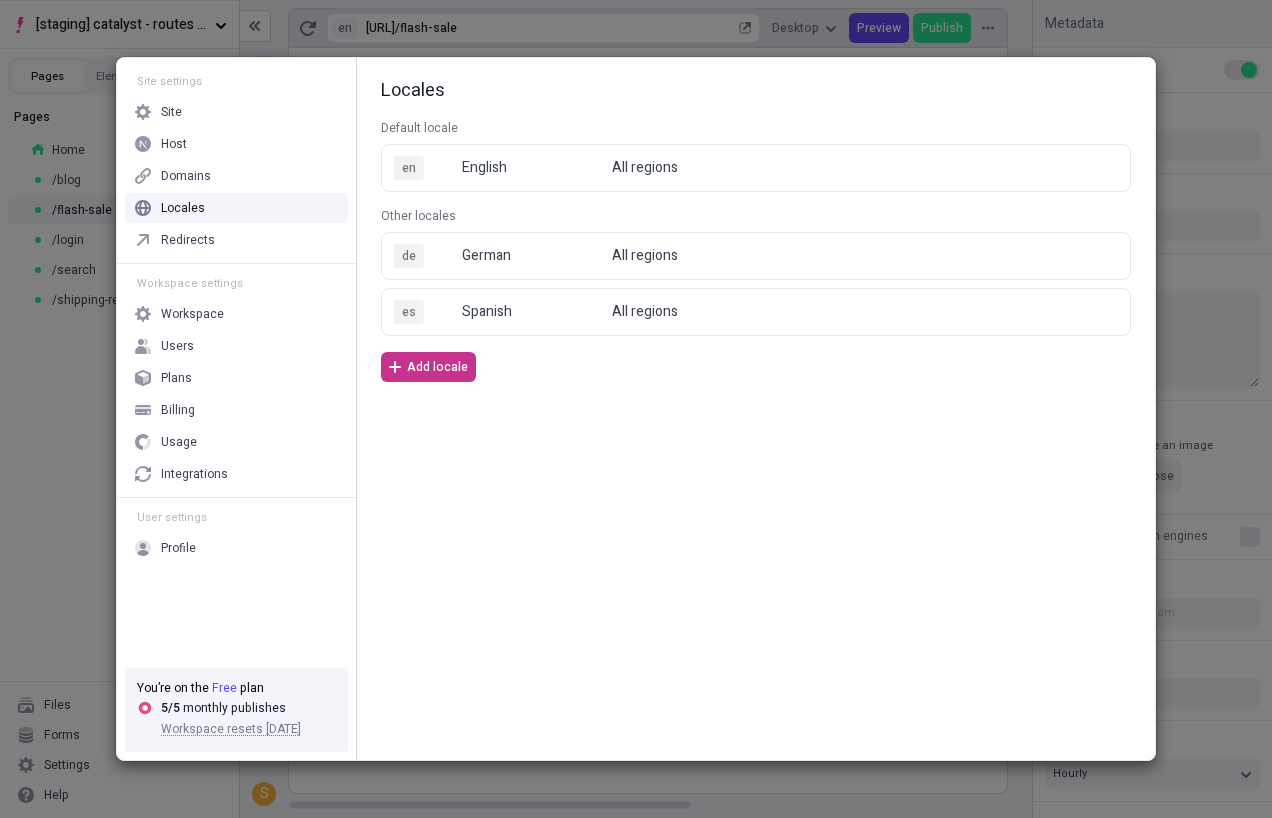 click on "Add locale" at bounding box center [437, 367] 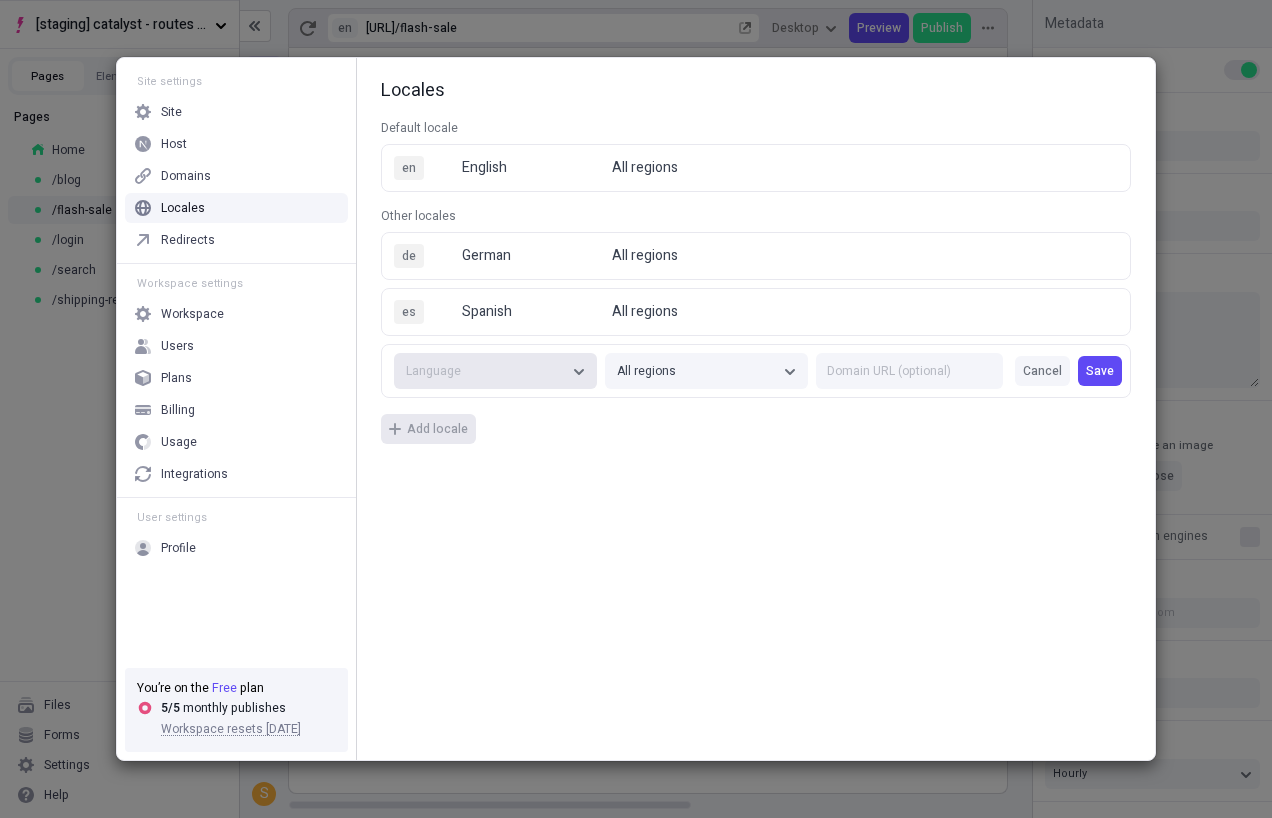 click on "Language" at bounding box center (433, 371) 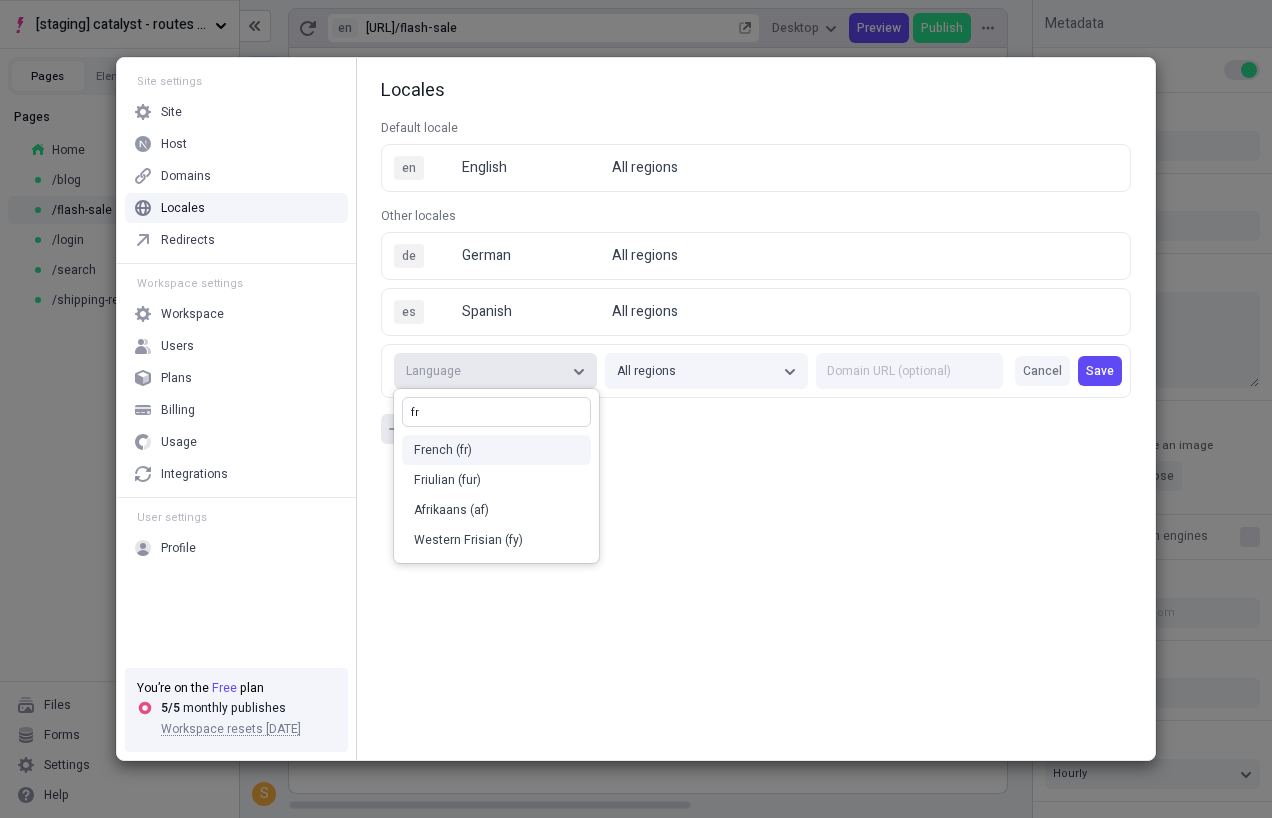type on "fr" 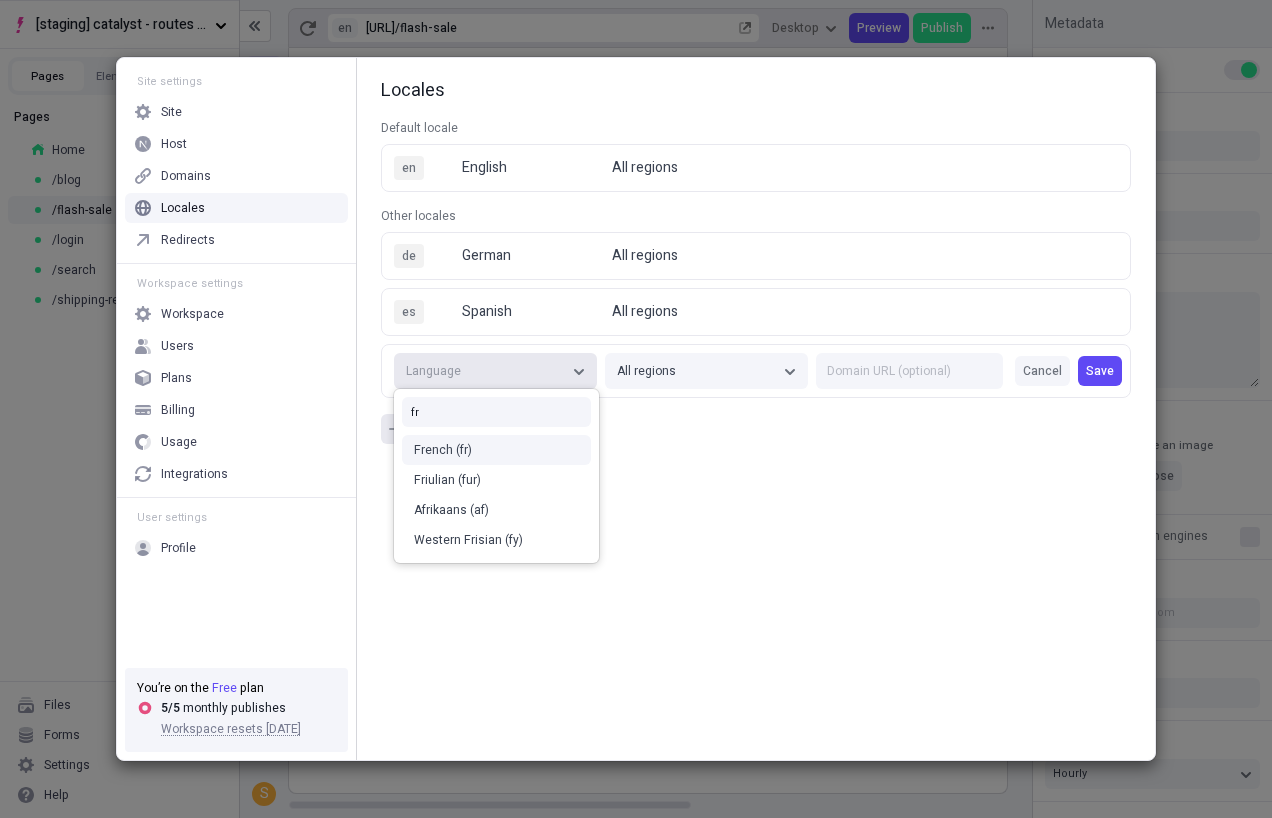 click on "French (fr)" at bounding box center (496, 450) 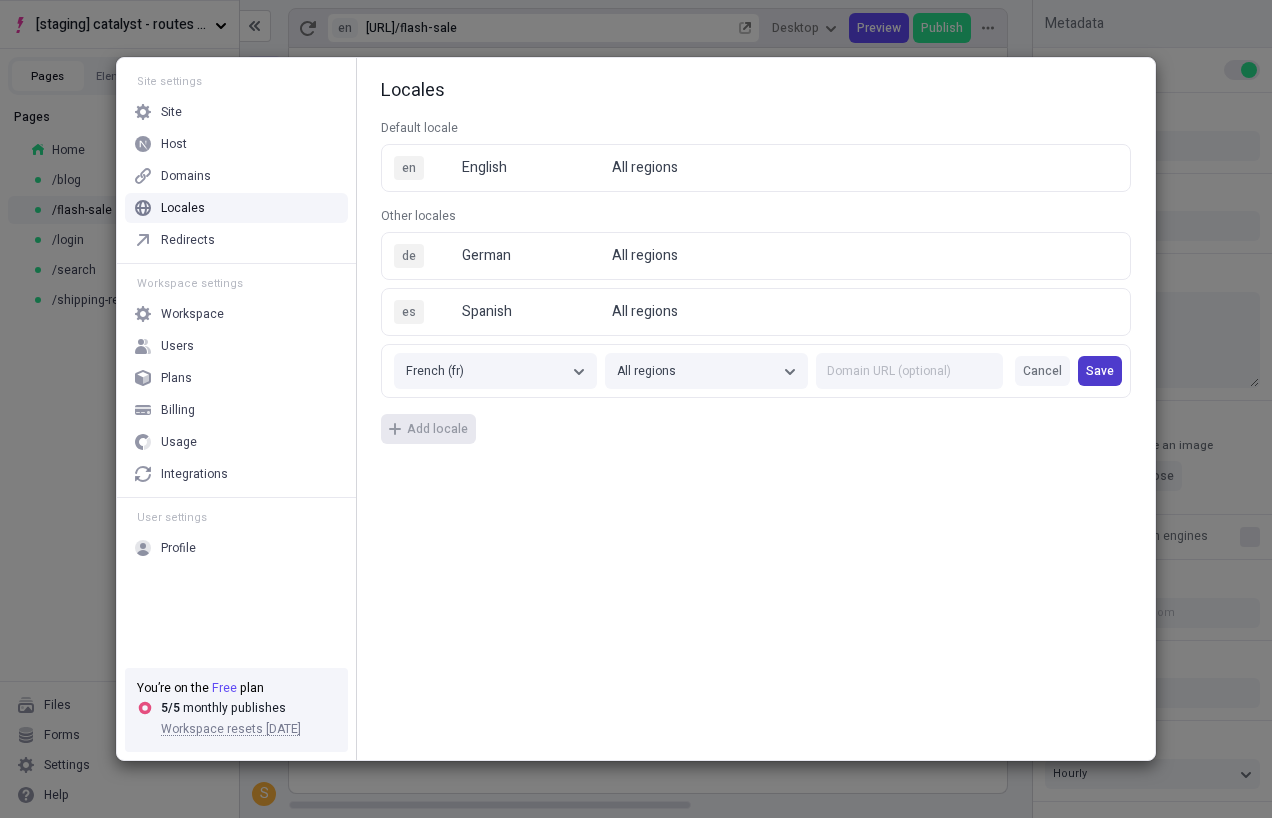 click on "Save" at bounding box center [1100, 371] 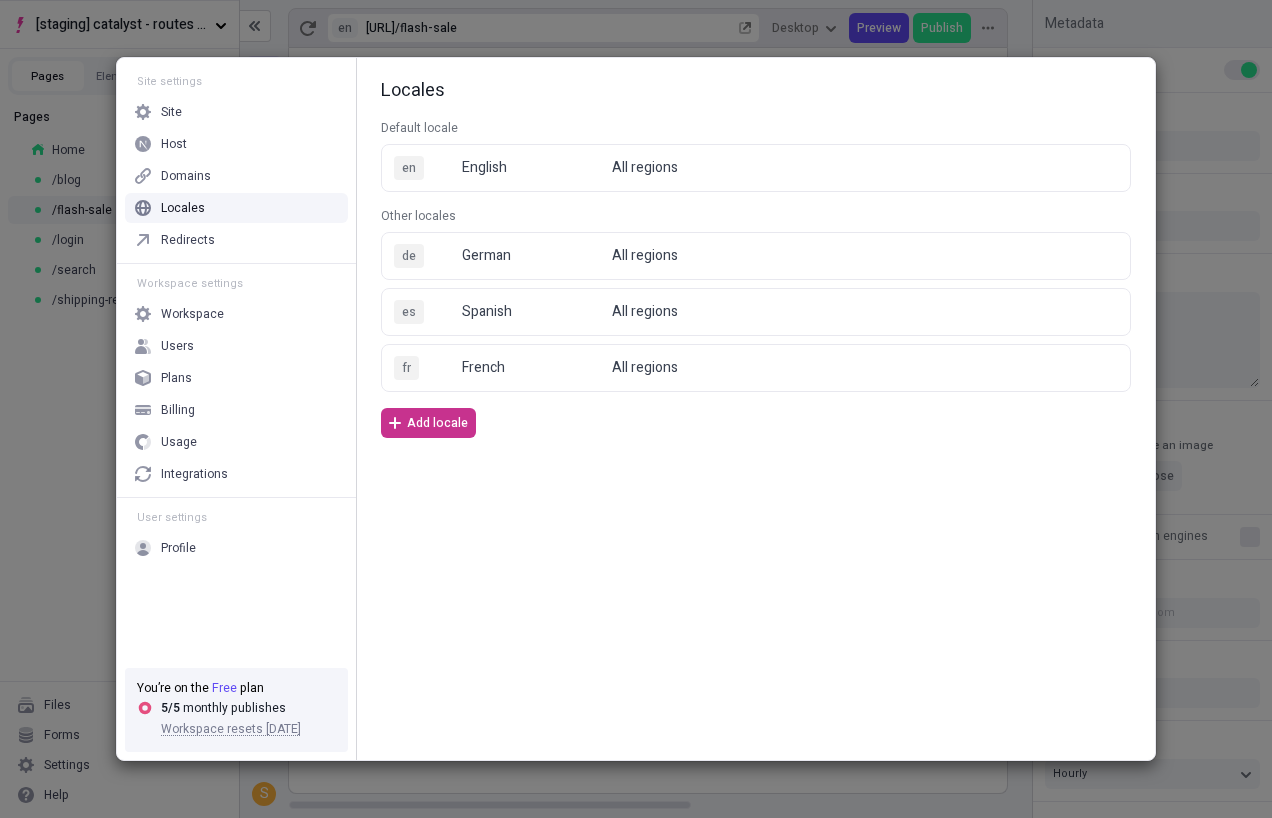 click on "Add locale" at bounding box center (437, 423) 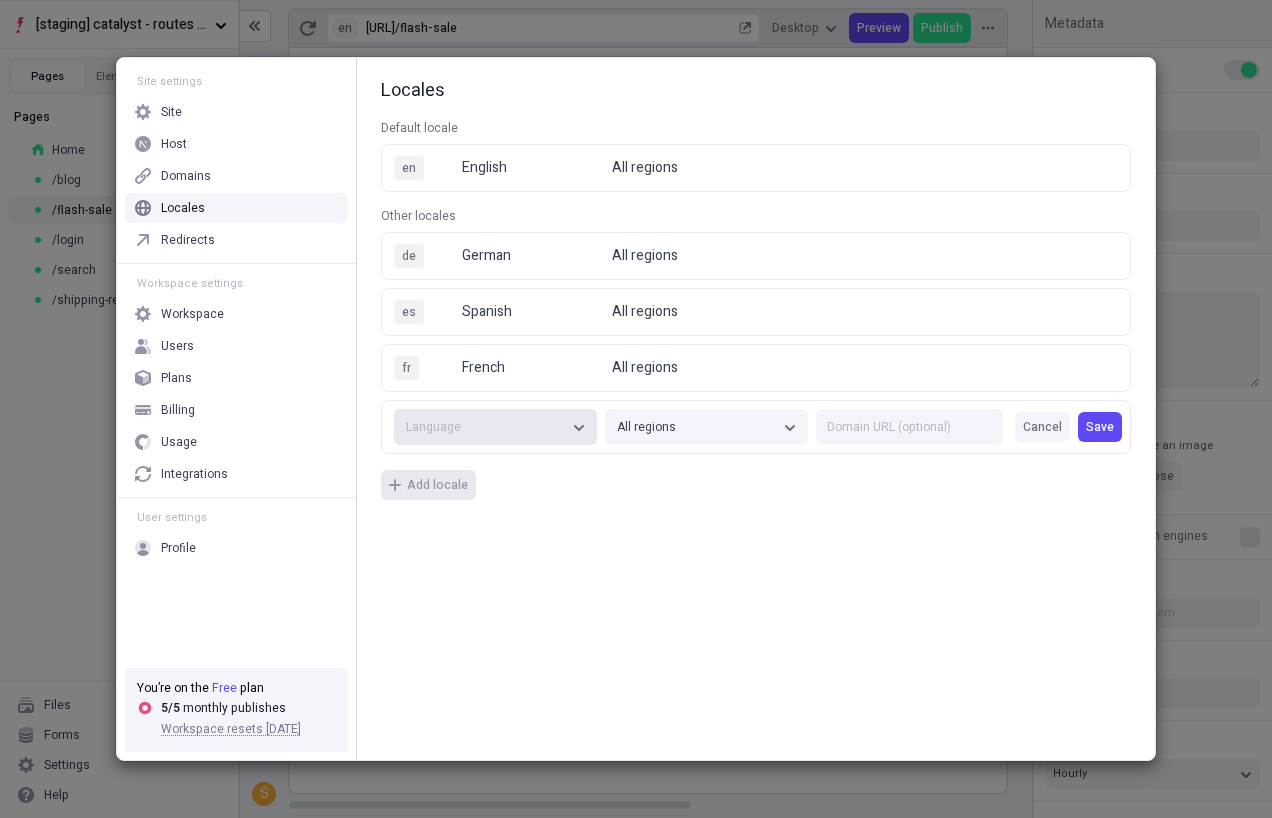 click on "Language" at bounding box center (433, 427) 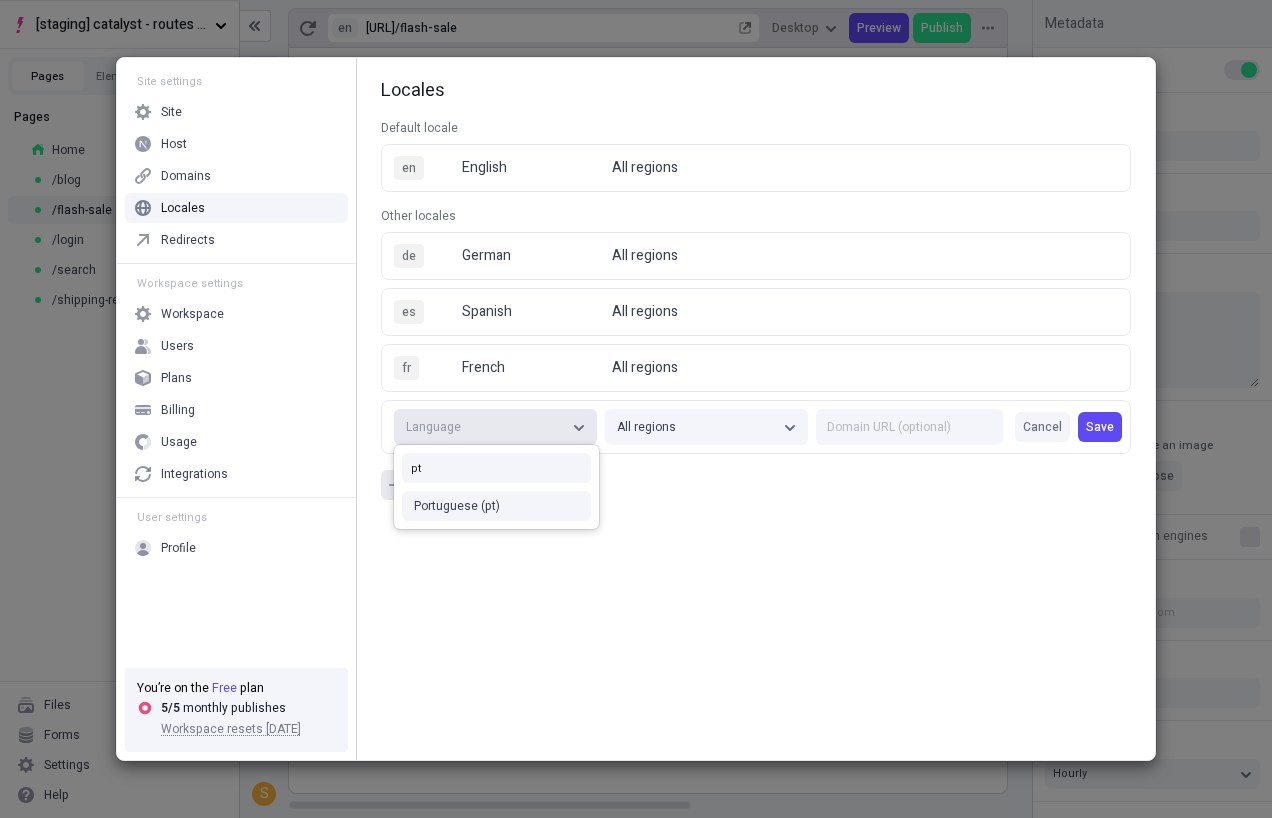 type on "pt" 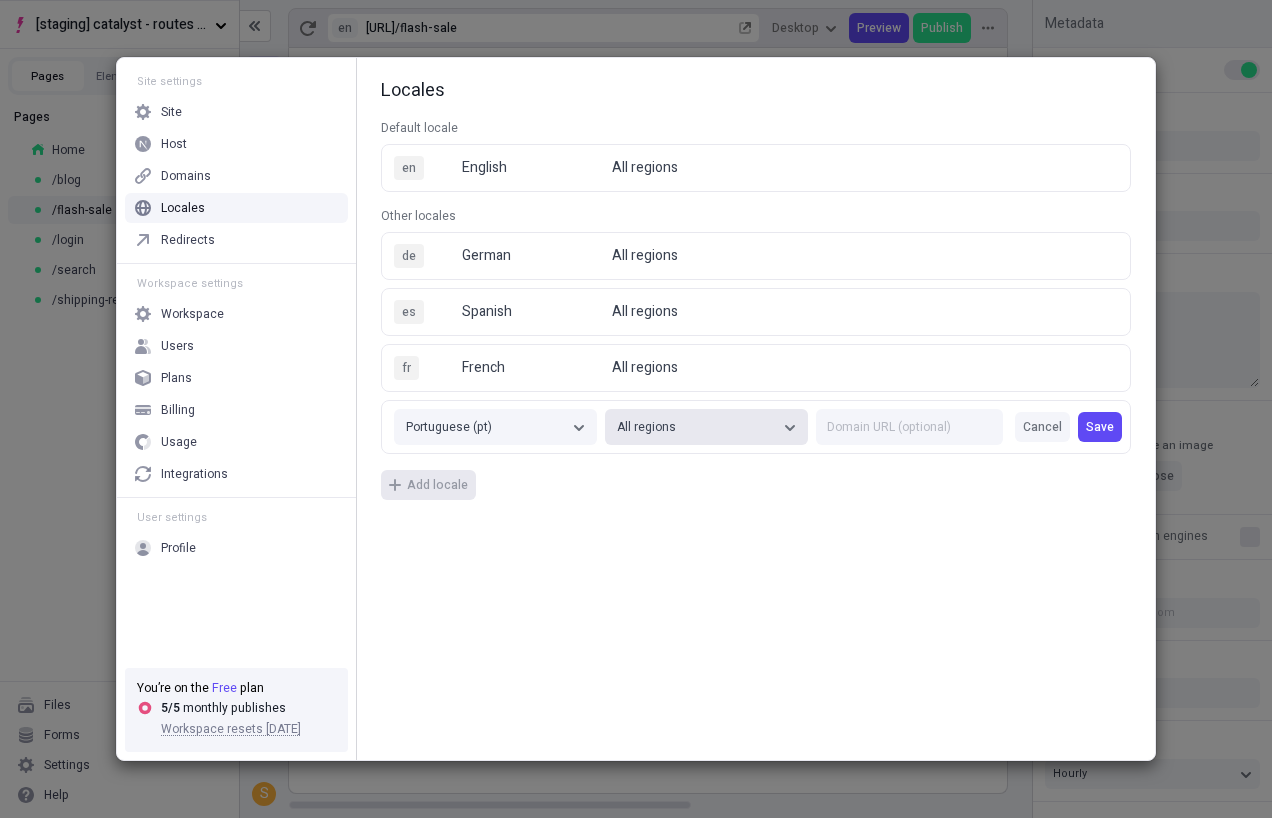 click on "All regions" at bounding box center [696, 427] 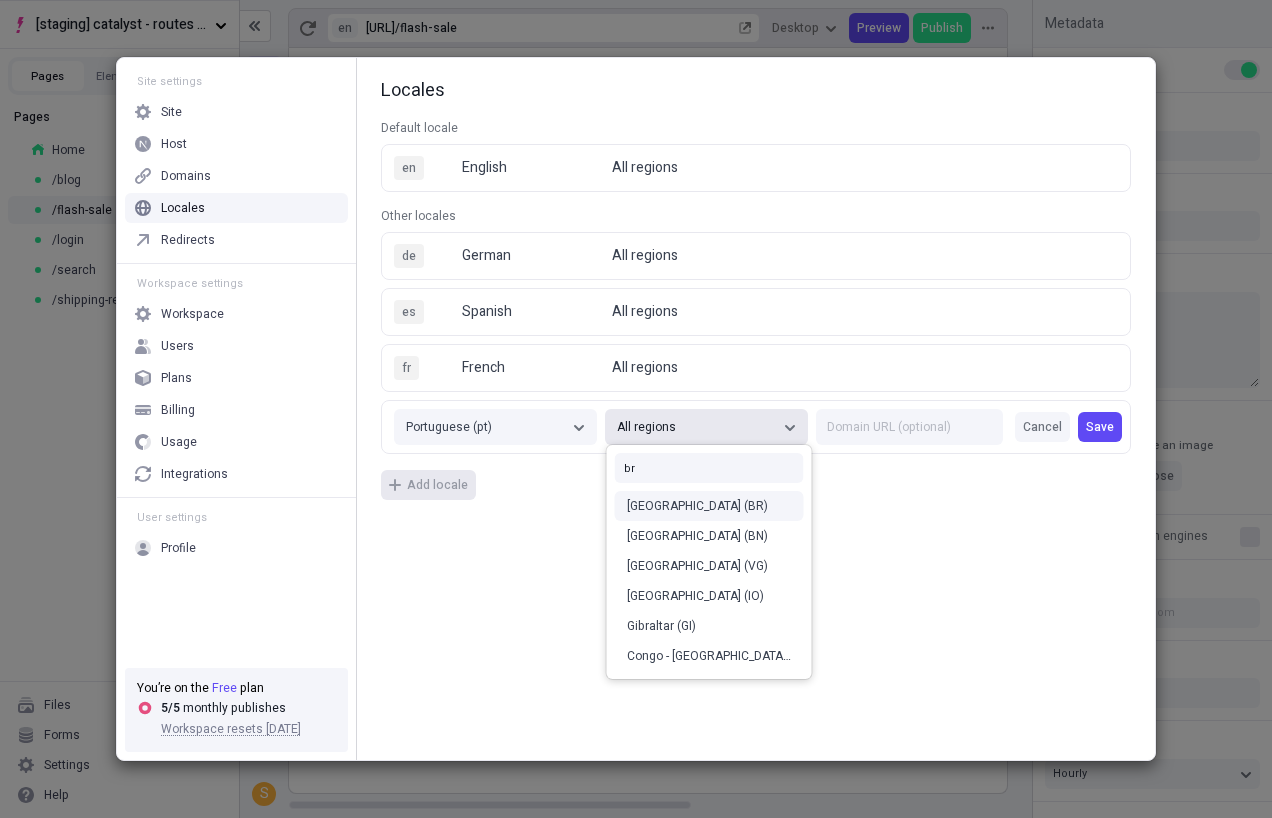 type on "br" 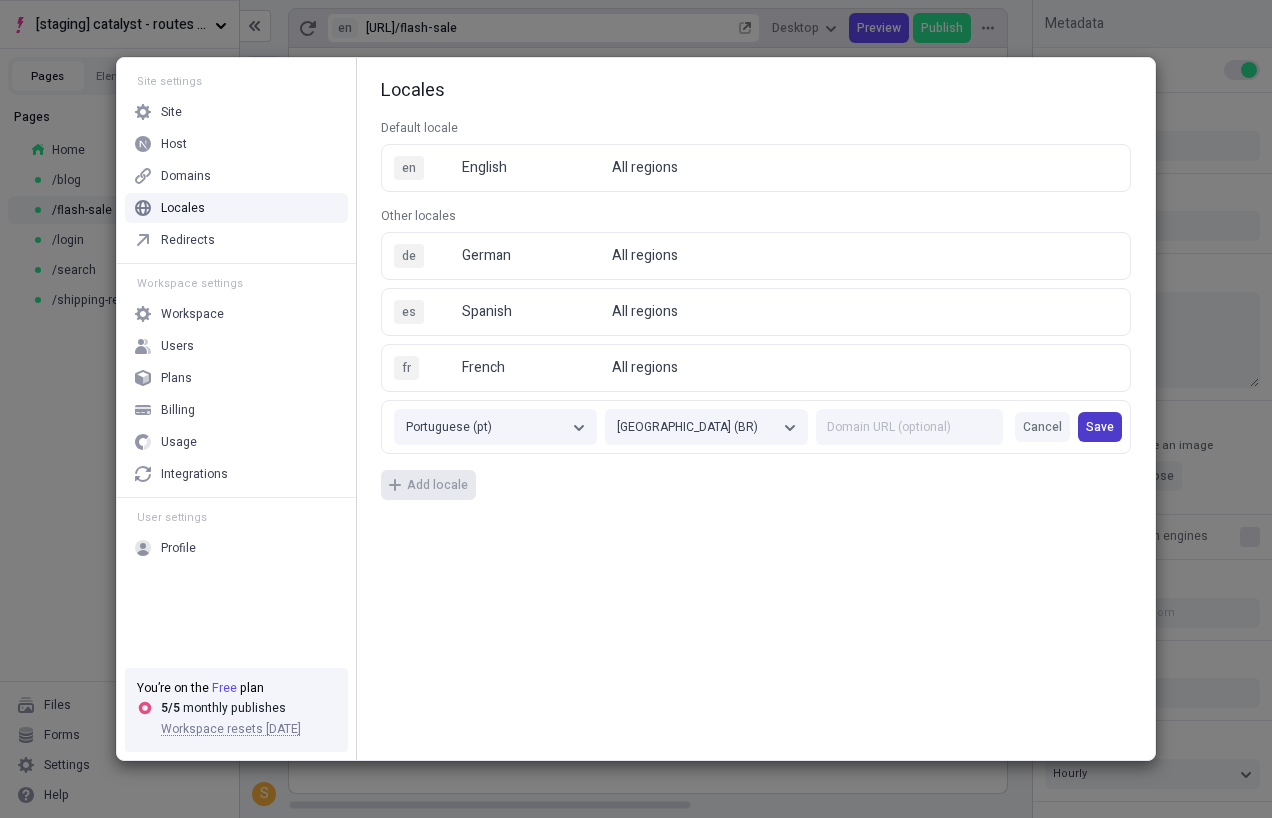 click on "Save" at bounding box center [1100, 427] 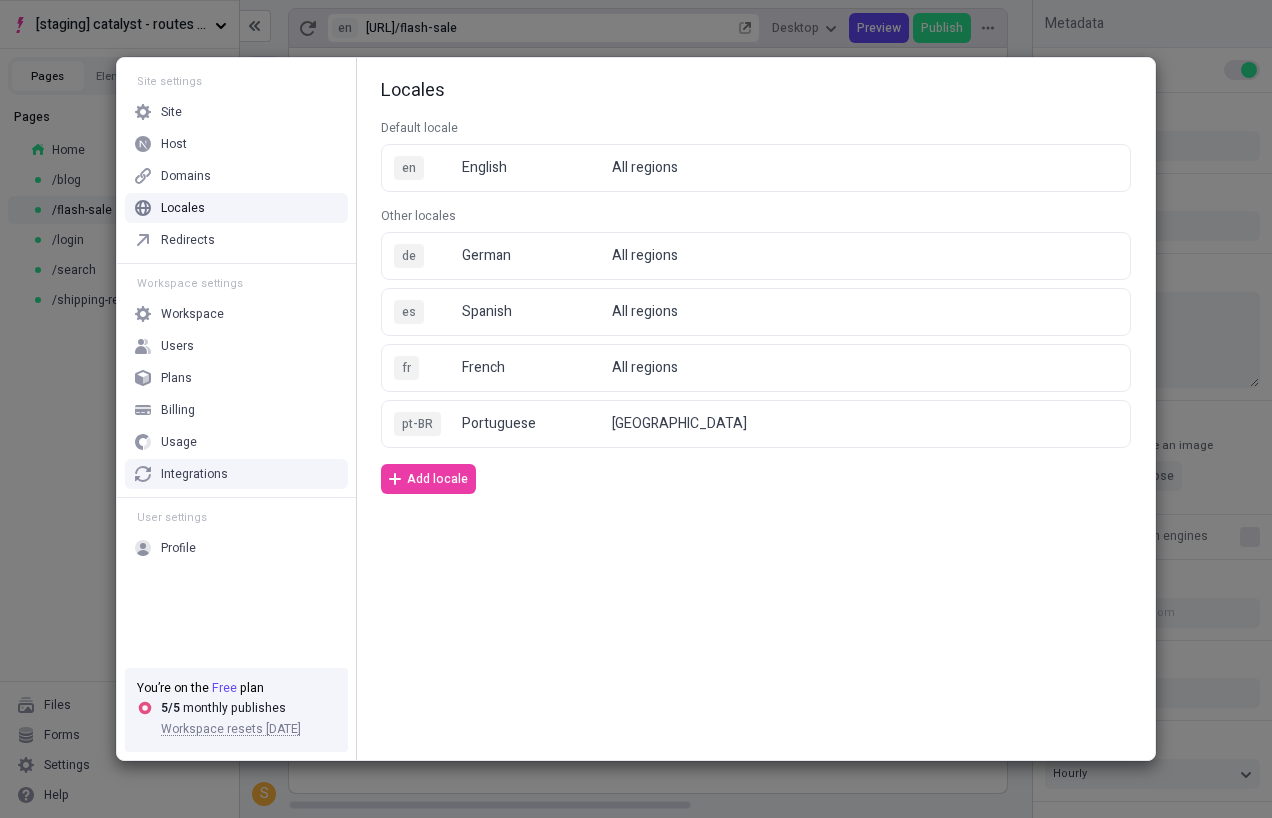click on "Site settings Site Host Domains Locales Redirects Workspace settings Workspace Users Plans Billing Usage Integrations User settings Profile You’re on the   Free   plan 5  /  5   monthly publishes Workspace resets 7/24/2025 Locales Default locale en English All regions Other locales de German All regions es Spanish All regions fr French All regions pt-BR Portuguese Brazil Add locale" at bounding box center (636, 409) 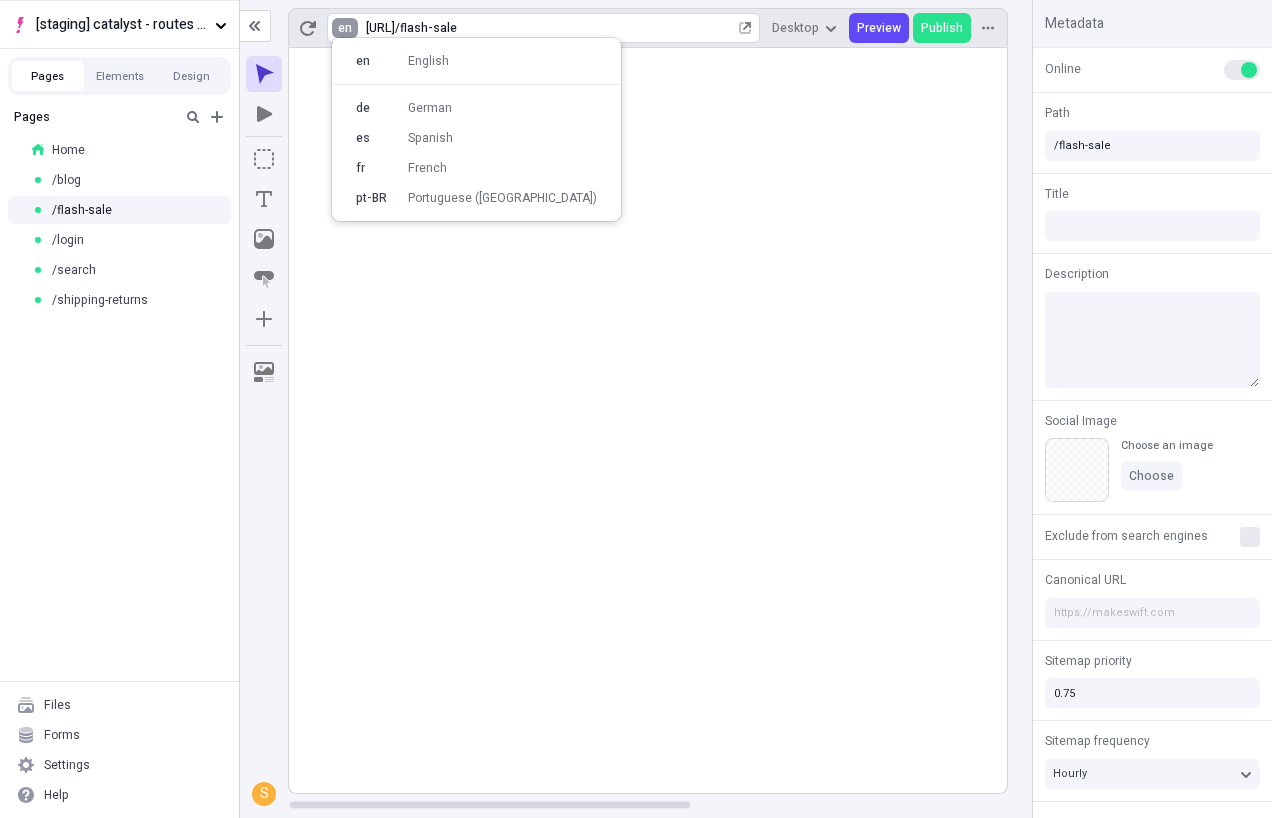 click on "[staging] catalyst - routes ui Pages Elements Design Pages Home / blog / flash-sale / login / search / shipping-returns Files Forms Settings Help en http://localhost:3110 / flash-sale Desktop Preview Publish S Metadata Online Path /flash-sale Title Description Social Image Choose an image Choose Exclude from search engines Canonical URL Sitemap priority 0.75 Sitemap frequency Hourly Snippets en English de German es Spanish fr French pt-BR Portuguese (Brazil)" at bounding box center [636, 409] 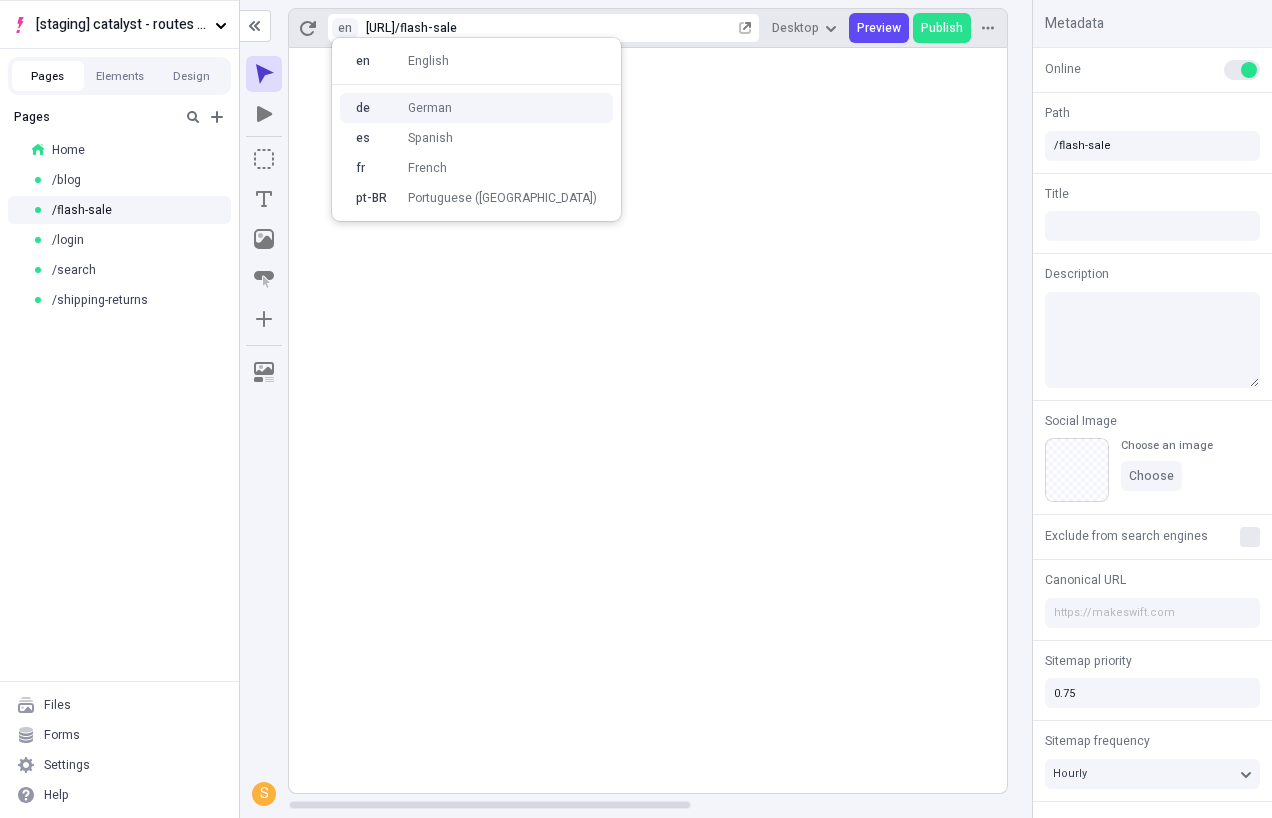 click on "de" at bounding box center (376, 108) 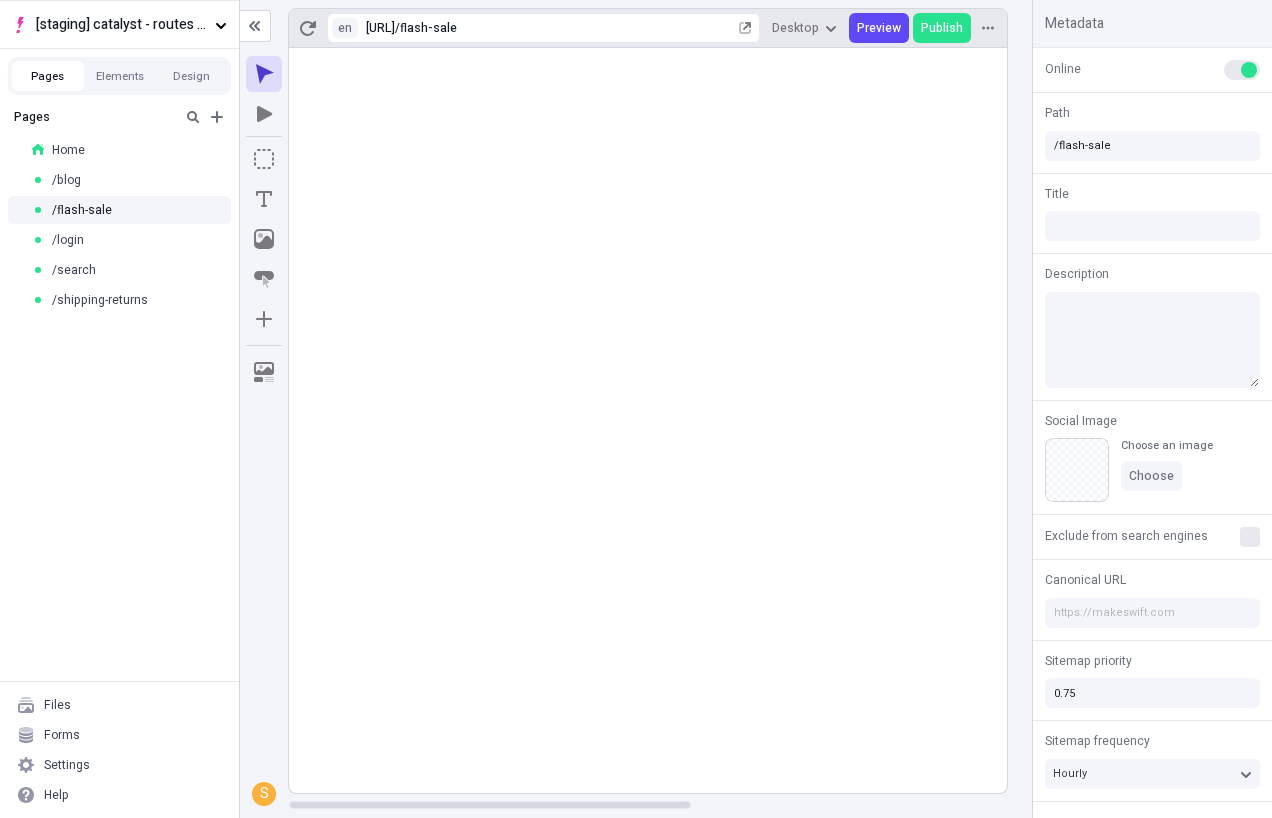 type 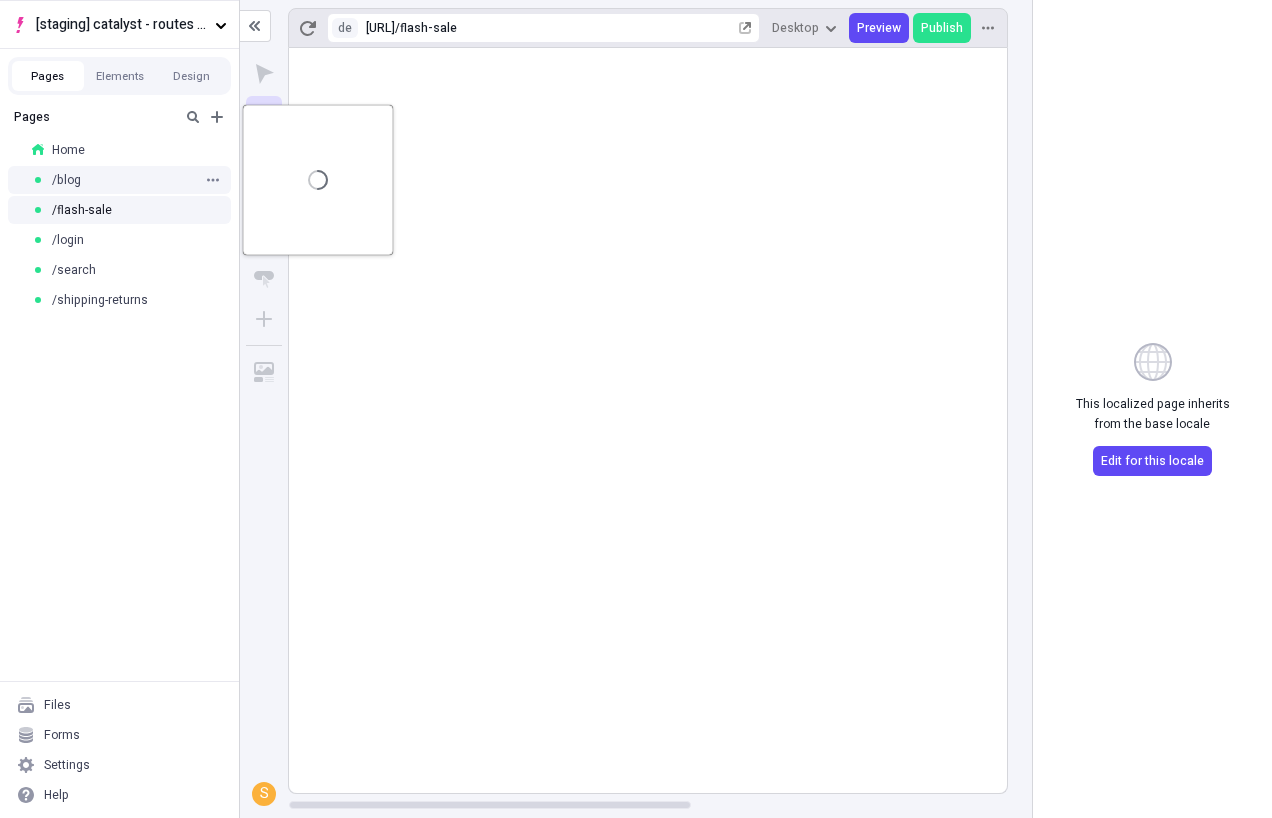 click on "/ blog" at bounding box center (66, 180) 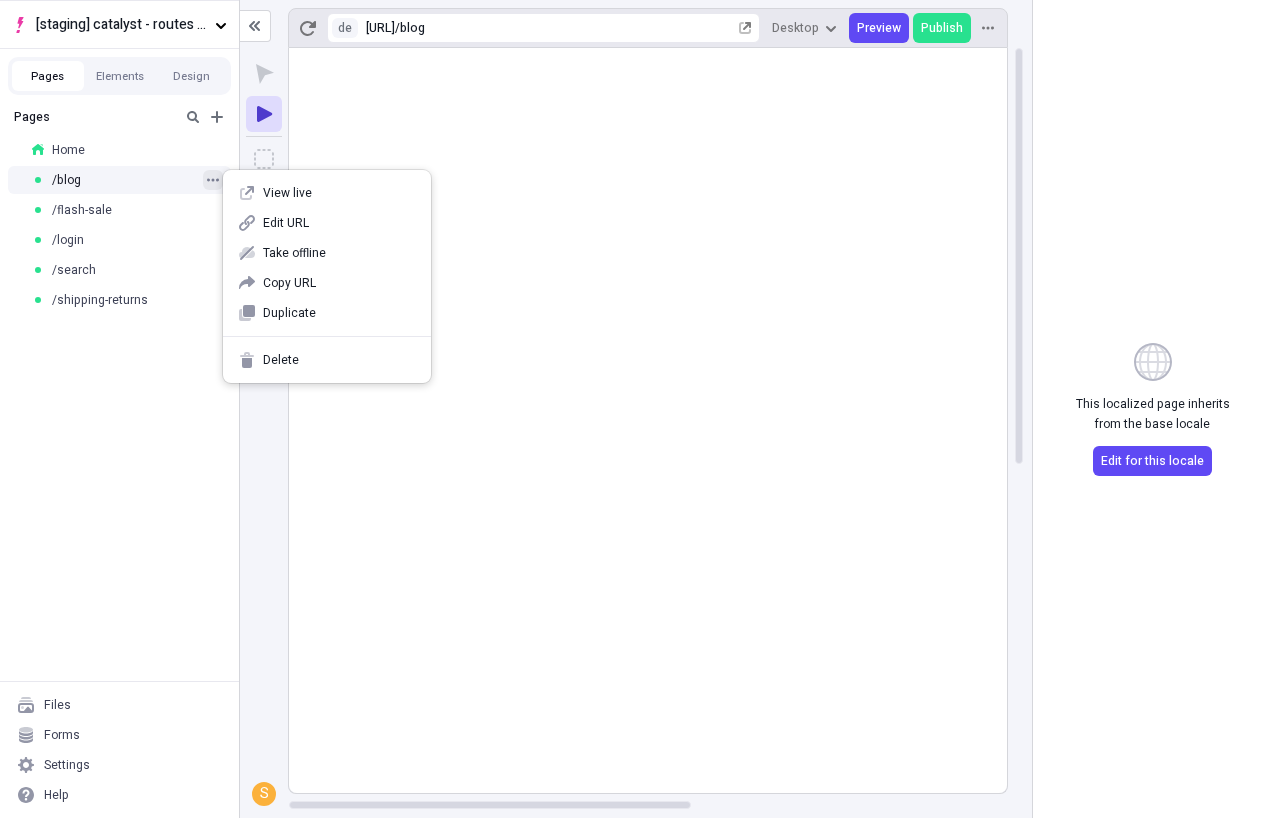 click 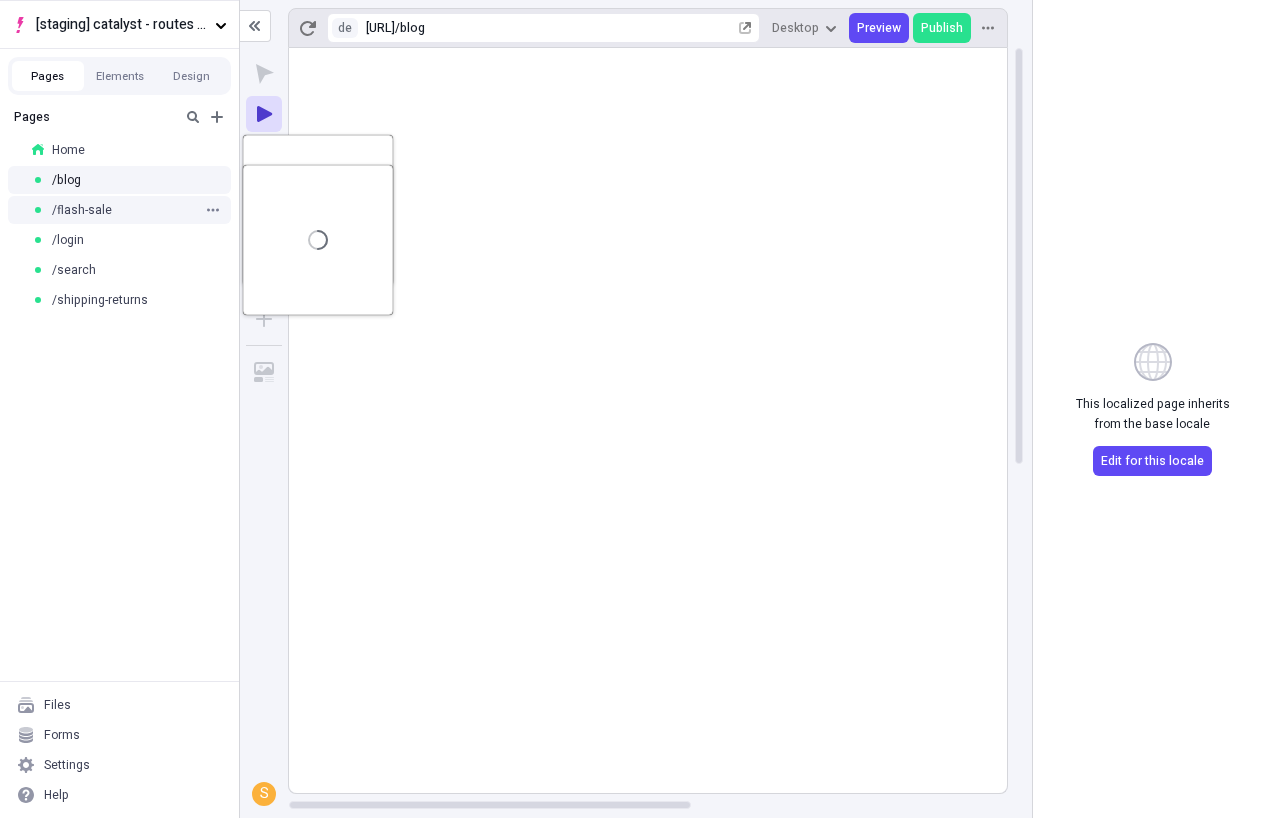 click on "/ flash-sale" at bounding box center (113, 210) 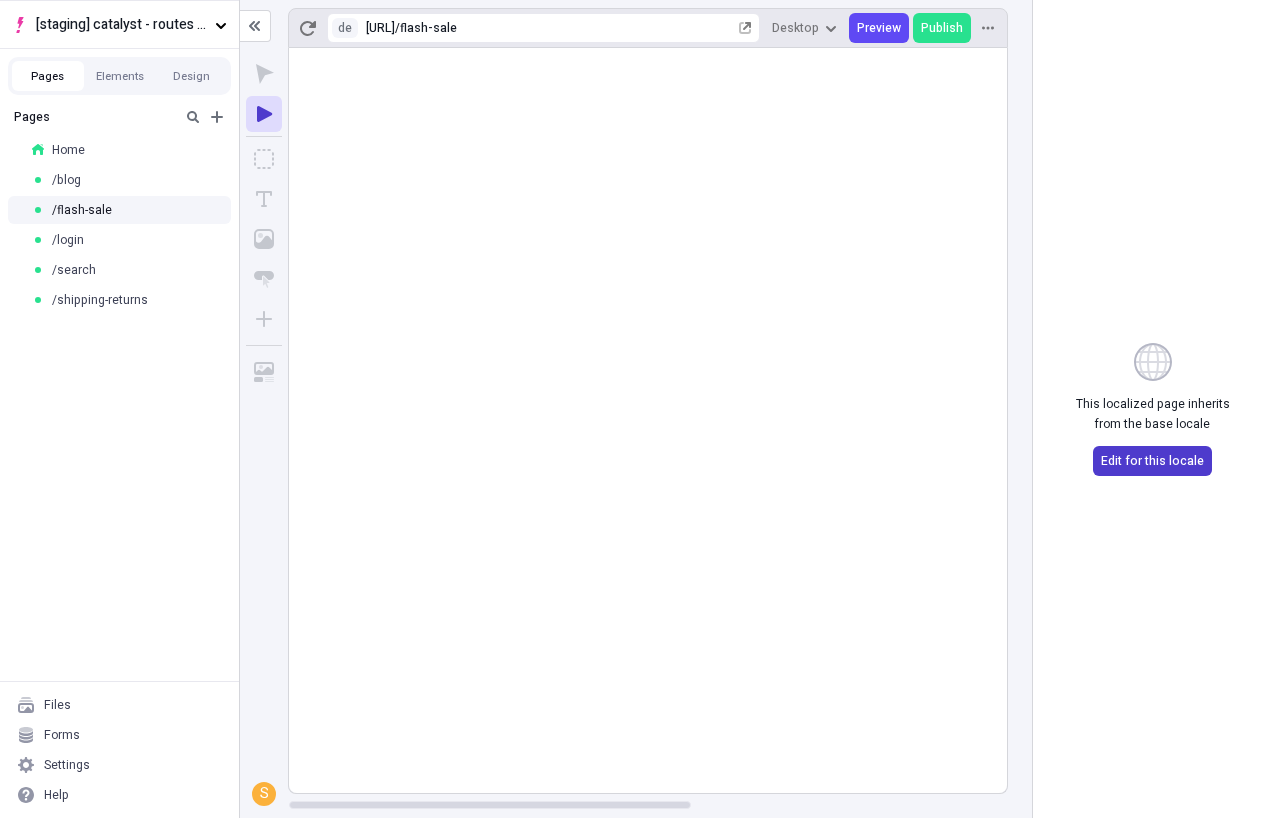 click on "Edit for this locale" at bounding box center (1152, 461) 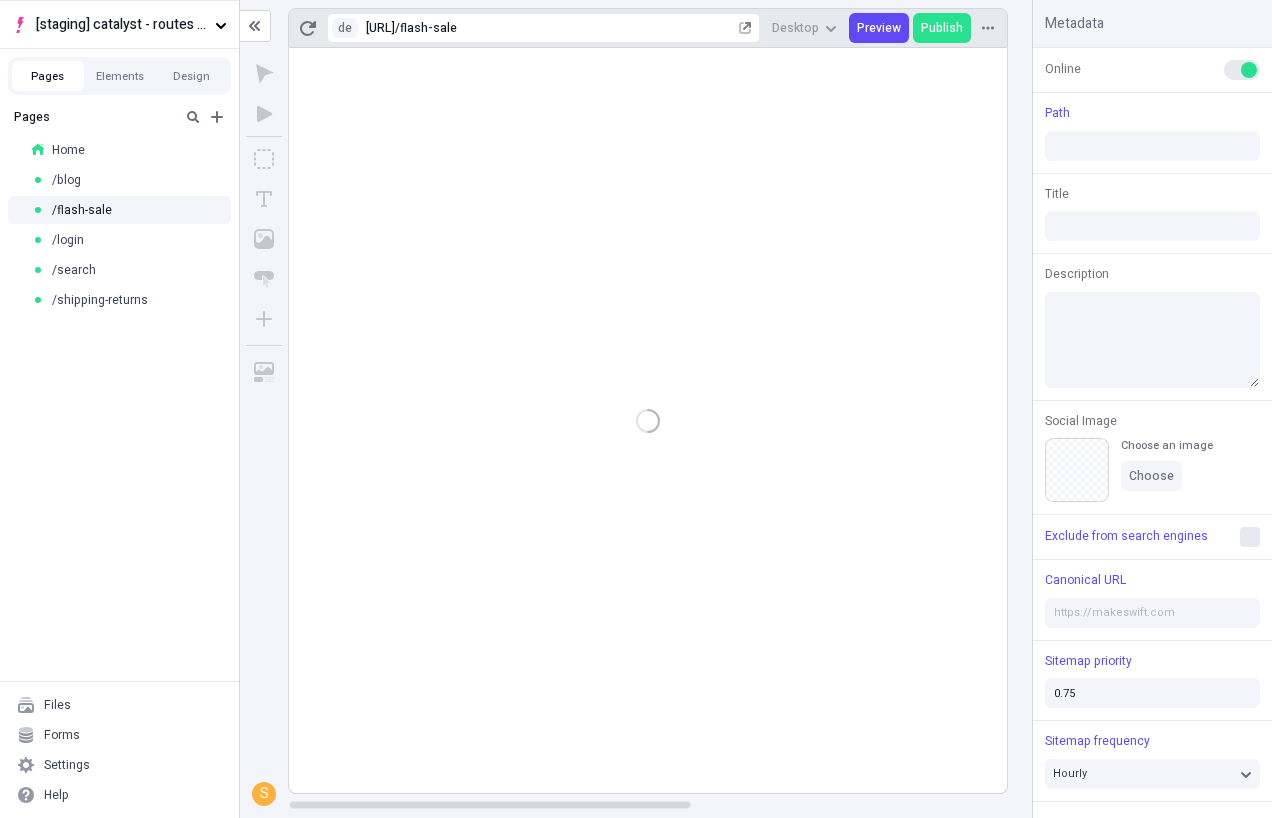 type on "/flash-sale" 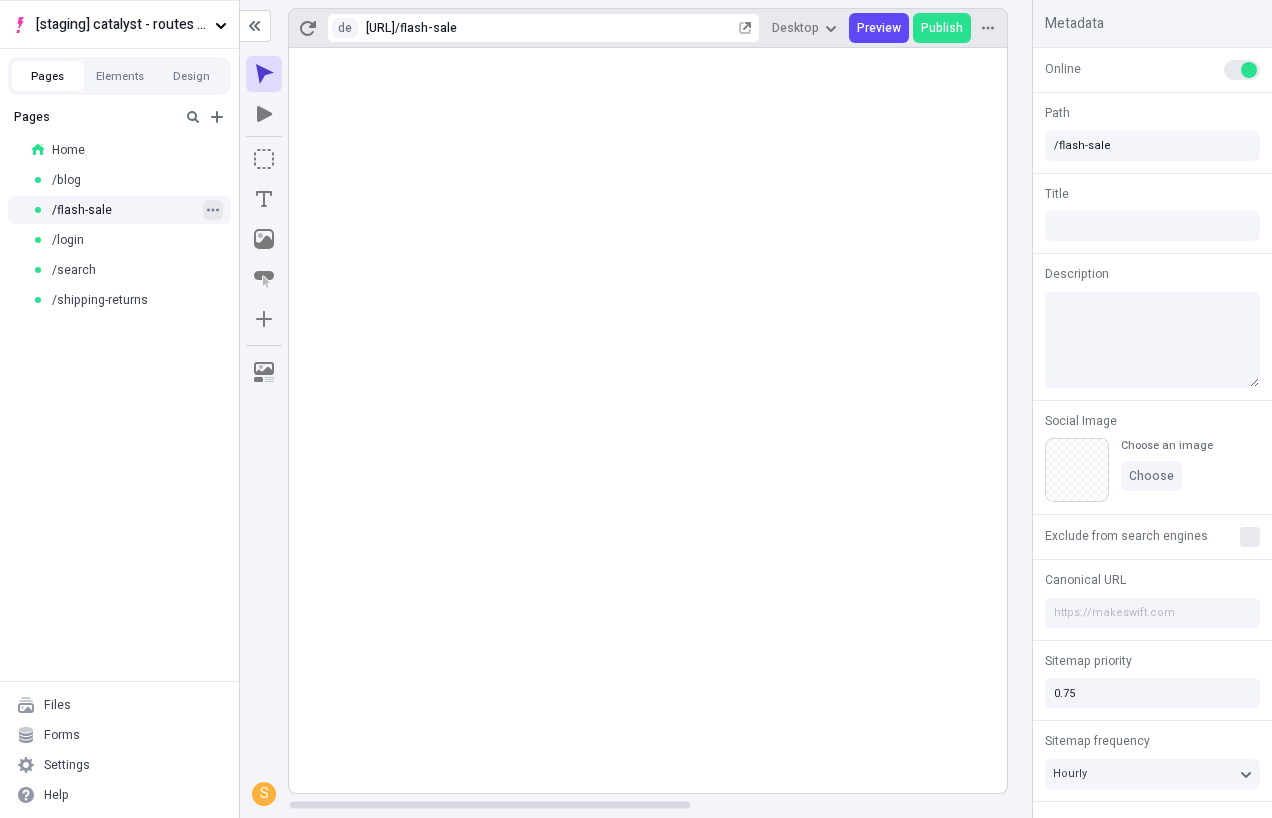 click 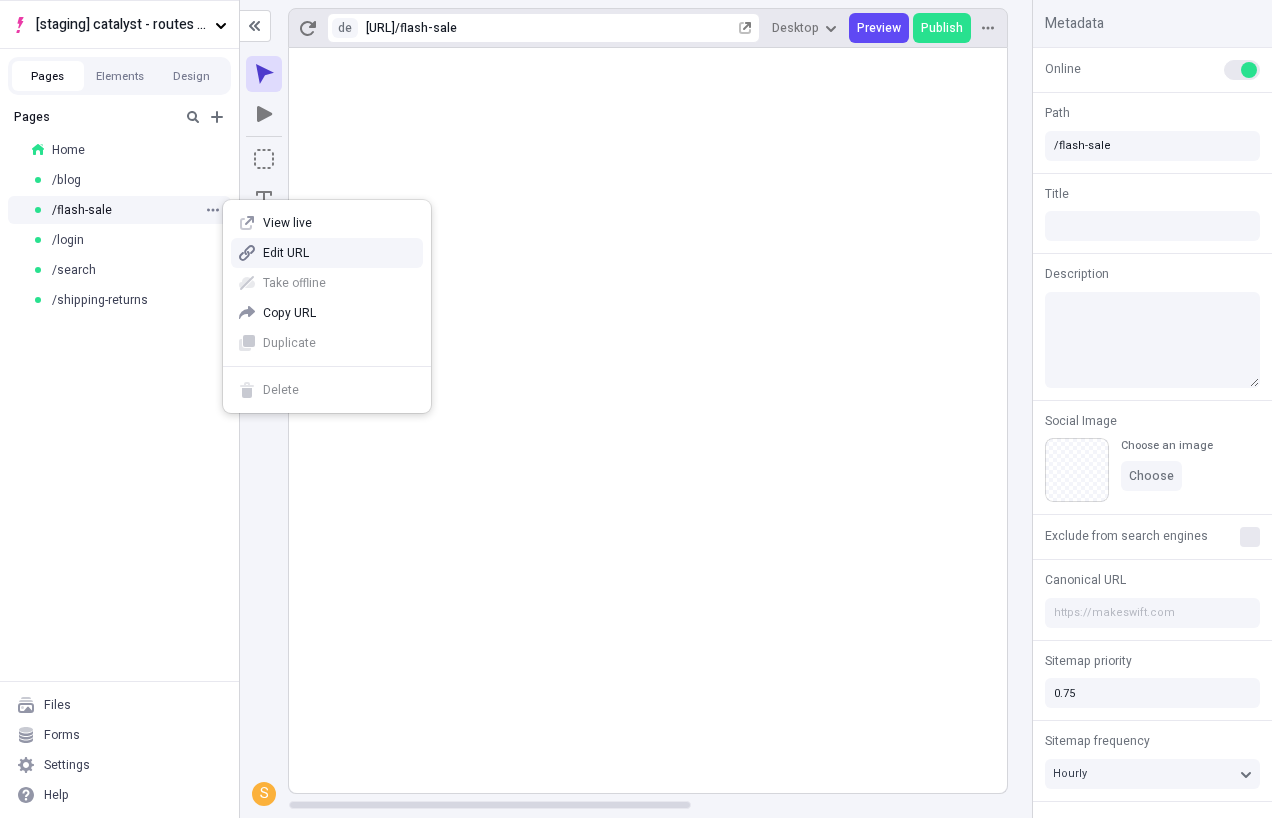 click on "Edit URL" at bounding box center [339, 253] 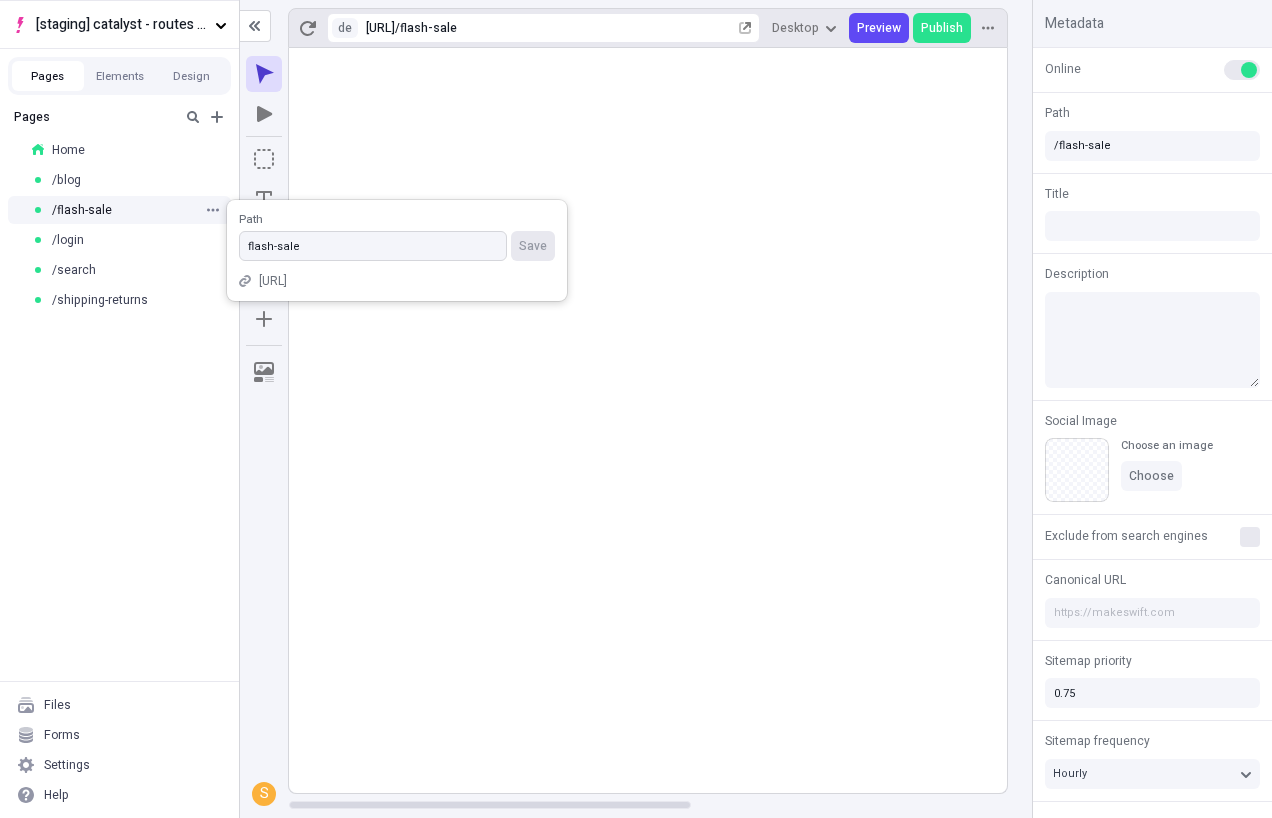 type 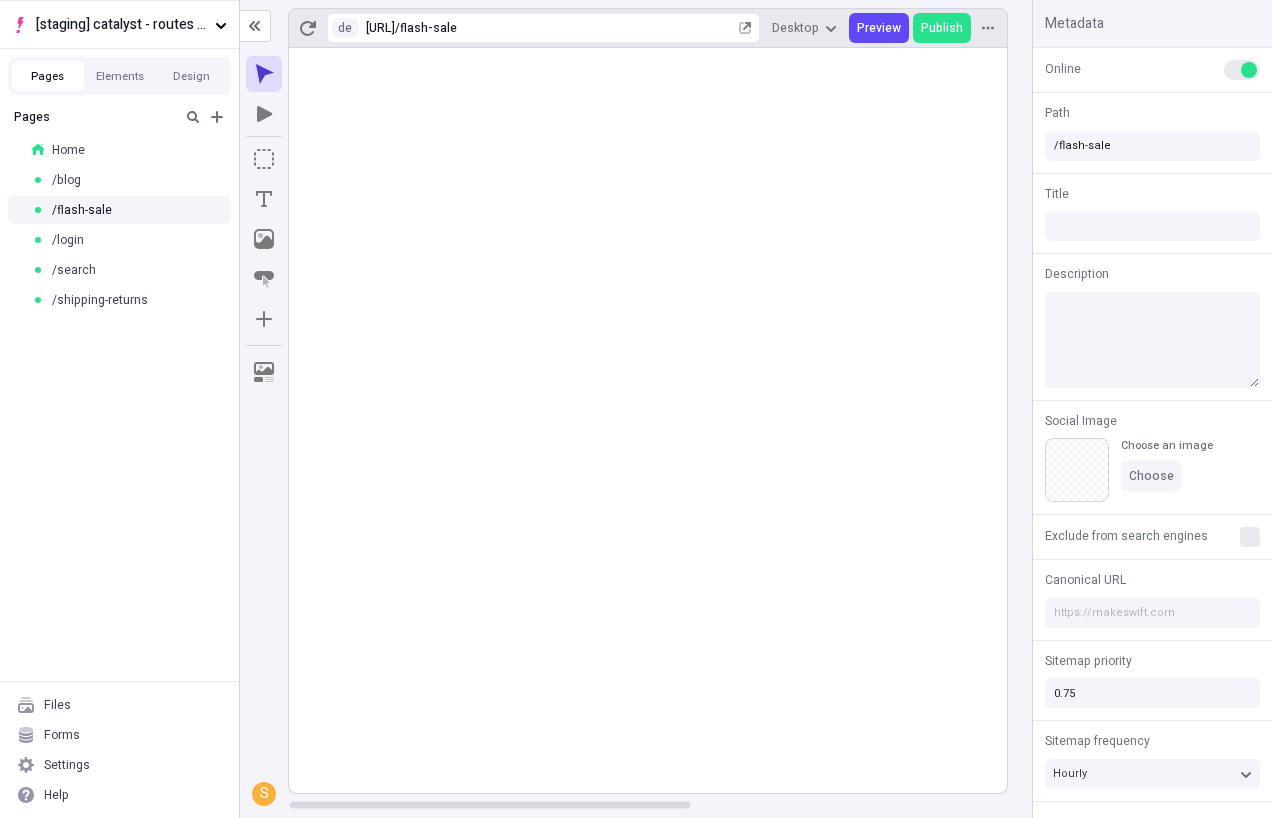 click on "Pages Home / blog / flash-sale / login / search / shipping-returns" at bounding box center (119, 390) 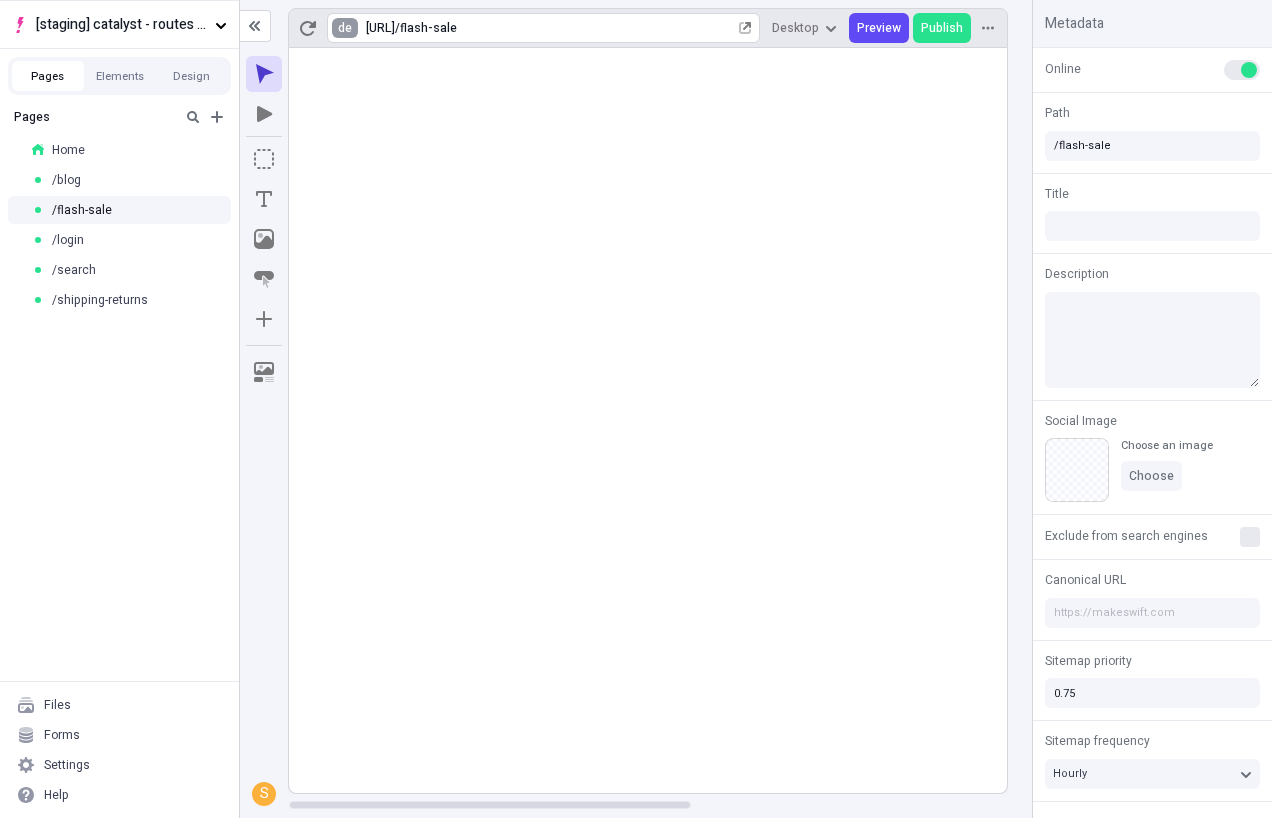 click on "[staging] catalyst - routes ui Pages Elements Design Pages Home / blog / flash-sale / login / search / shipping-returns Files Forms Settings Help de http://localhost:3110/de / flash-sale Desktop Preview Publish S Metadata Online Path /flash-sale Title Description Social Image Choose an image Choose Exclude from search engines Canonical URL Sitemap priority 0.75 Sitemap frequency Hourly Snippets" at bounding box center [636, 409] 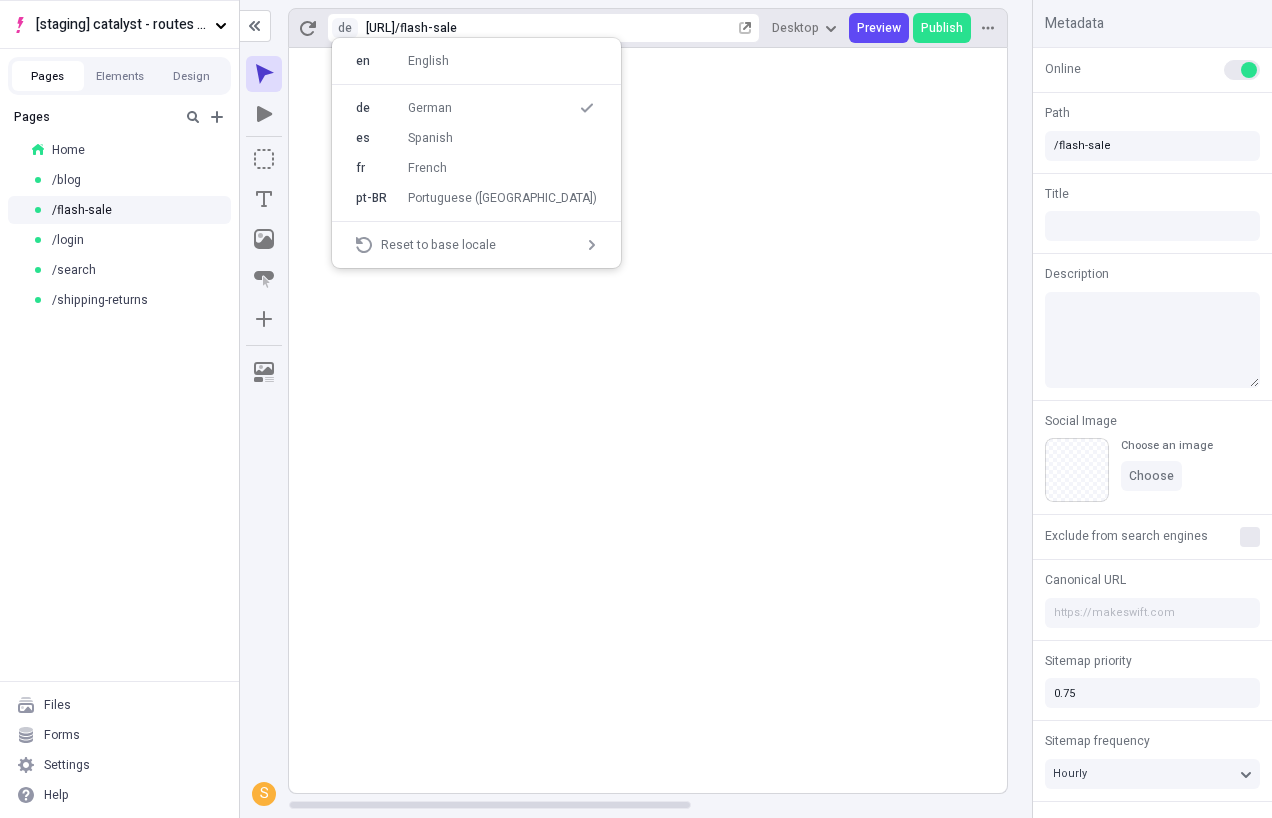 click on "en English de German es Spanish fr French pt-BR Portuguese (Brazil) Reset to base locale" at bounding box center (476, 153) 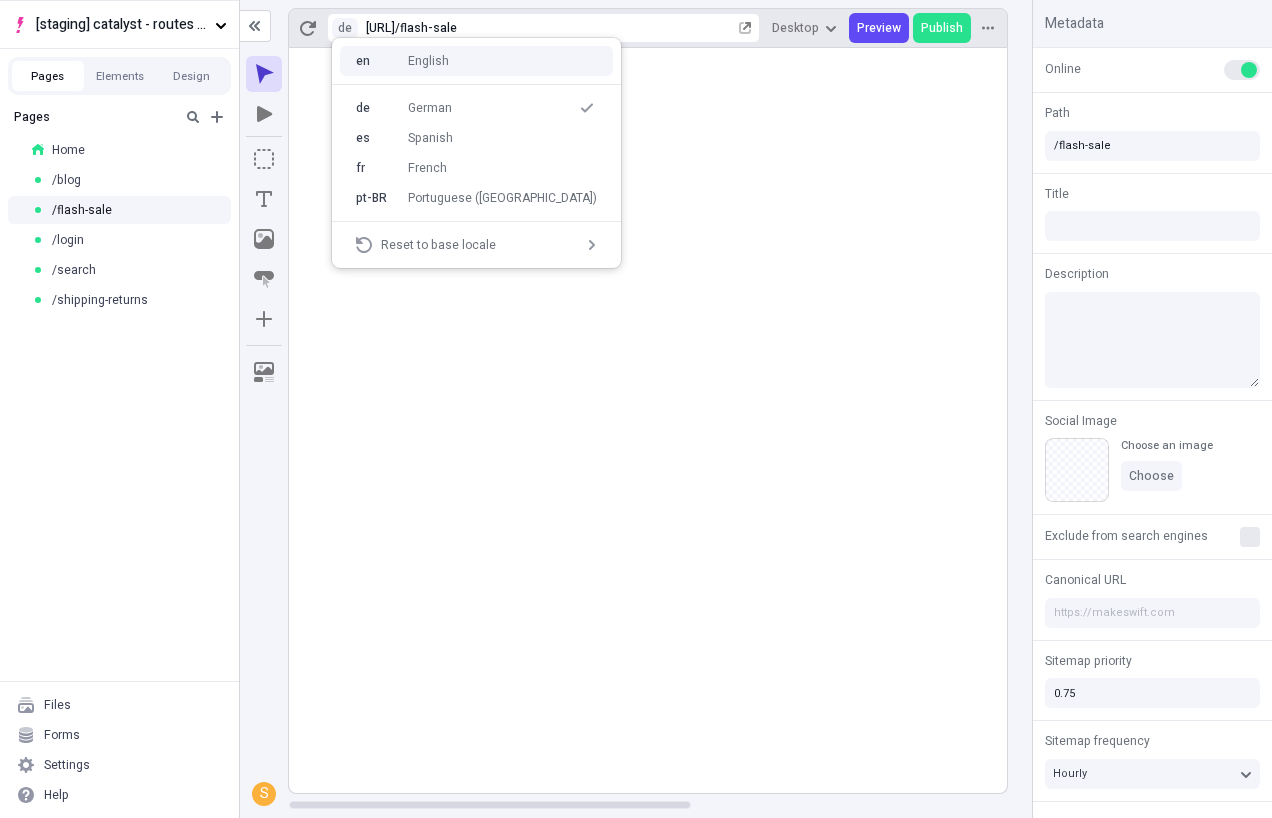 click on "en" at bounding box center [376, 61] 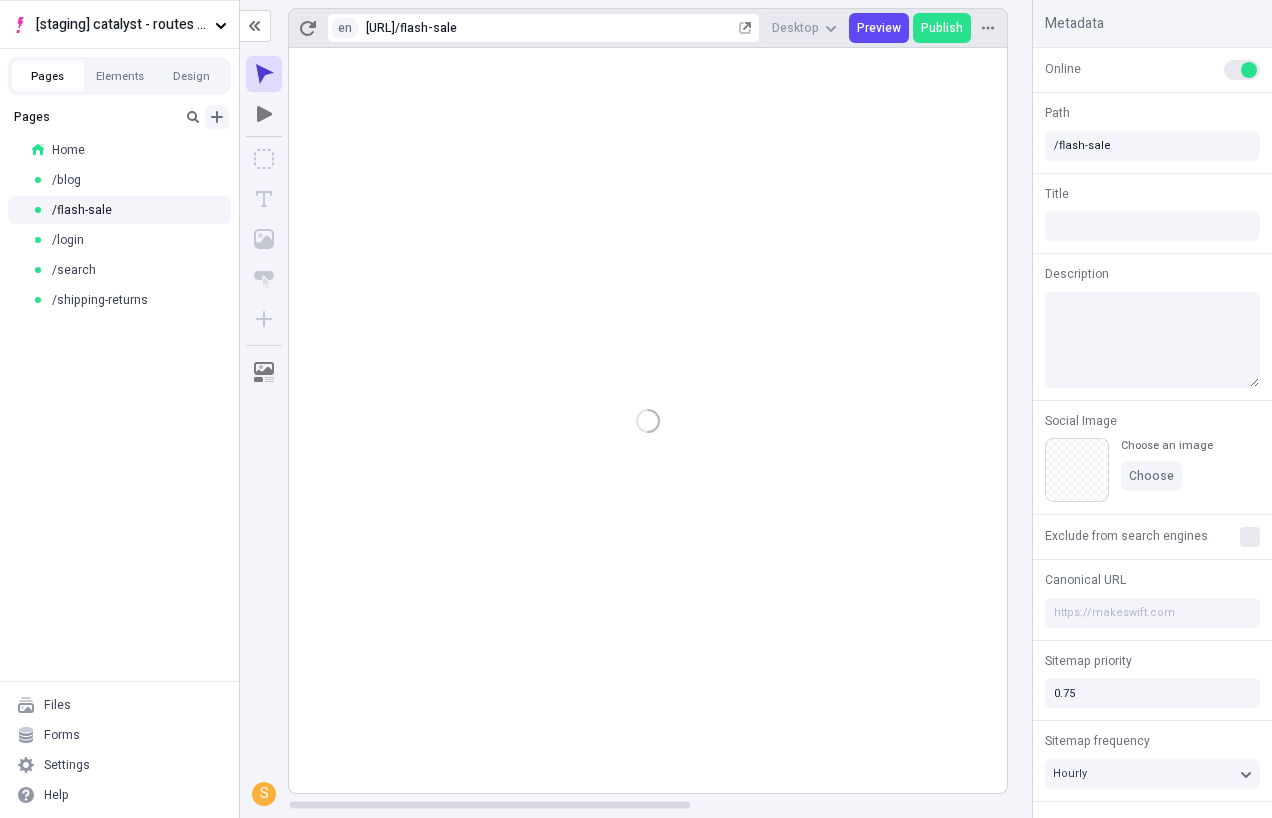 click 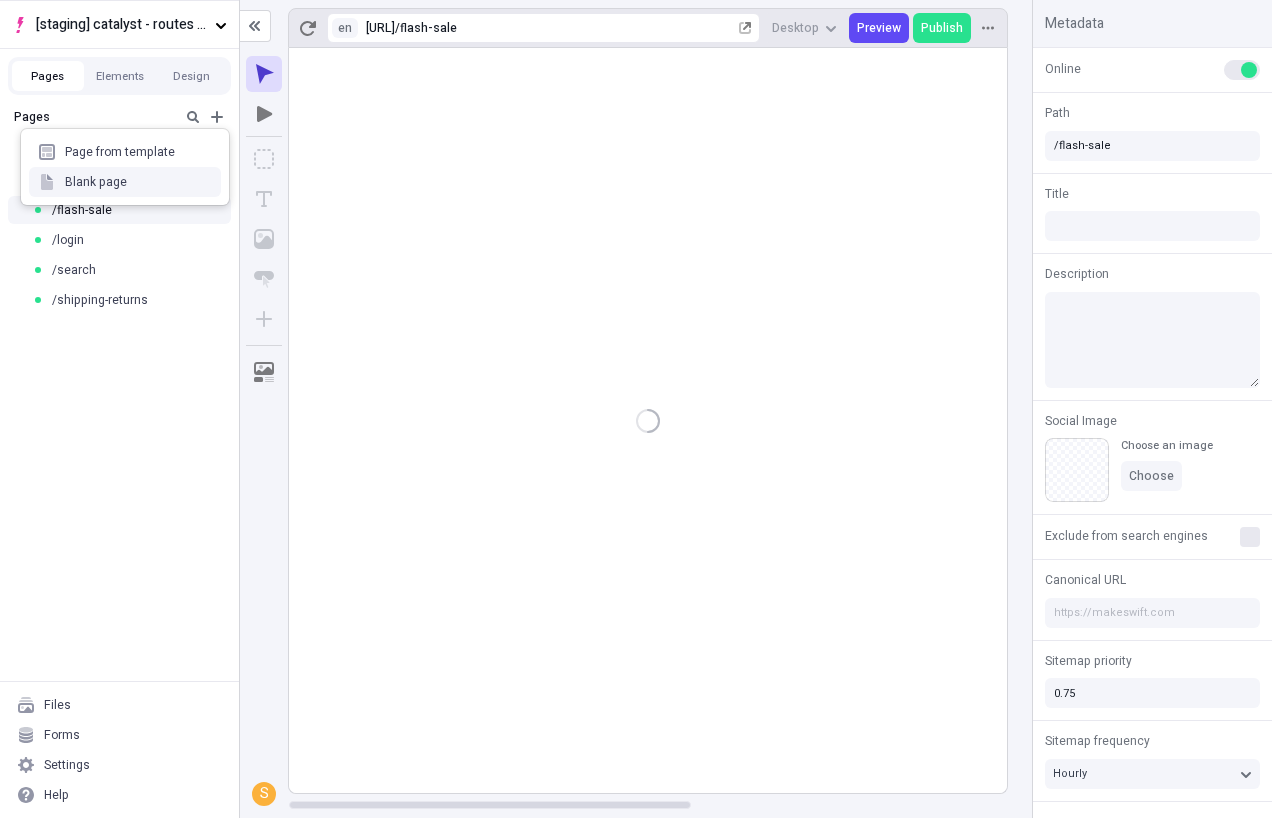 click on "Blank page" at bounding box center (125, 182) 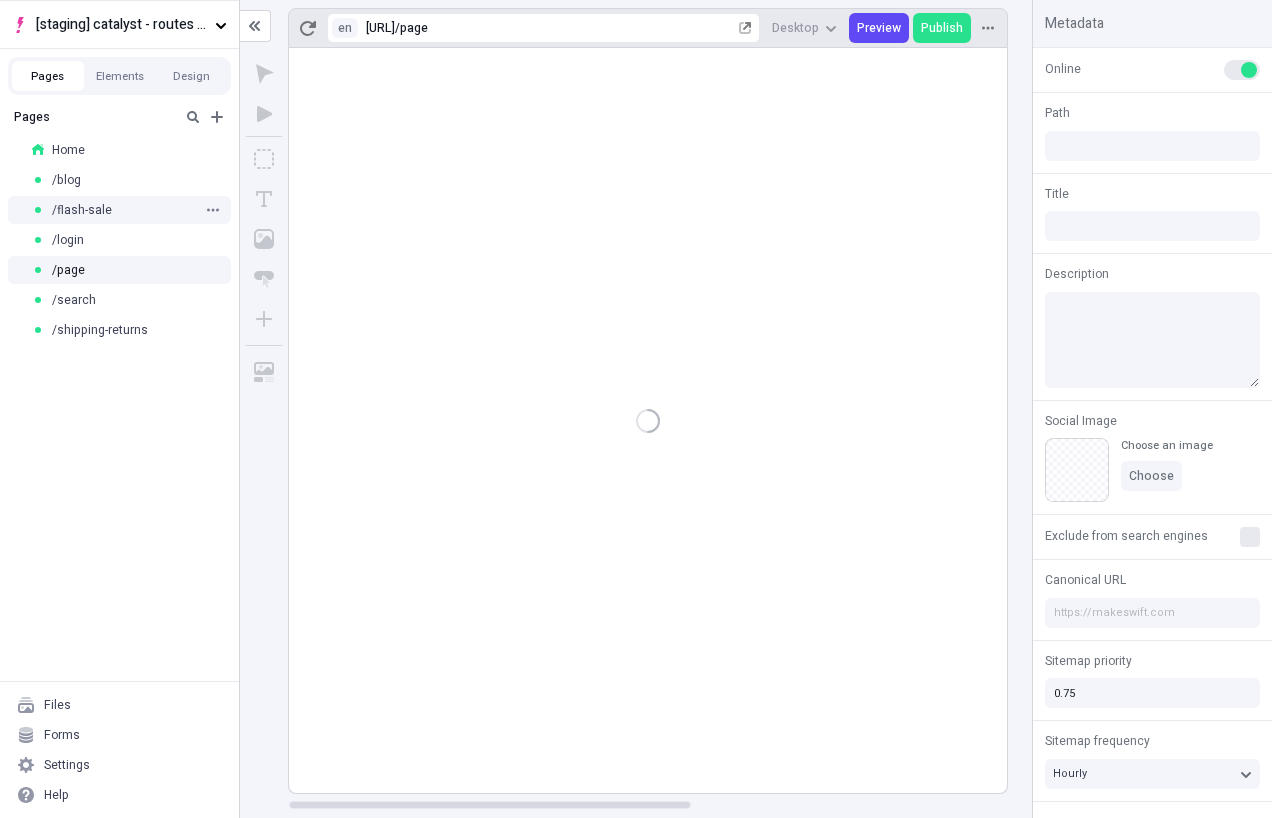 type on "/page" 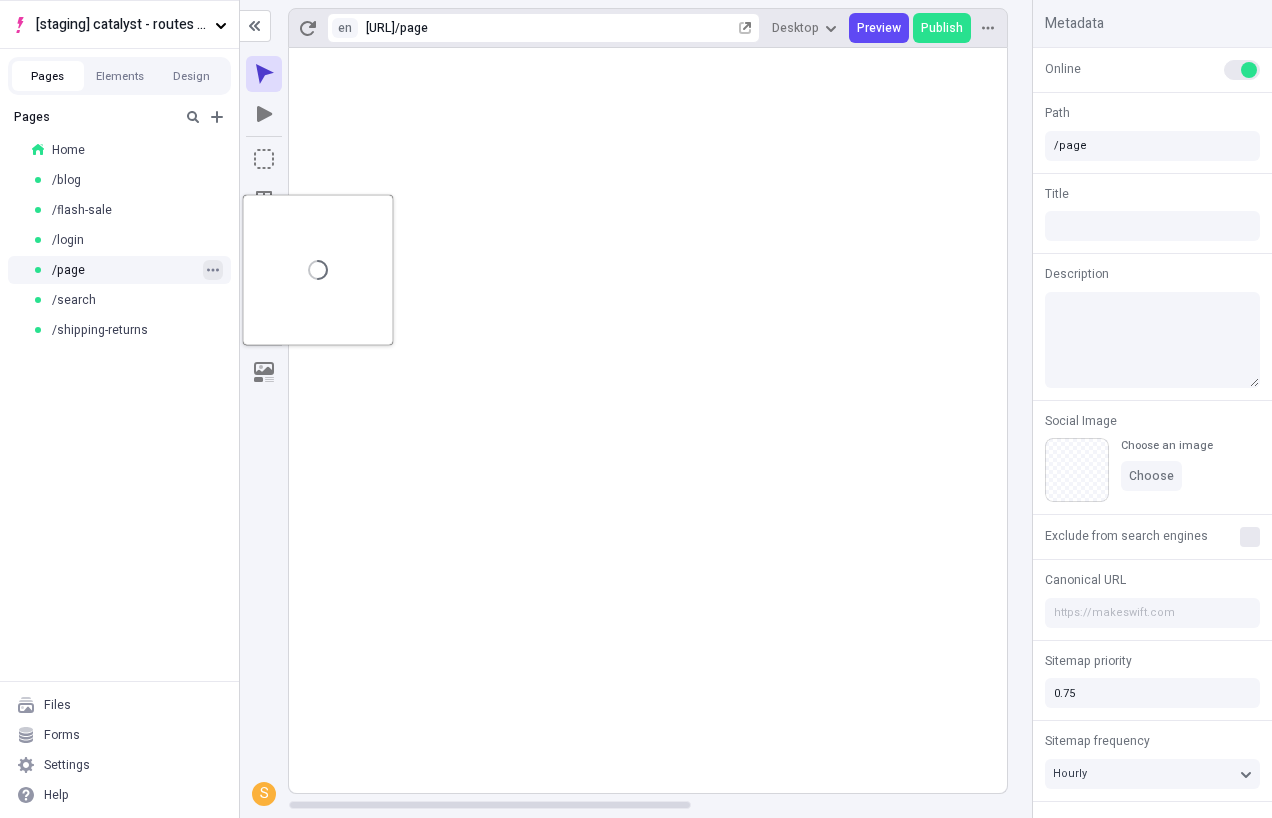 click 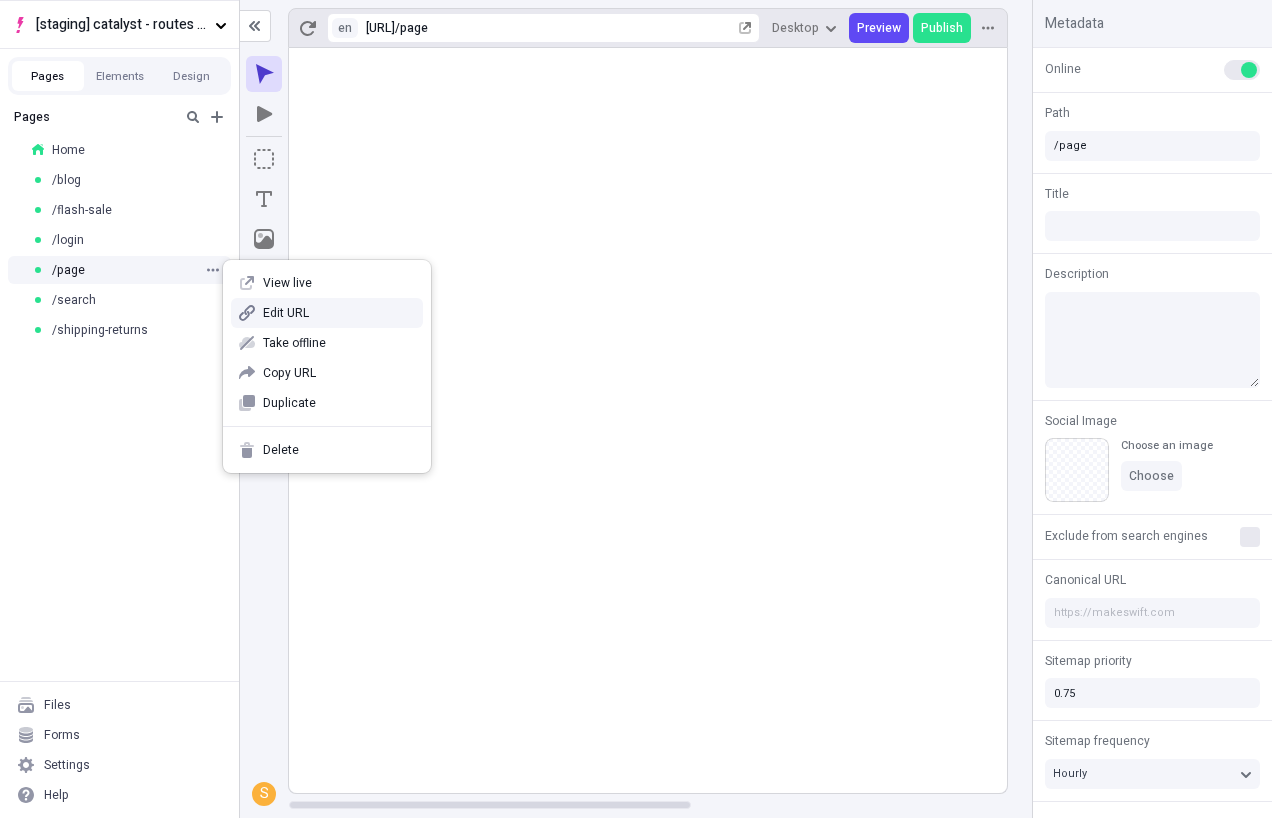 click on "Edit URL" at bounding box center [327, 313] 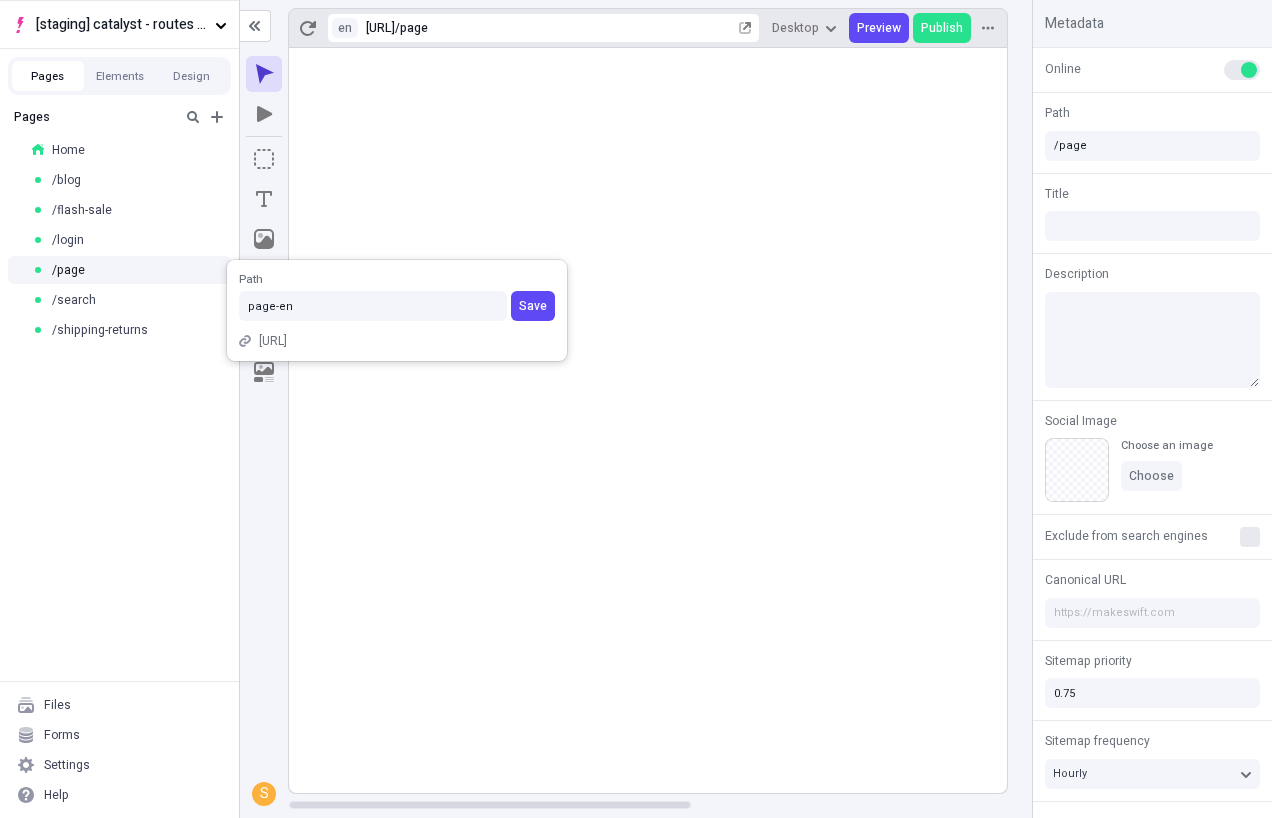 type on "page-en" 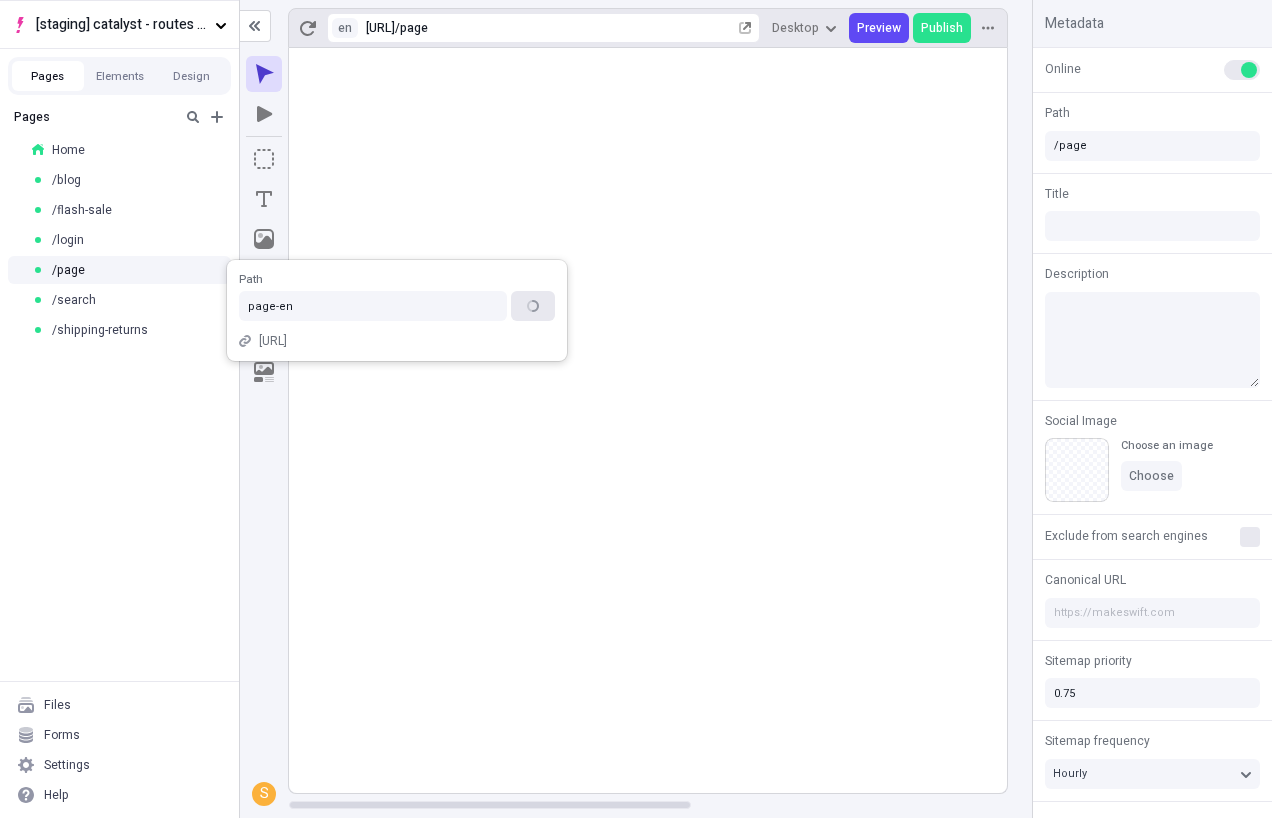 type on "/page-en" 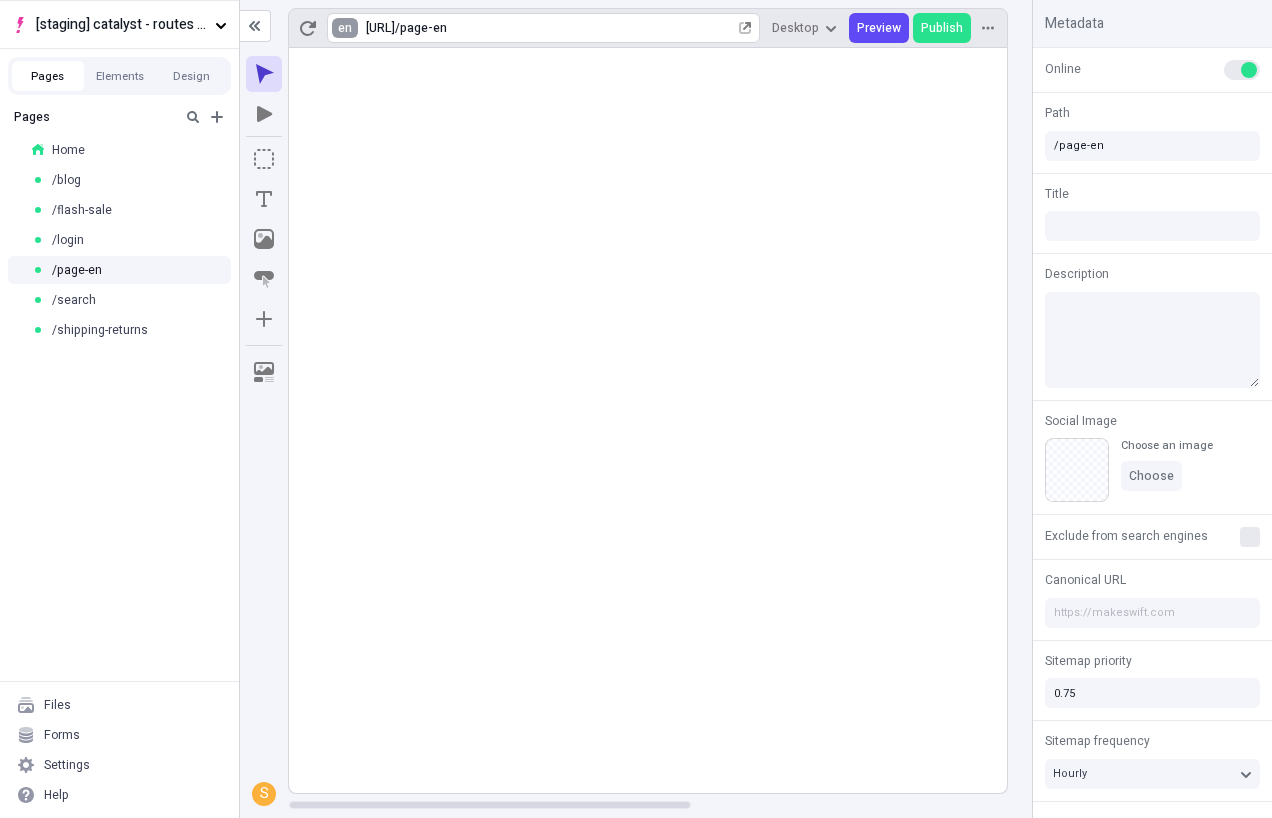 click on "[staging] catalyst - routes ui Pages Elements Design Pages Home / blog / flash-sale / login / page-en / search / shipping-returns Files Forms Settings Help en http://localhost:3110 / page-en Desktop Preview Publish S Metadata Online Path /page-en Title Description Social Image Choose an image Choose Exclude from search engines Canonical URL Sitemap priority 0.75 Sitemap frequency Hourly Snippets" at bounding box center [636, 409] 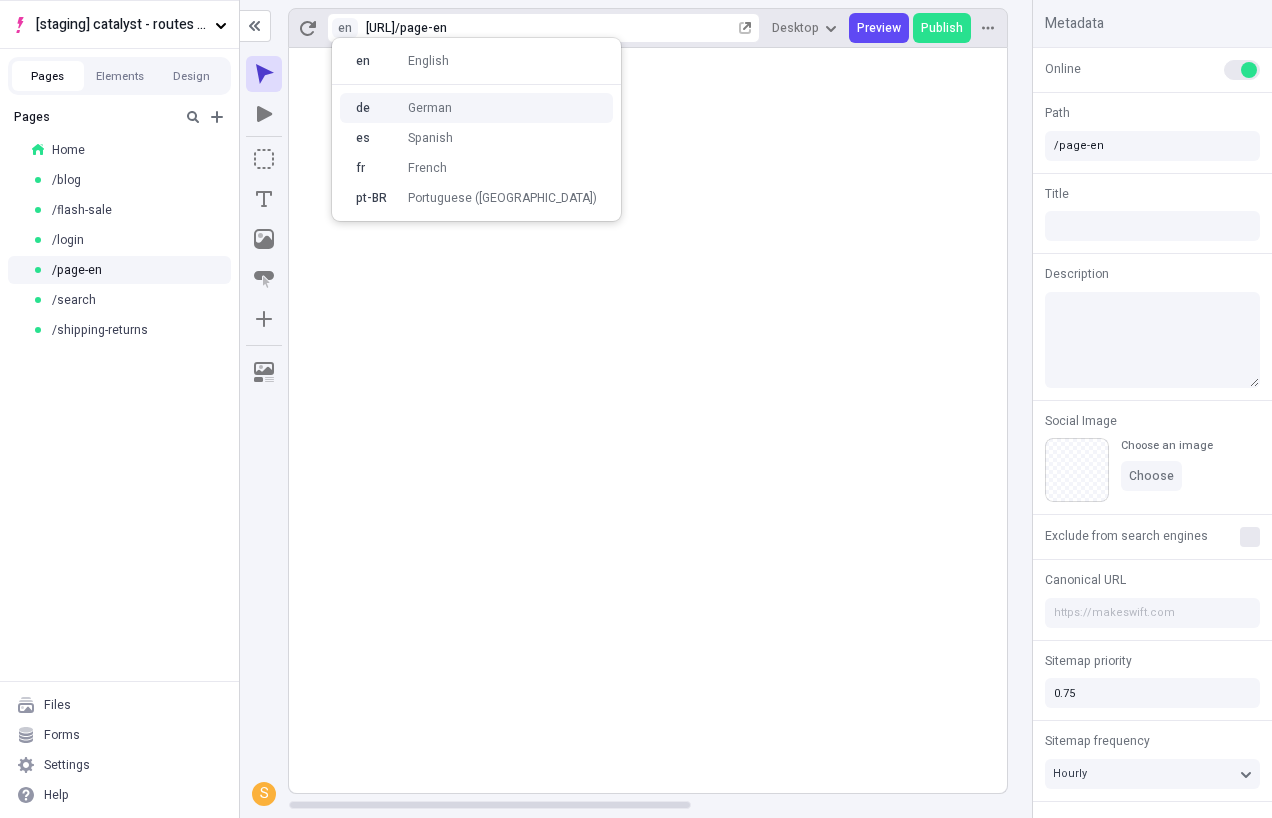 click on "de" at bounding box center (376, 108) 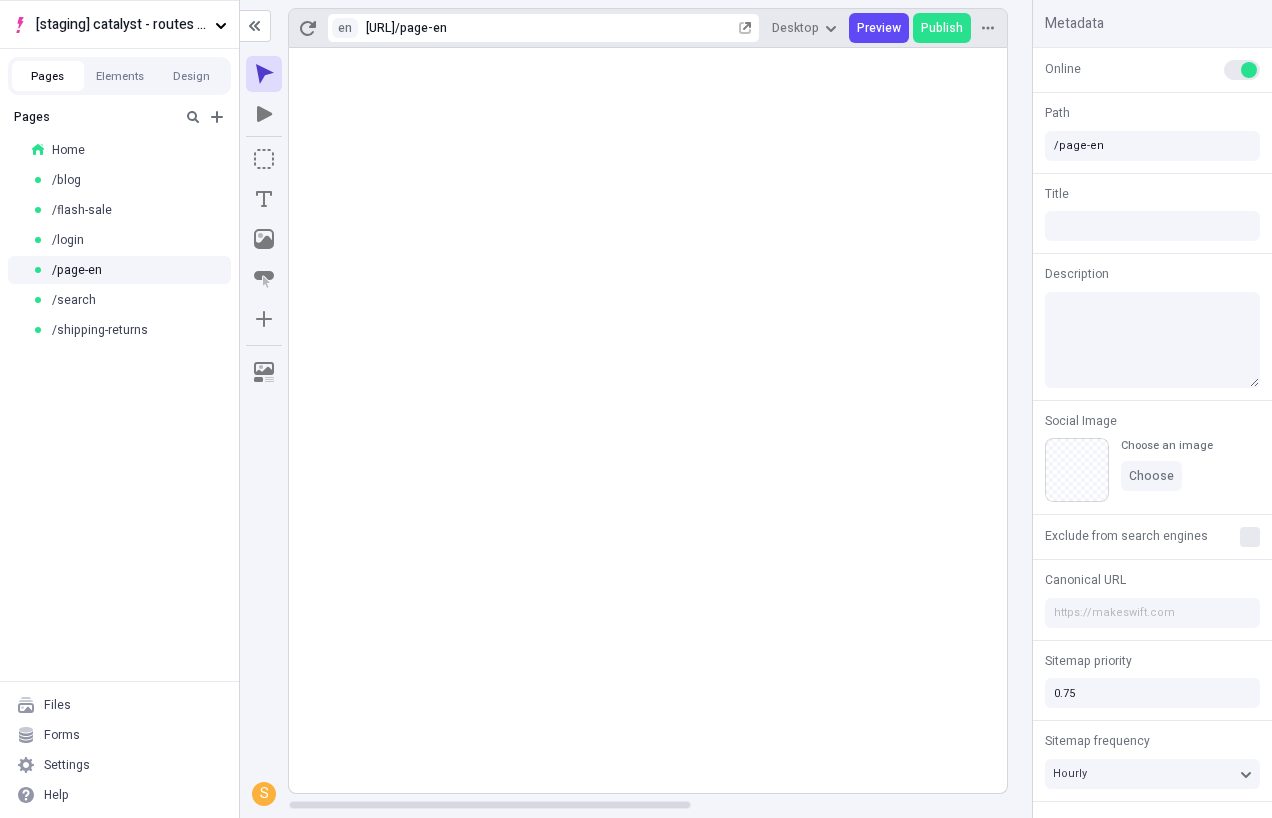 type 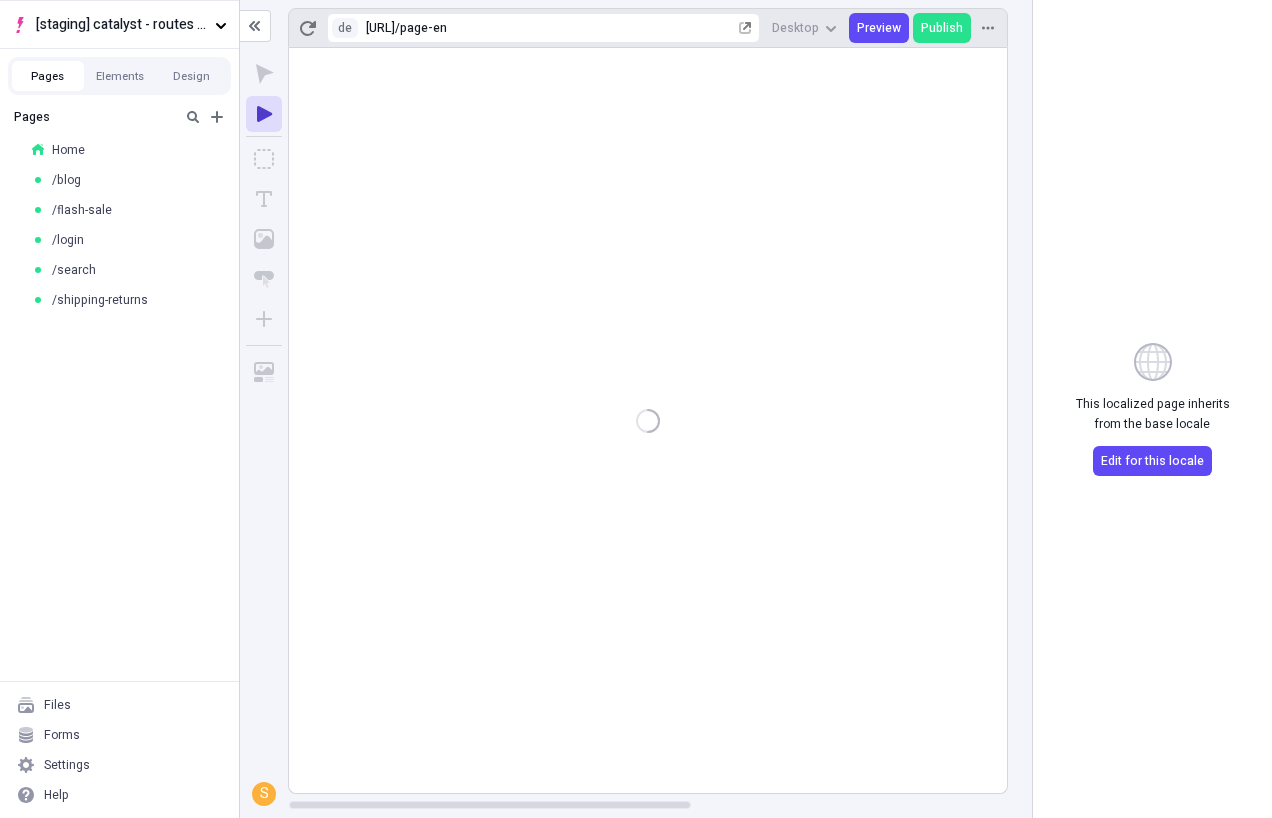 click on "Pages Home / blog / flash-sale / login / search / shipping-returns" at bounding box center [119, 390] 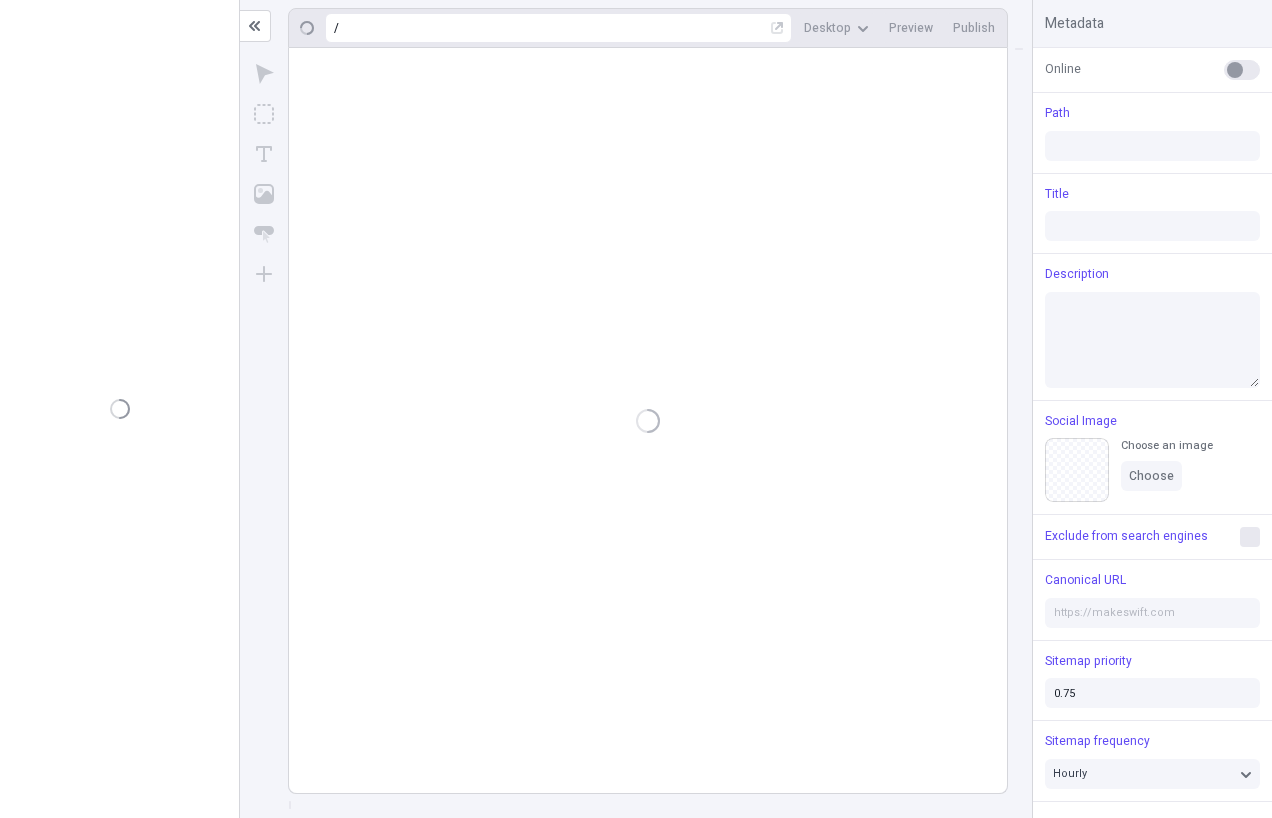 scroll, scrollTop: 0, scrollLeft: 0, axis: both 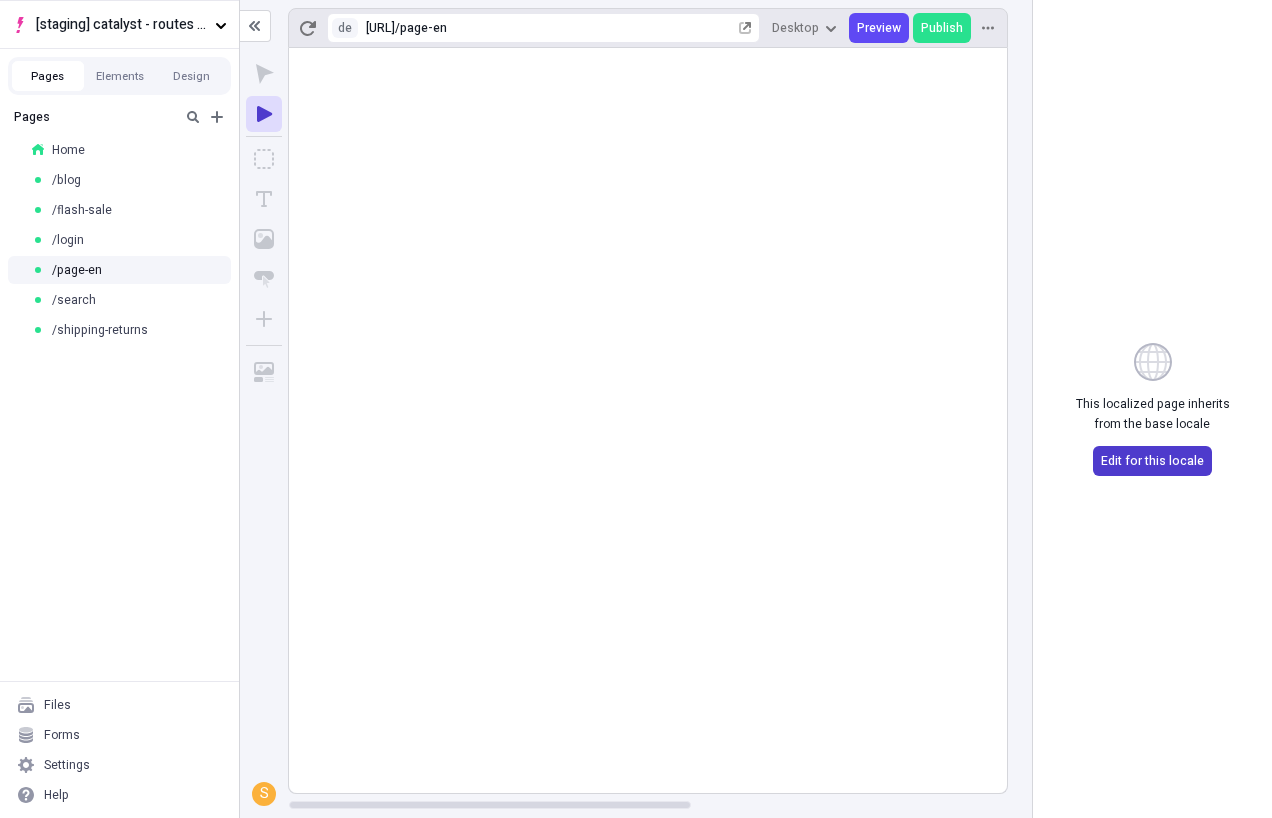click on "Edit for this locale" at bounding box center [1152, 461] 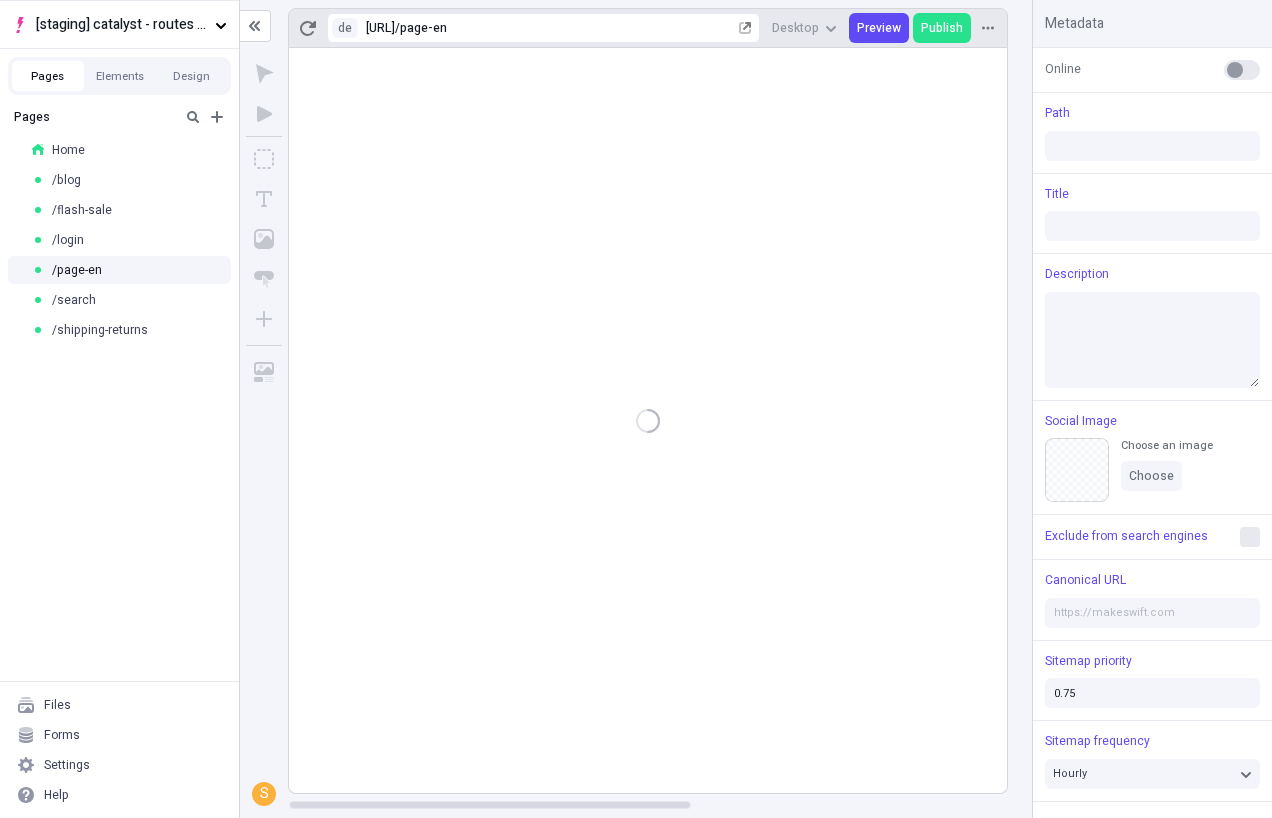 type on "/page-en" 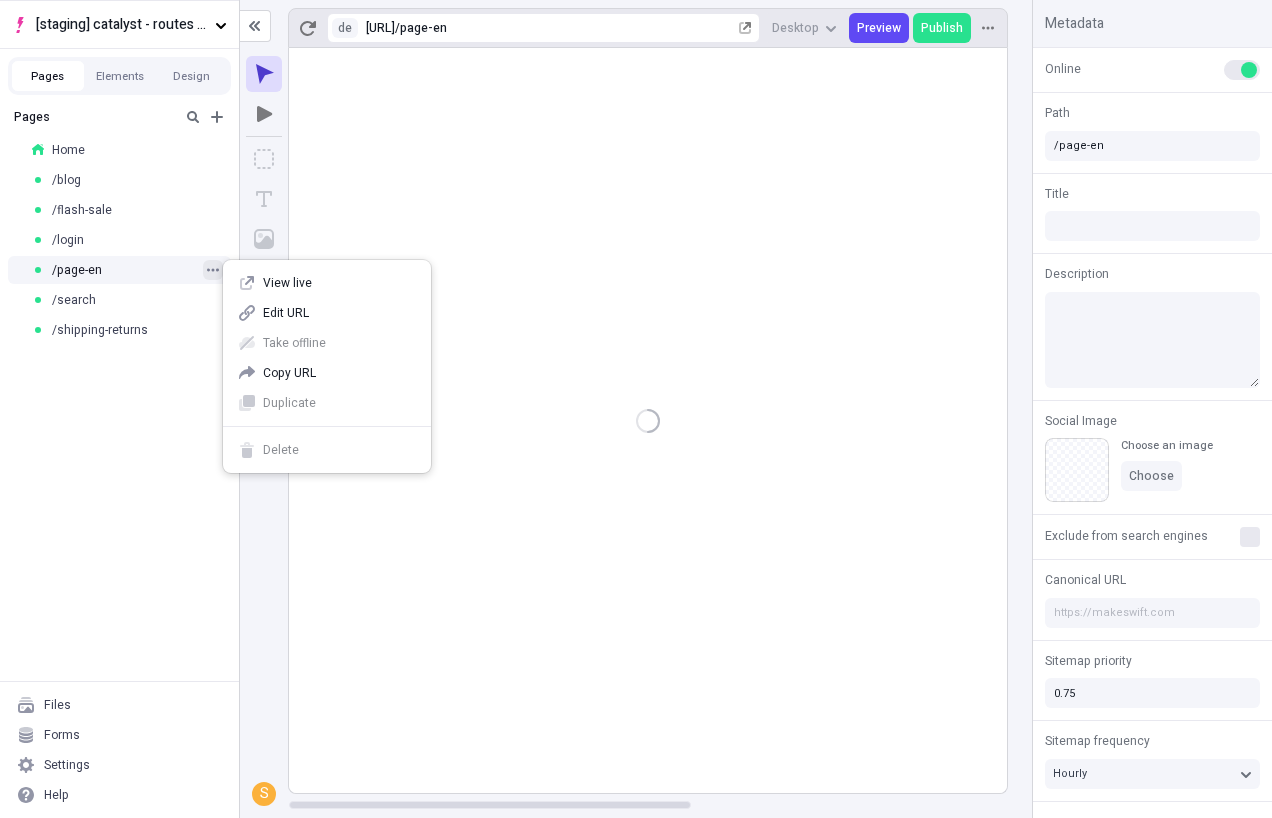 click 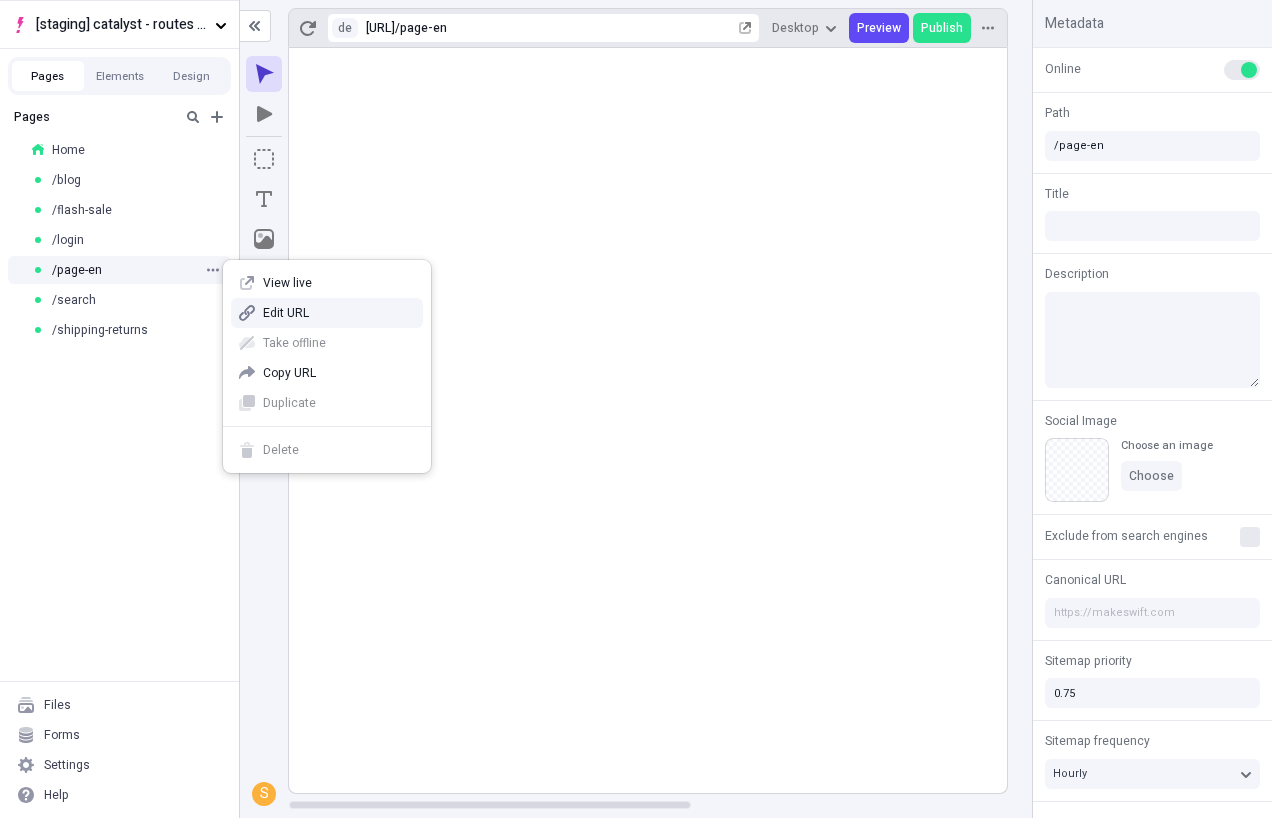 click on "Edit URL" at bounding box center [339, 313] 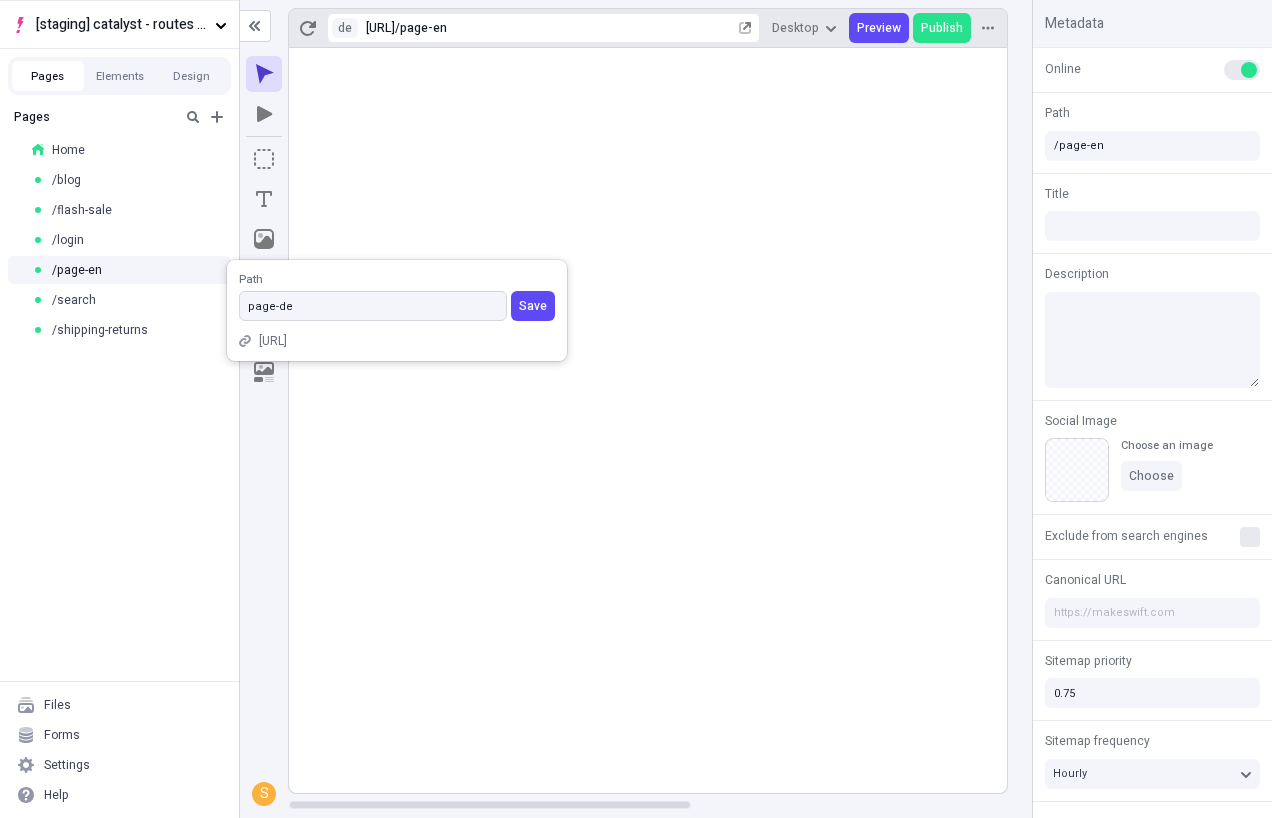 type on "page-de" 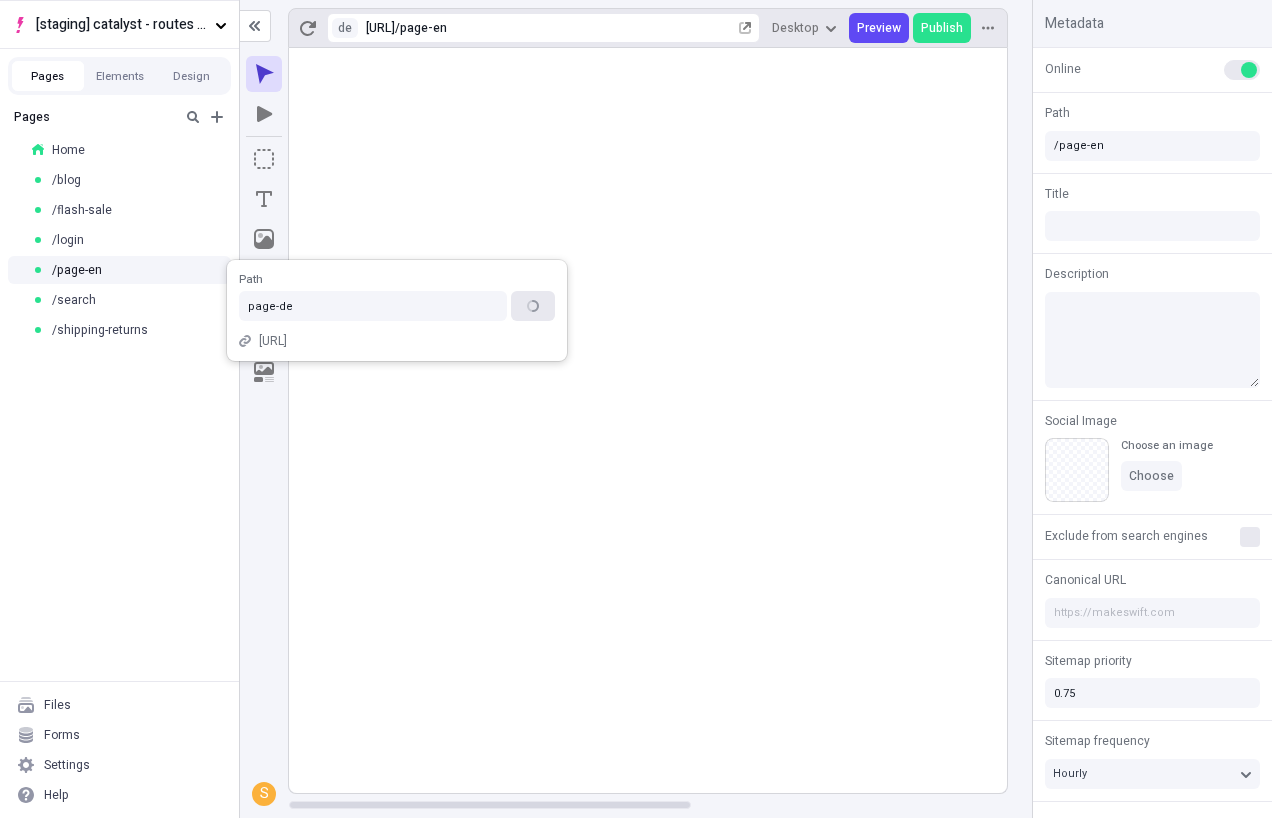 type on "/page-de" 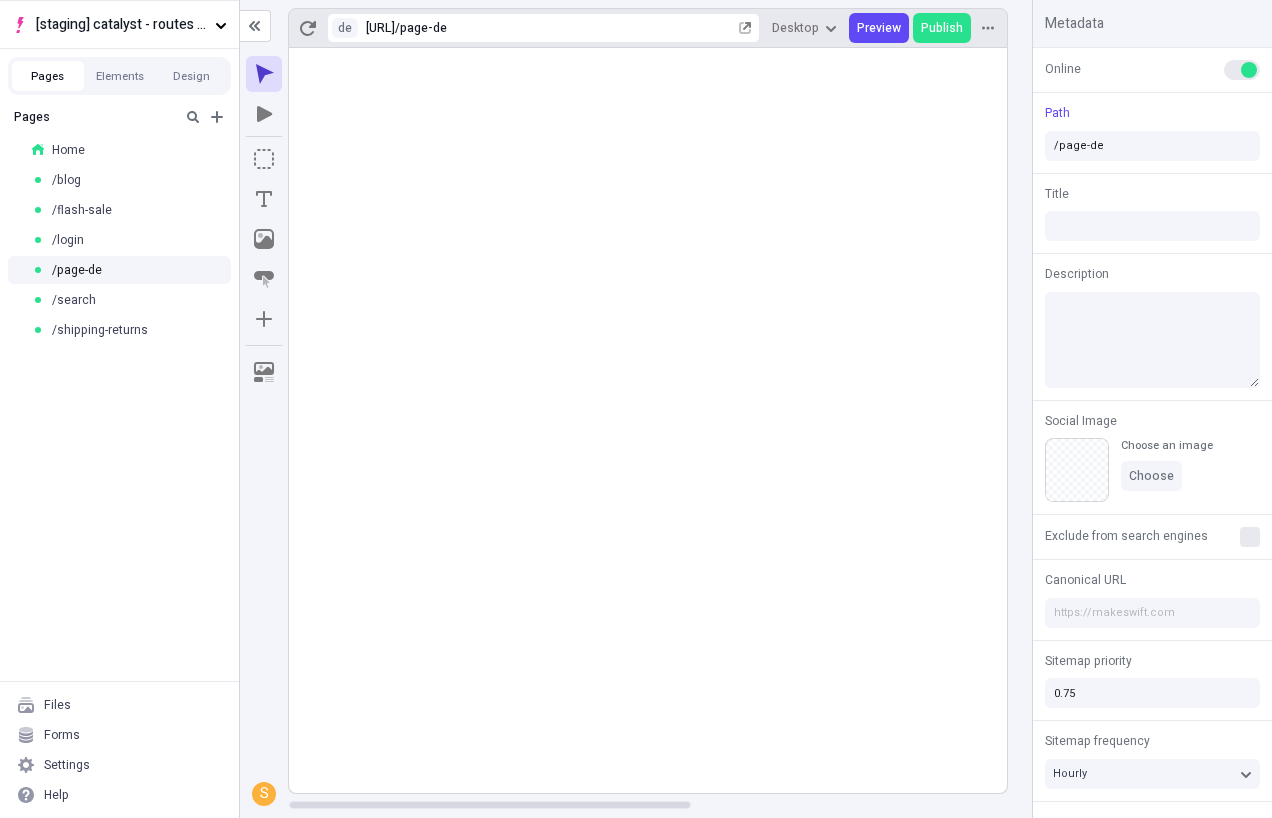 click on "Pages Home / blog / flash-sale / login / page-de / search / shipping-returns" at bounding box center [119, 390] 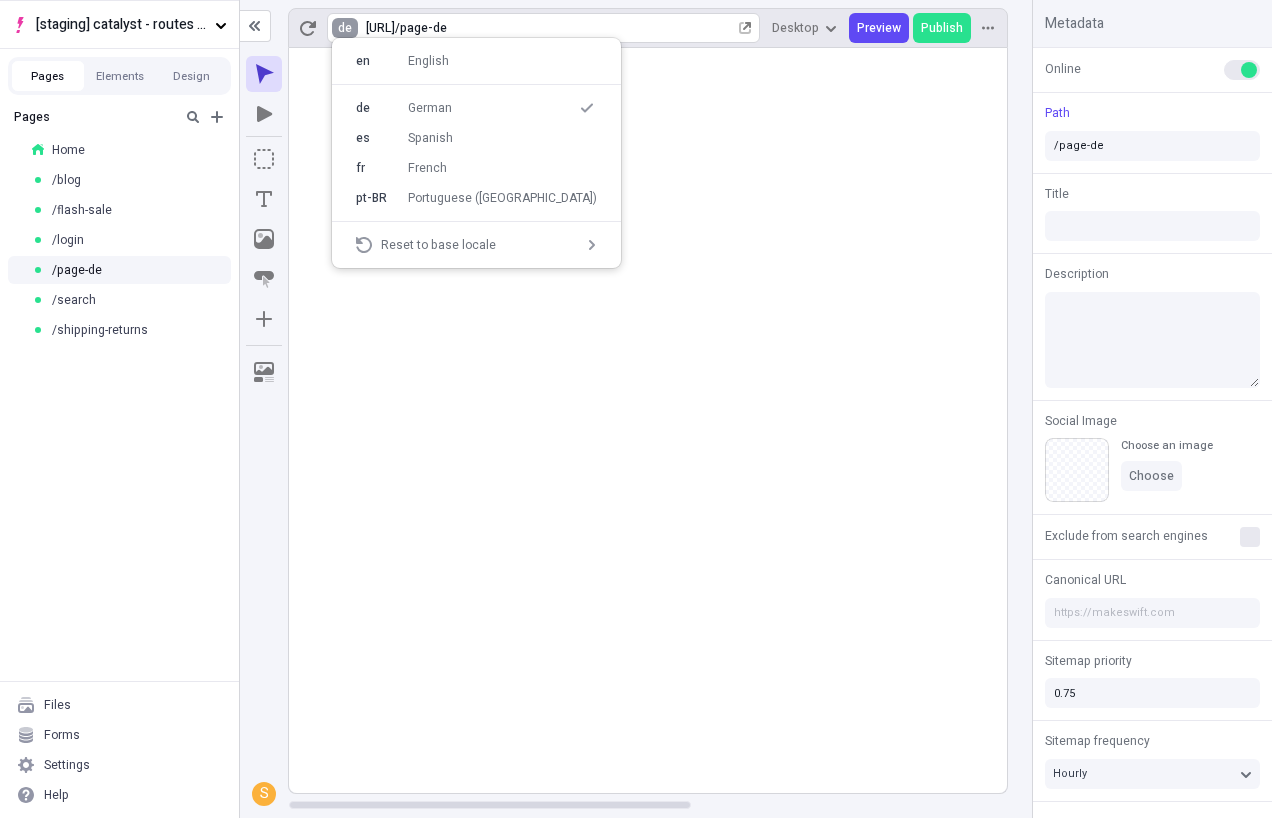 click on "[staging] catalyst - routes ui Pages Elements Design Pages Home / blog / flash-sale / login / page-de / search / shipping-returns Files Forms Settings Help de http://localhost:3110/de / page-de Desktop Preview Publish S Metadata Online Path /page-de Title Description Social Image Choose an image Choose Exclude from search engines Canonical URL Sitemap priority 0.75 Sitemap frequency Hourly Snippets en English de German es Spanish fr French pt-BR Portuguese (Brazil) Reset to base locale" at bounding box center [636, 409] 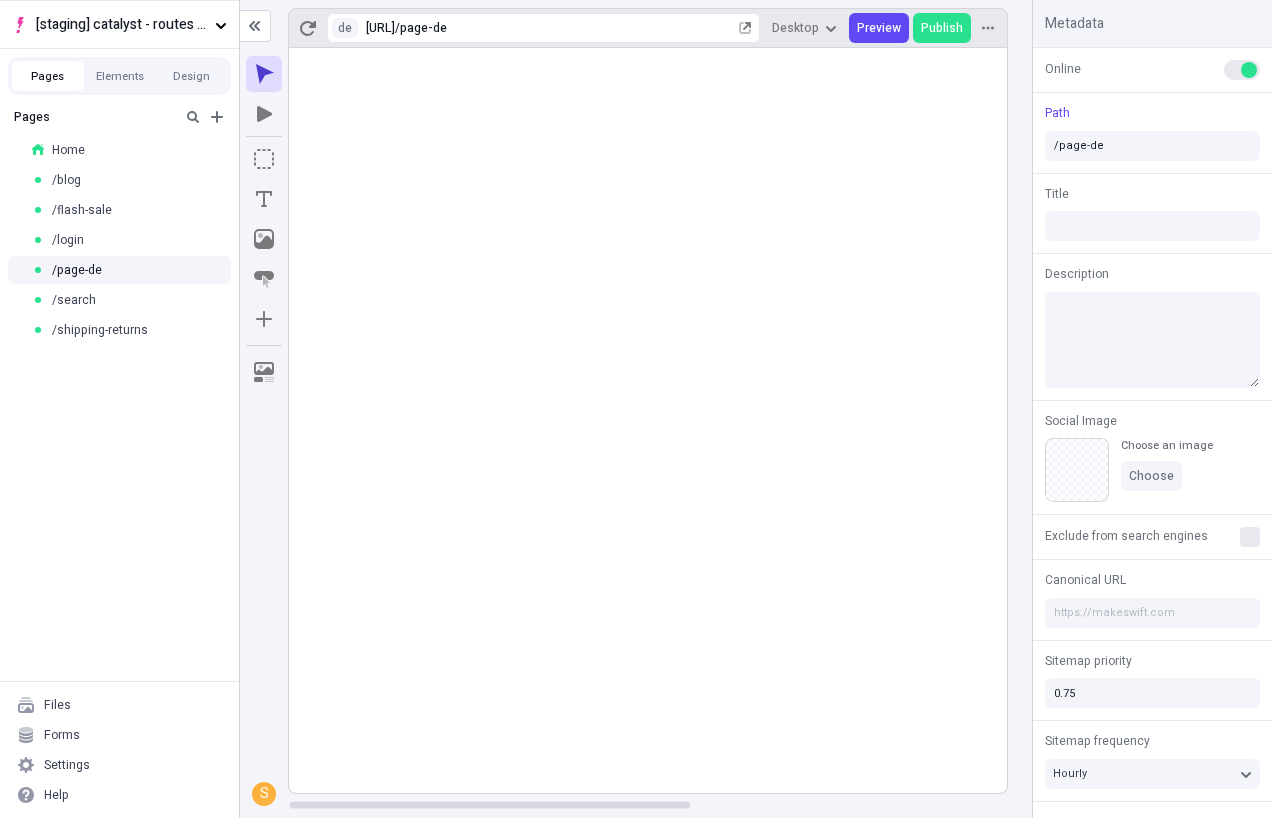 click on "[staging] catalyst - routes ui Pages Elements Design Pages Home / blog / flash-sale / login / page-de / search / shipping-returns Files Forms Settings Help de http://localhost:3110/de / page-de Desktop Preview Publish S Metadata Online Path /page-de Title Description Social Image Choose an image Choose Exclude from search engines Canonical URL Sitemap priority 0.75 Sitemap frequency Hourly Snippets" at bounding box center [636, 409] 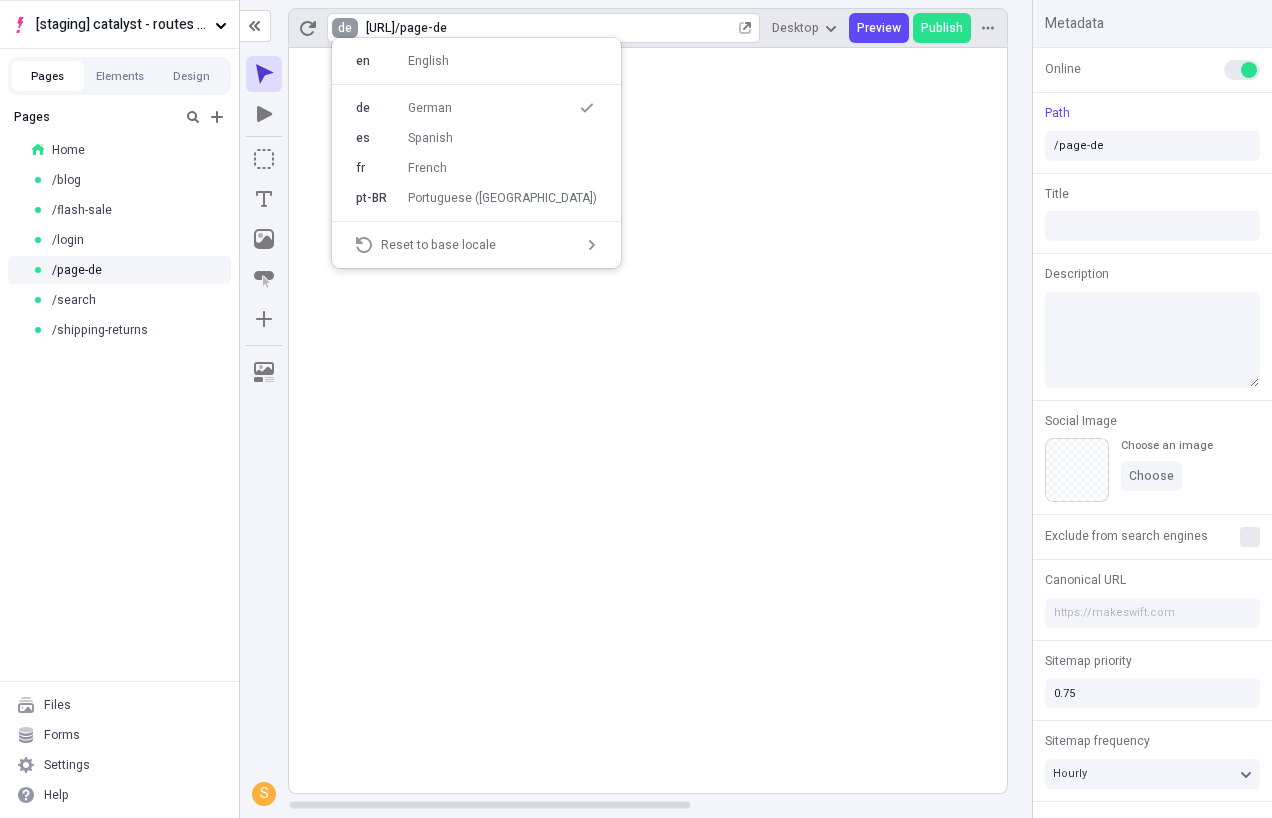 click on "[staging] catalyst - routes ui Pages Elements Design Pages Home / blog / flash-sale / login / page-de / search / shipping-returns Files Forms Settings Help de http://localhost:3110/de / page-de Desktop Preview Publish S Metadata Online Path /page-de Title Description Social Image Choose an image Choose Exclude from search engines Canonical URL Sitemap priority 0.75 Sitemap frequency Hourly Snippets en English de German es Spanish fr French pt-BR Portuguese (Brazil) Reset to base locale" at bounding box center [636, 409] 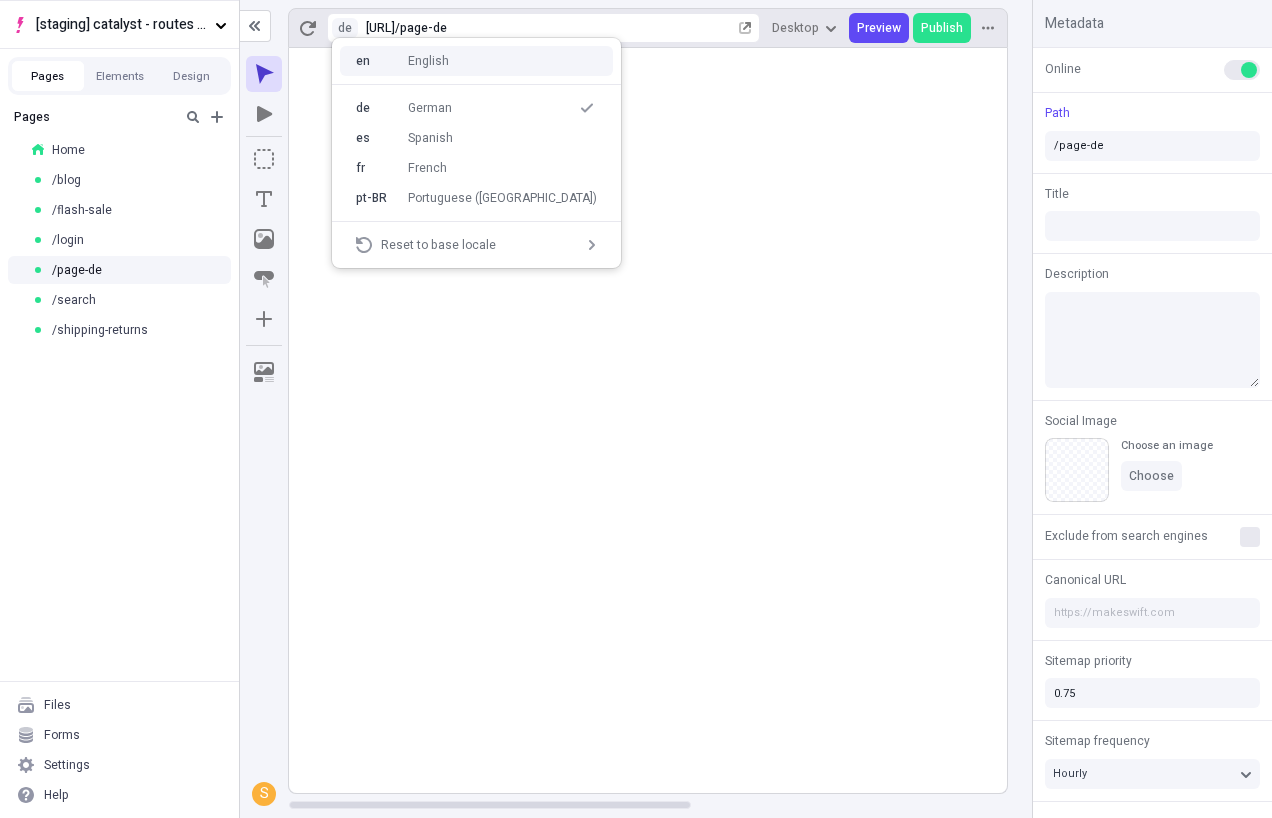 click on "en English" at bounding box center [476, 61] 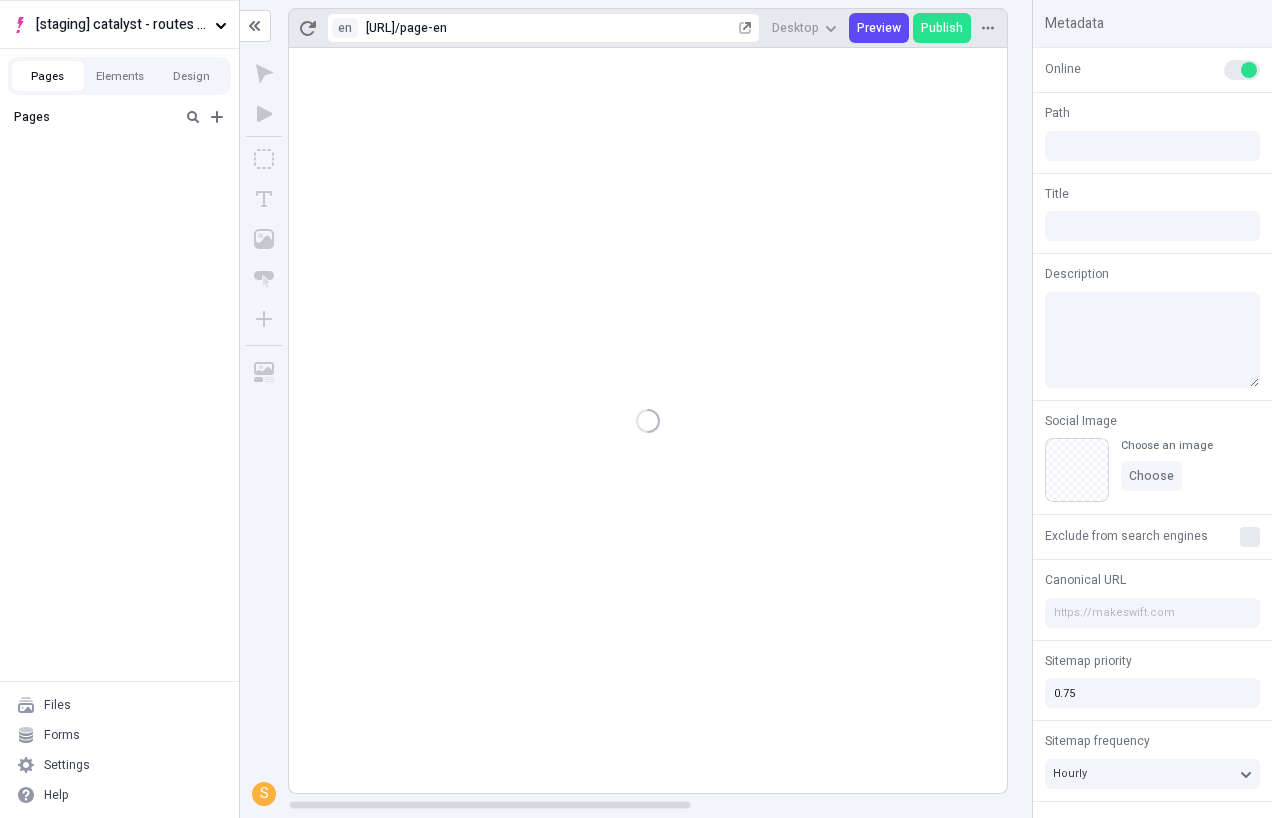 type on "/page-en" 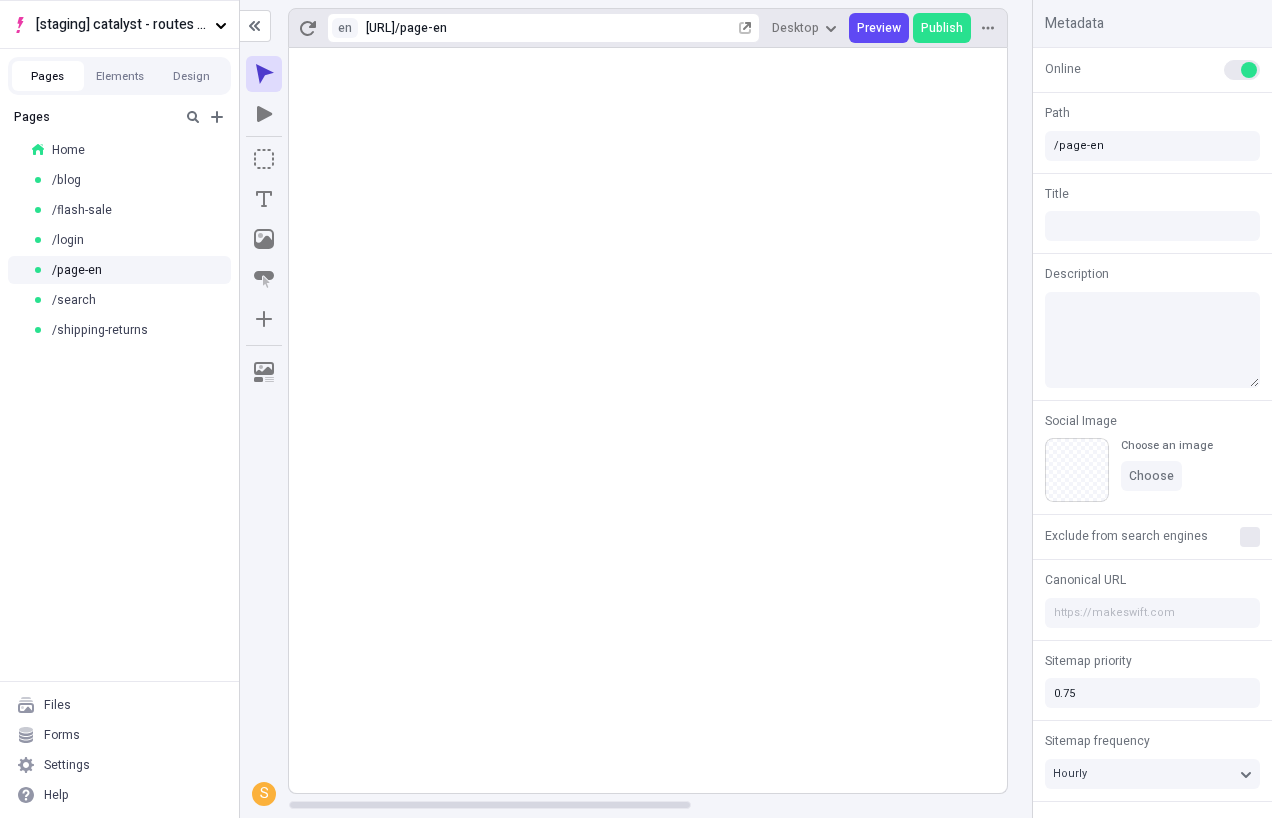 type 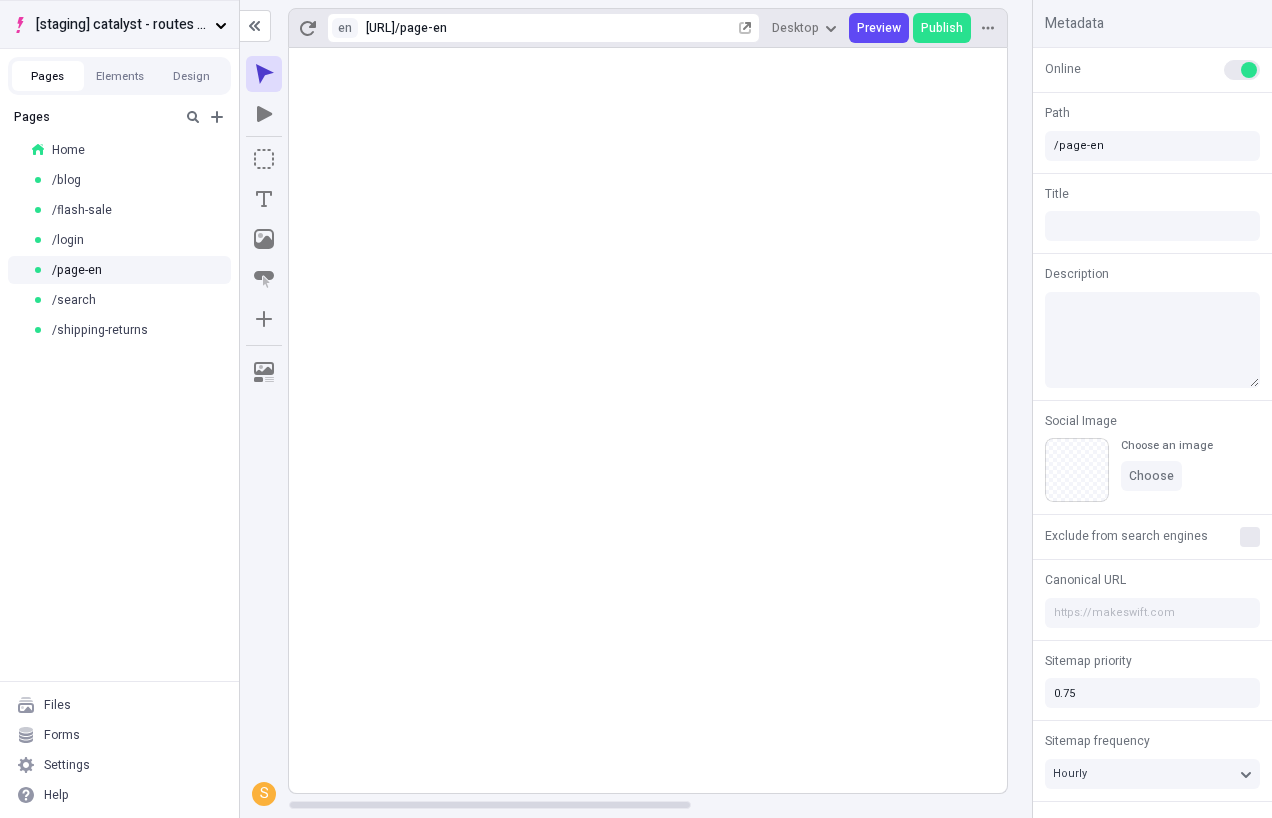 click on "[staging] catalyst - routes ui" at bounding box center (121, 25) 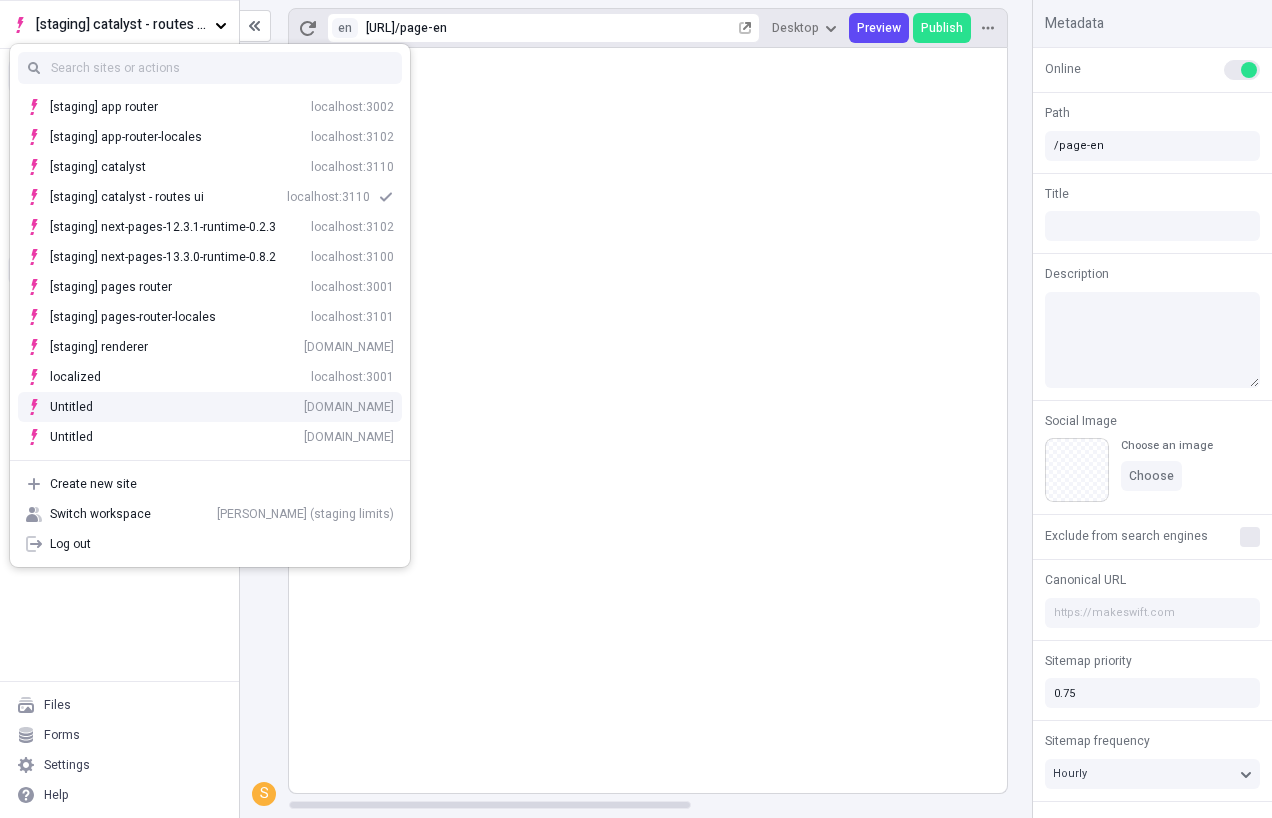 click on "Untitled" at bounding box center [85, 407] 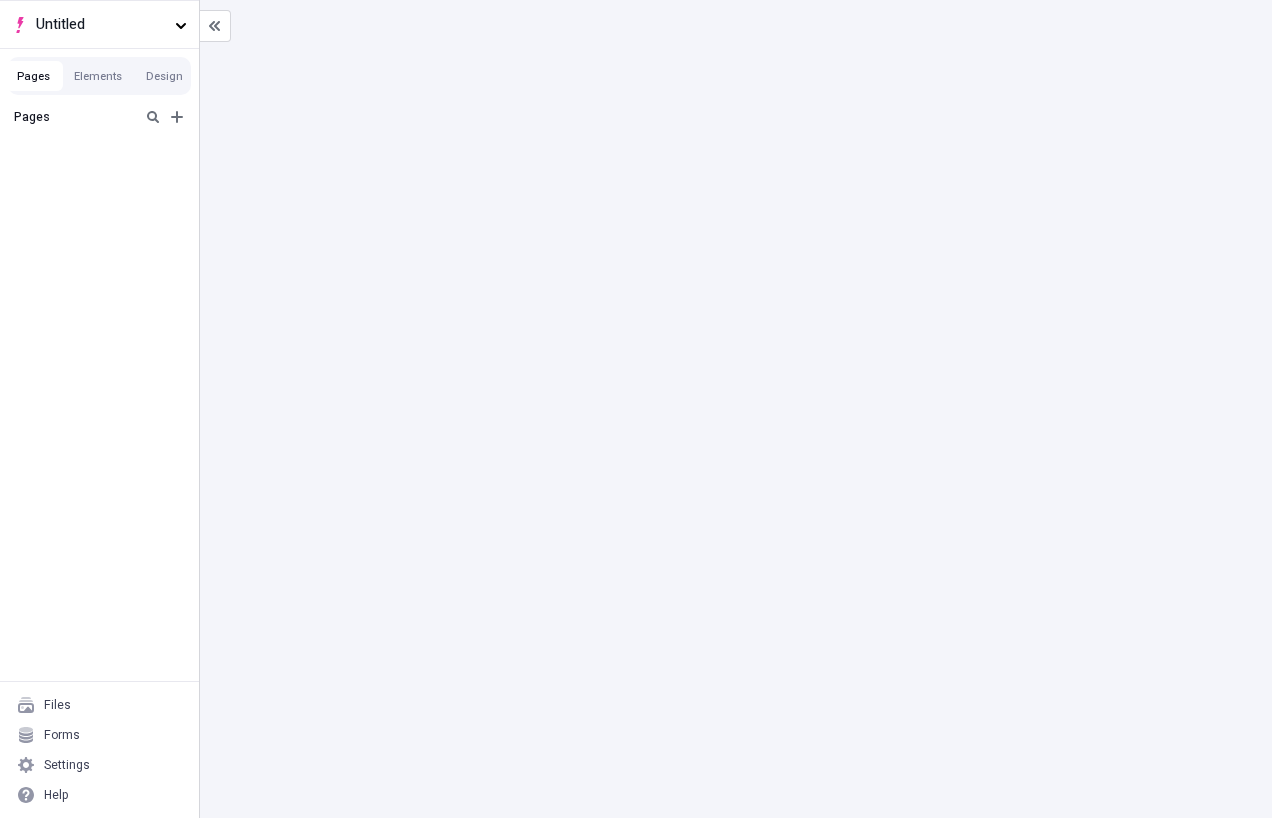 click at bounding box center [0, 0] 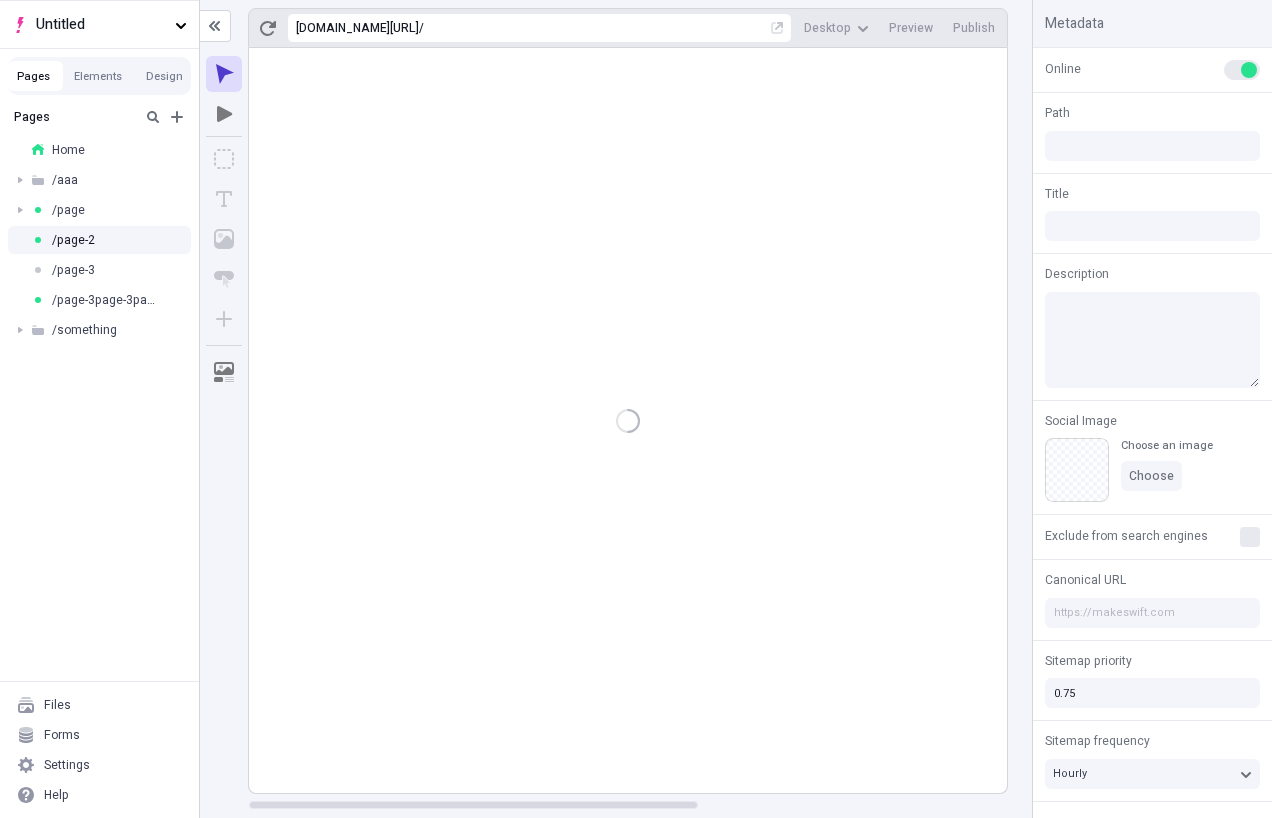 type on "/page-2" 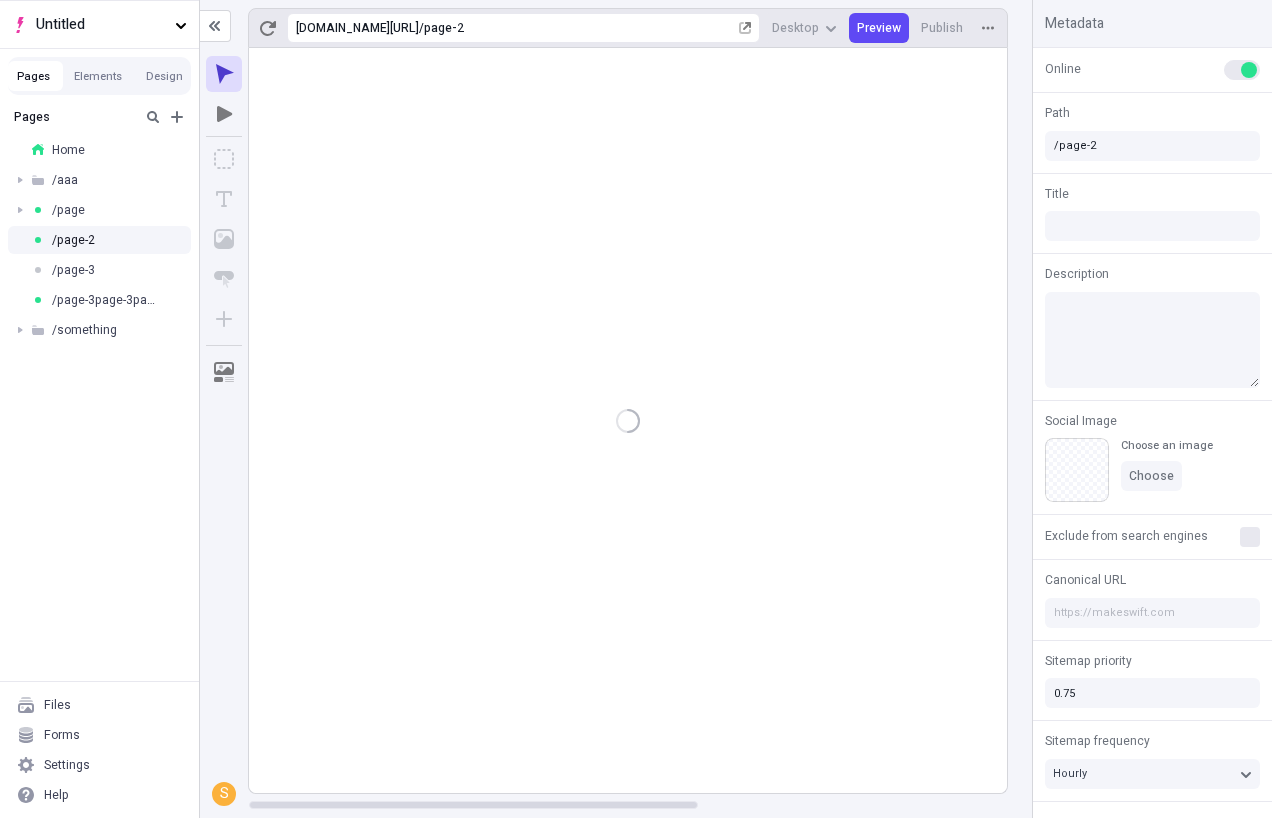 click at bounding box center (0, 0) 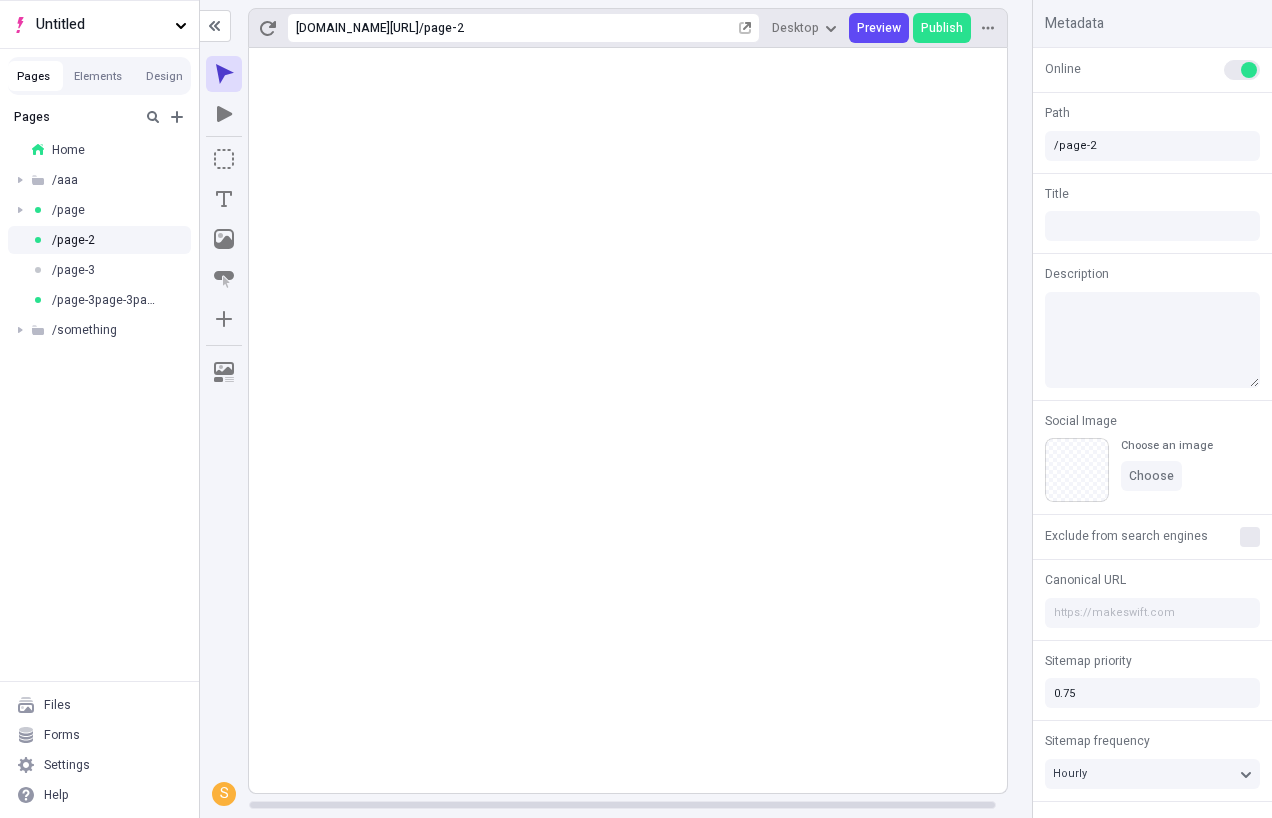 click at bounding box center (0, 0) 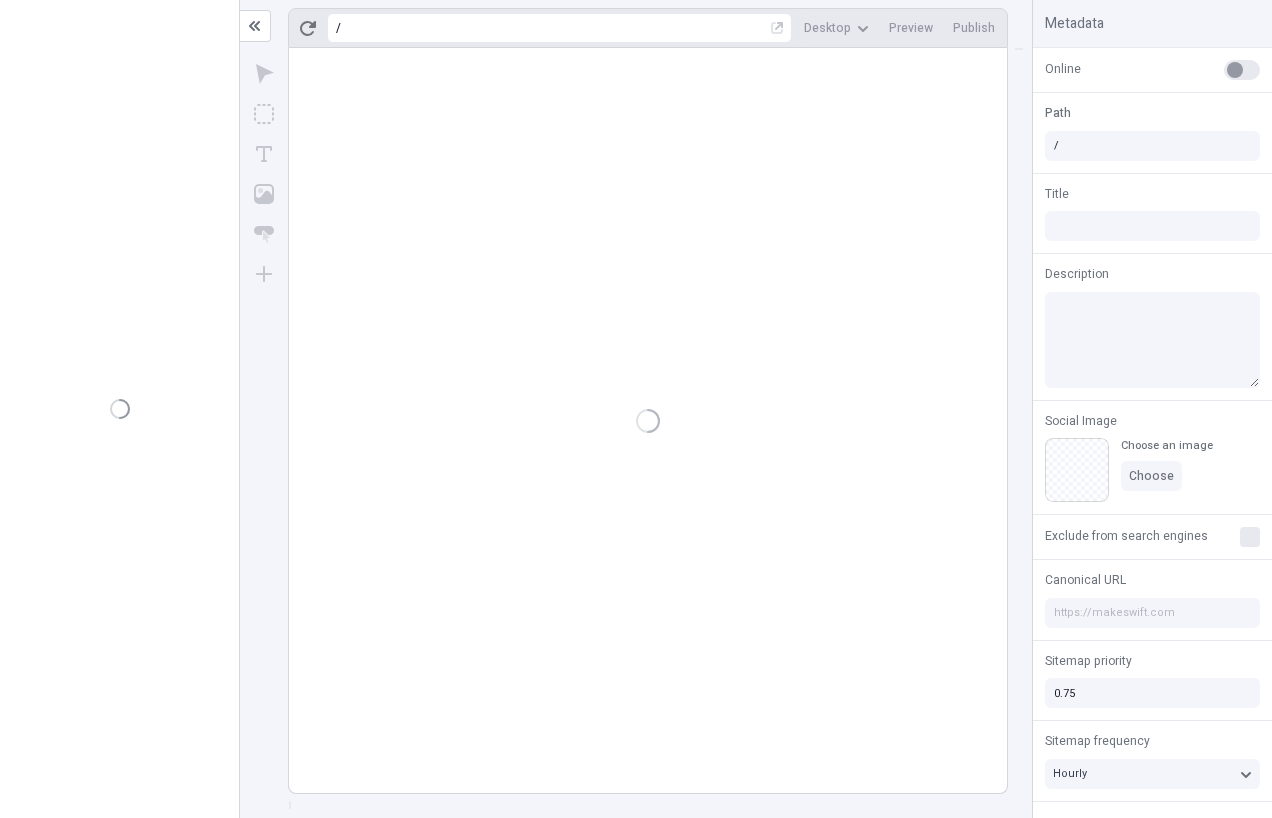 scroll, scrollTop: 0, scrollLeft: 0, axis: both 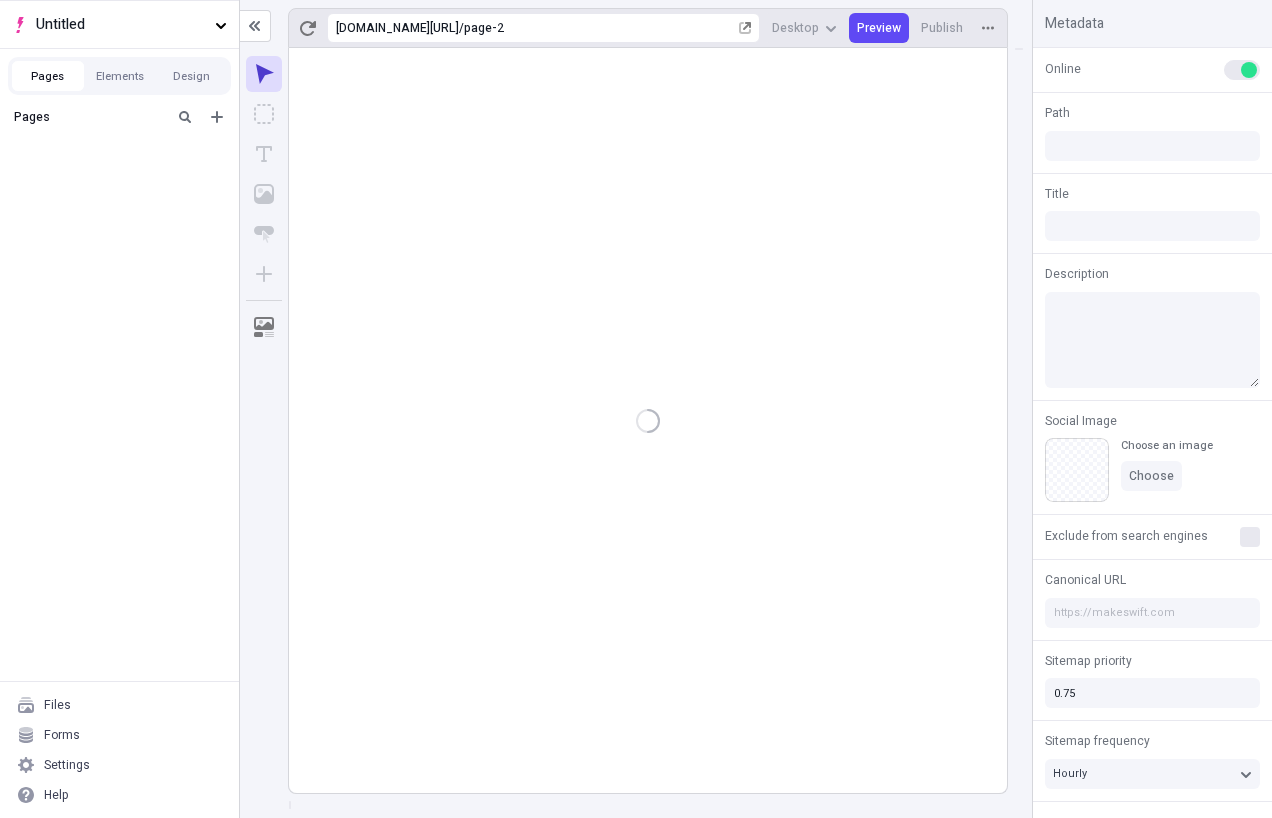 type on "/page-2" 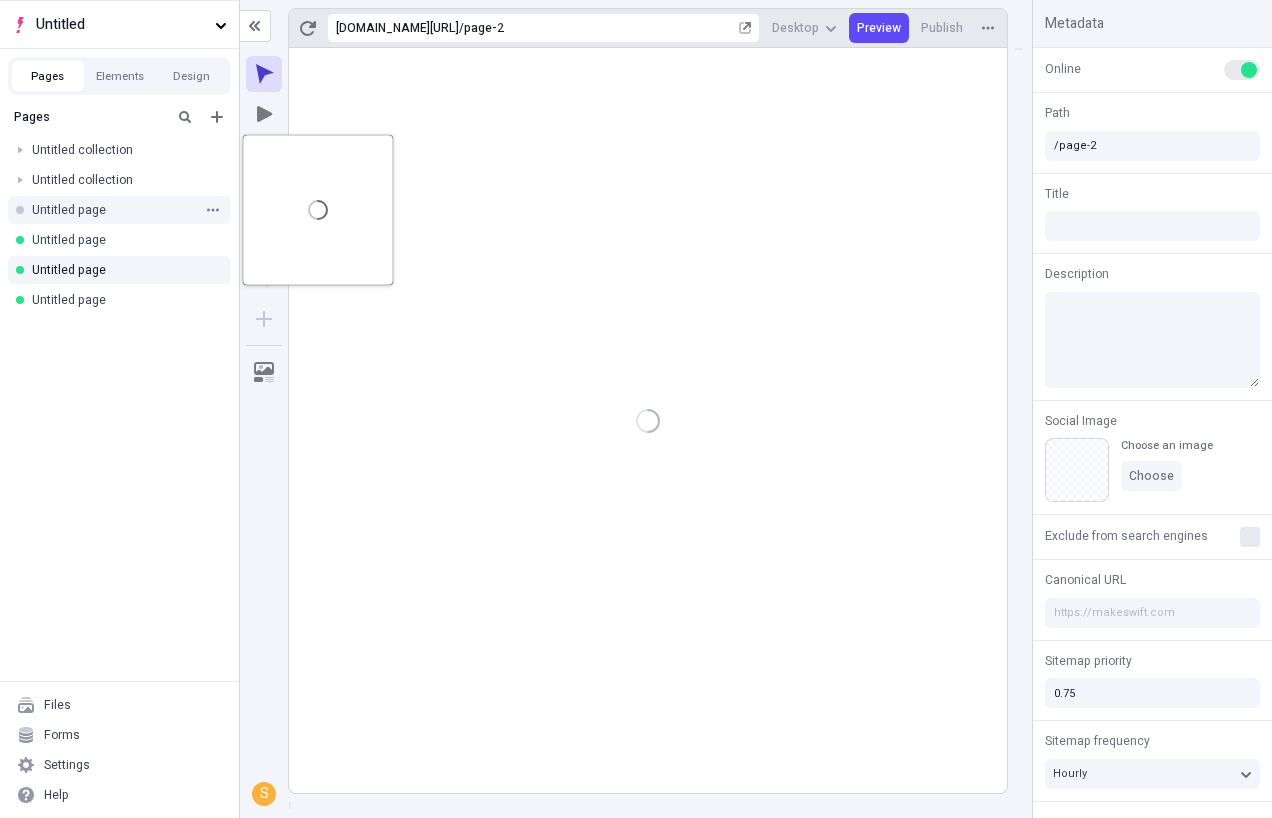 click on "Untitled page" at bounding box center [113, 210] 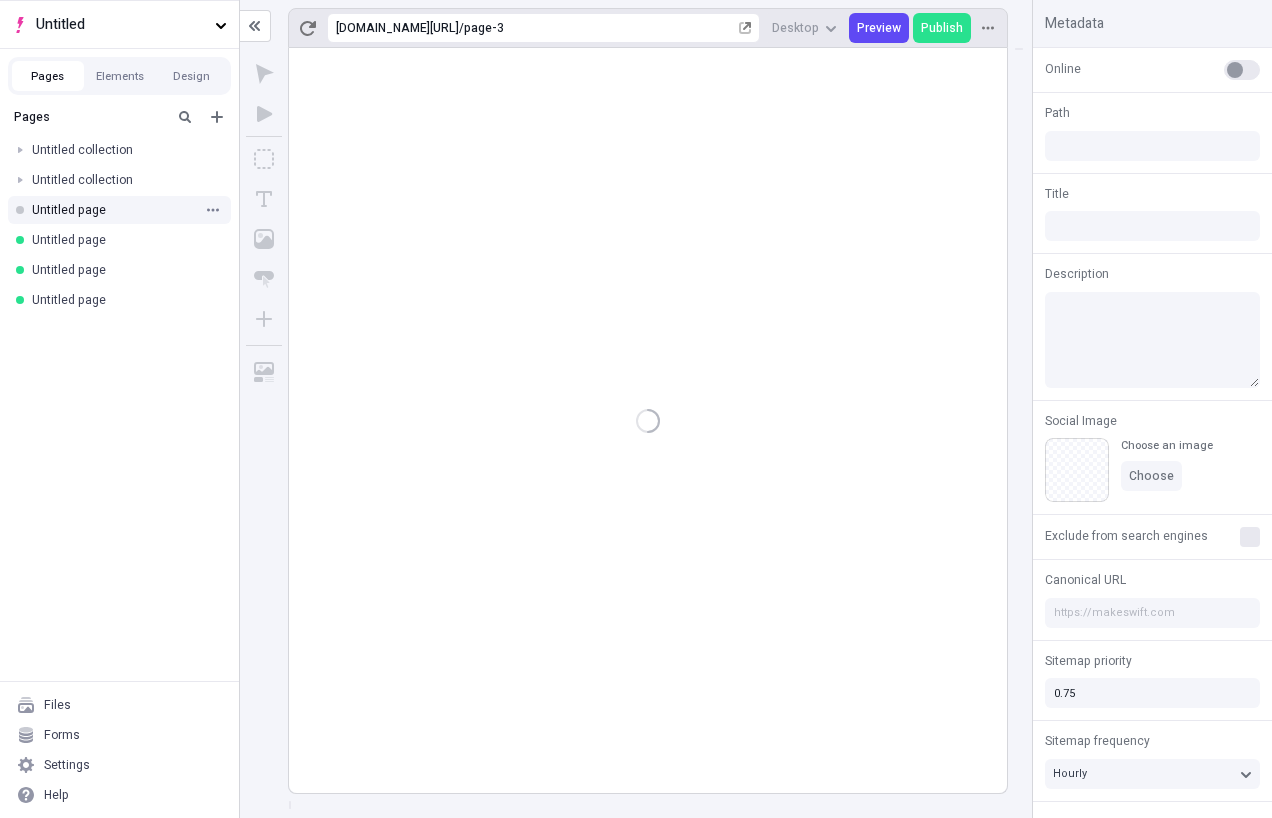type on "/page-3" 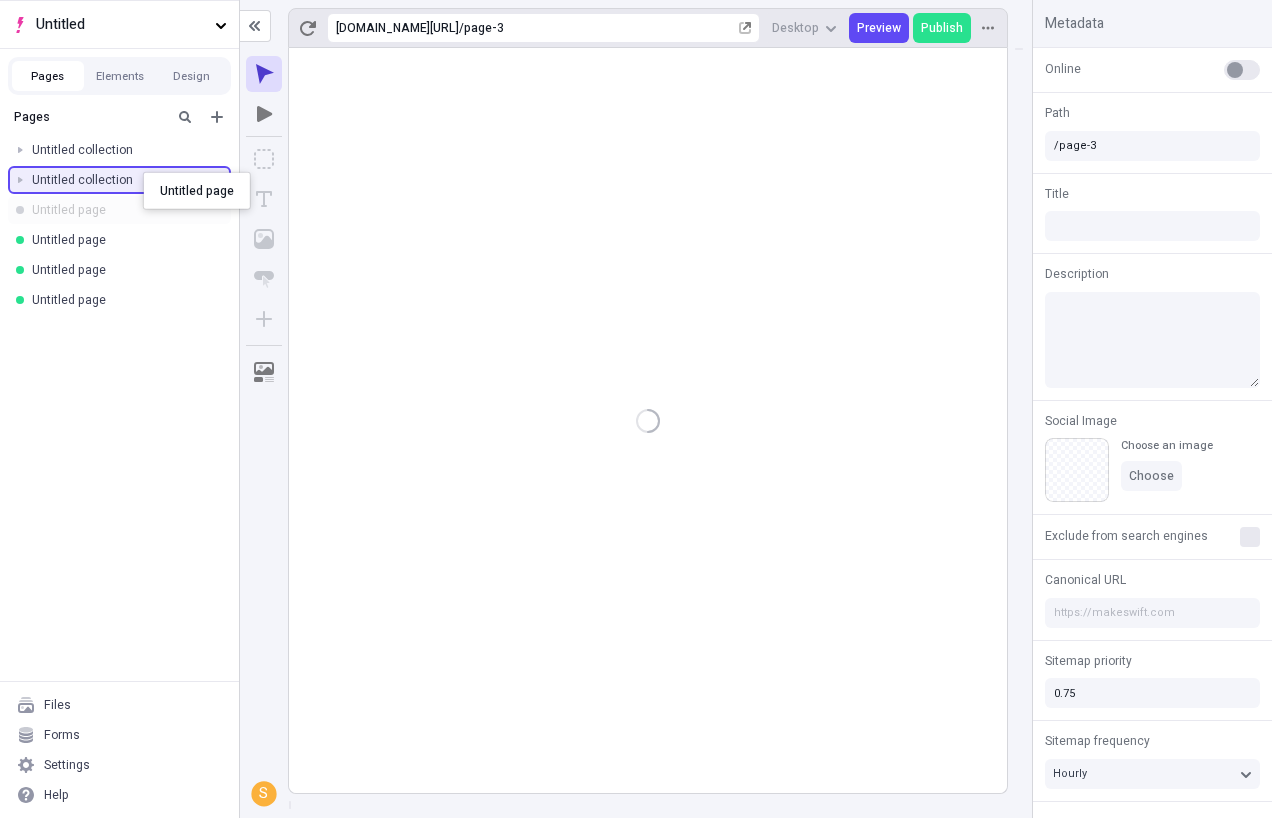 drag, startPoint x: 143, startPoint y: 199, endPoint x: 143, endPoint y: 172, distance: 27 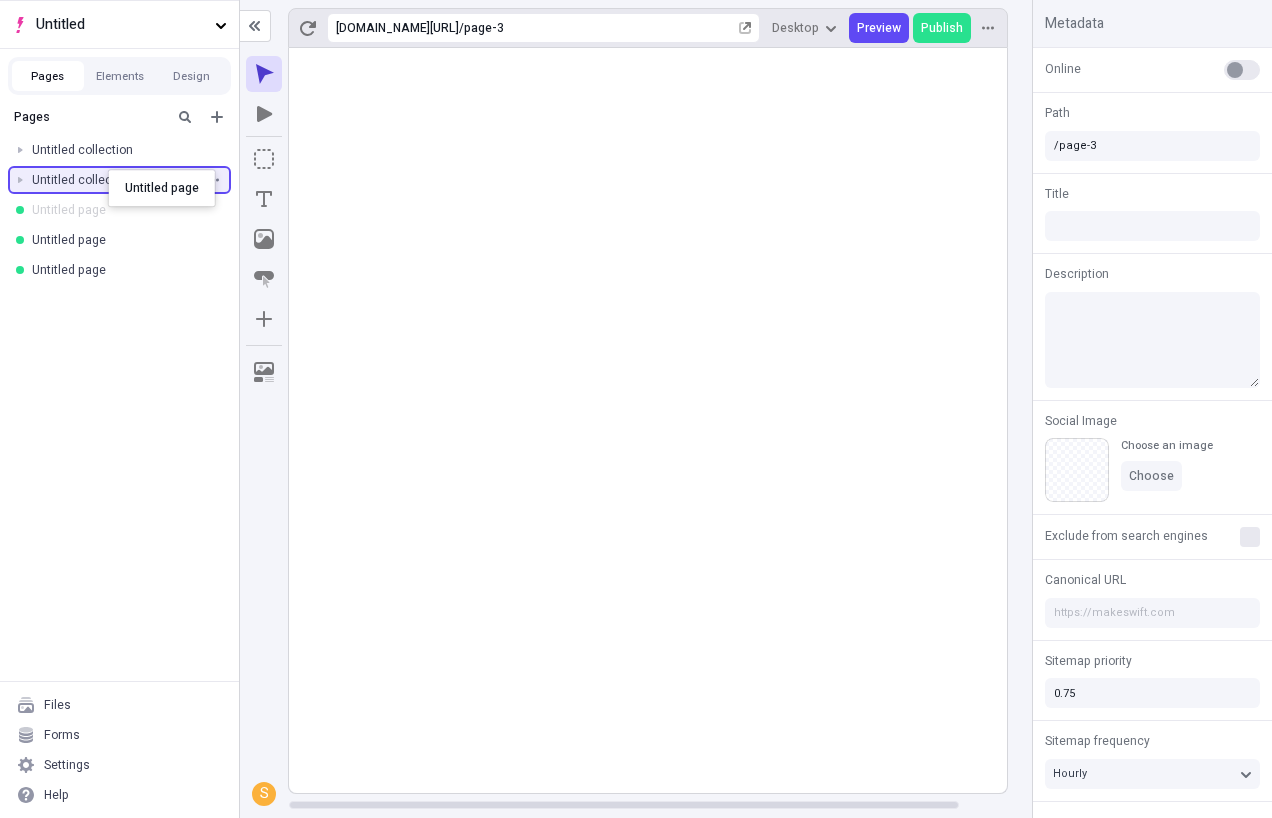 drag, startPoint x: 109, startPoint y: 205, endPoint x: 108, endPoint y: 170, distance: 35.014282 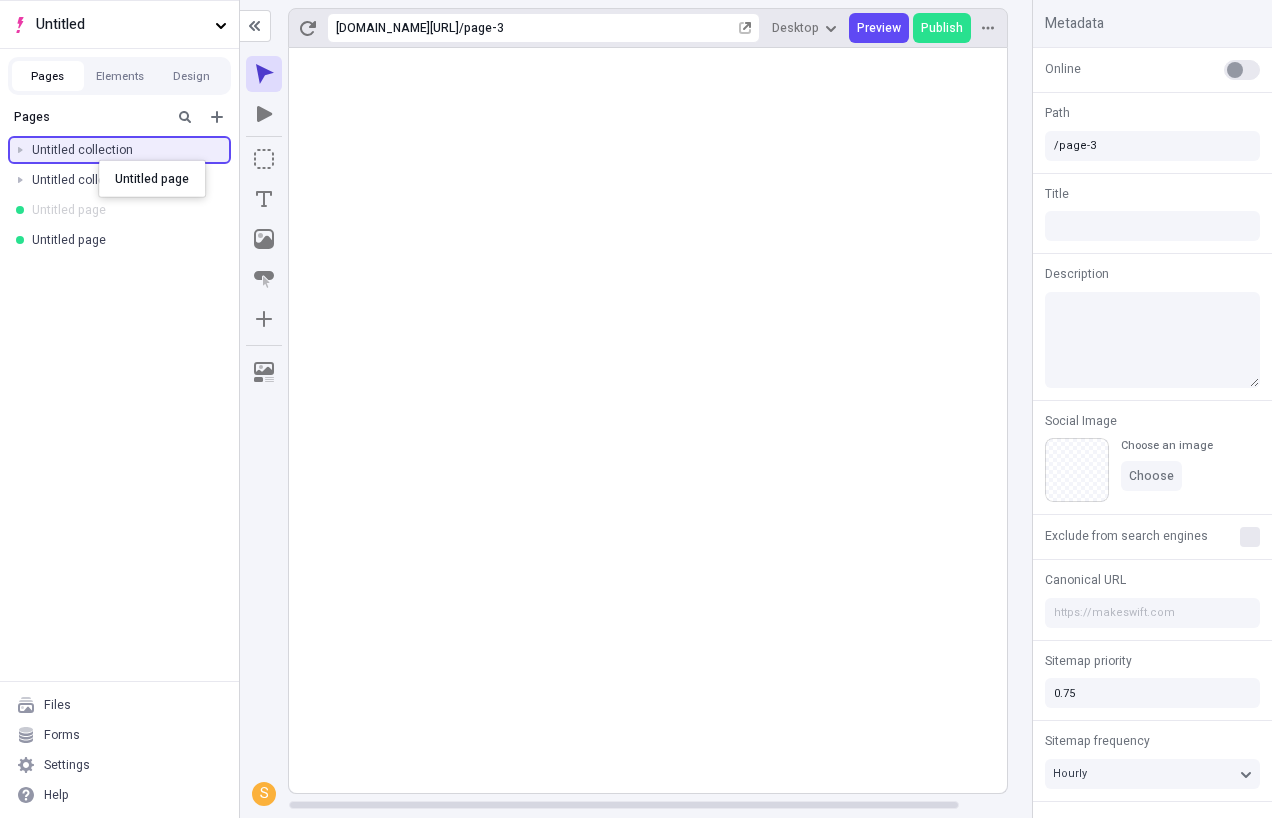 drag, startPoint x: 99, startPoint y: 202, endPoint x: 99, endPoint y: 159, distance: 43 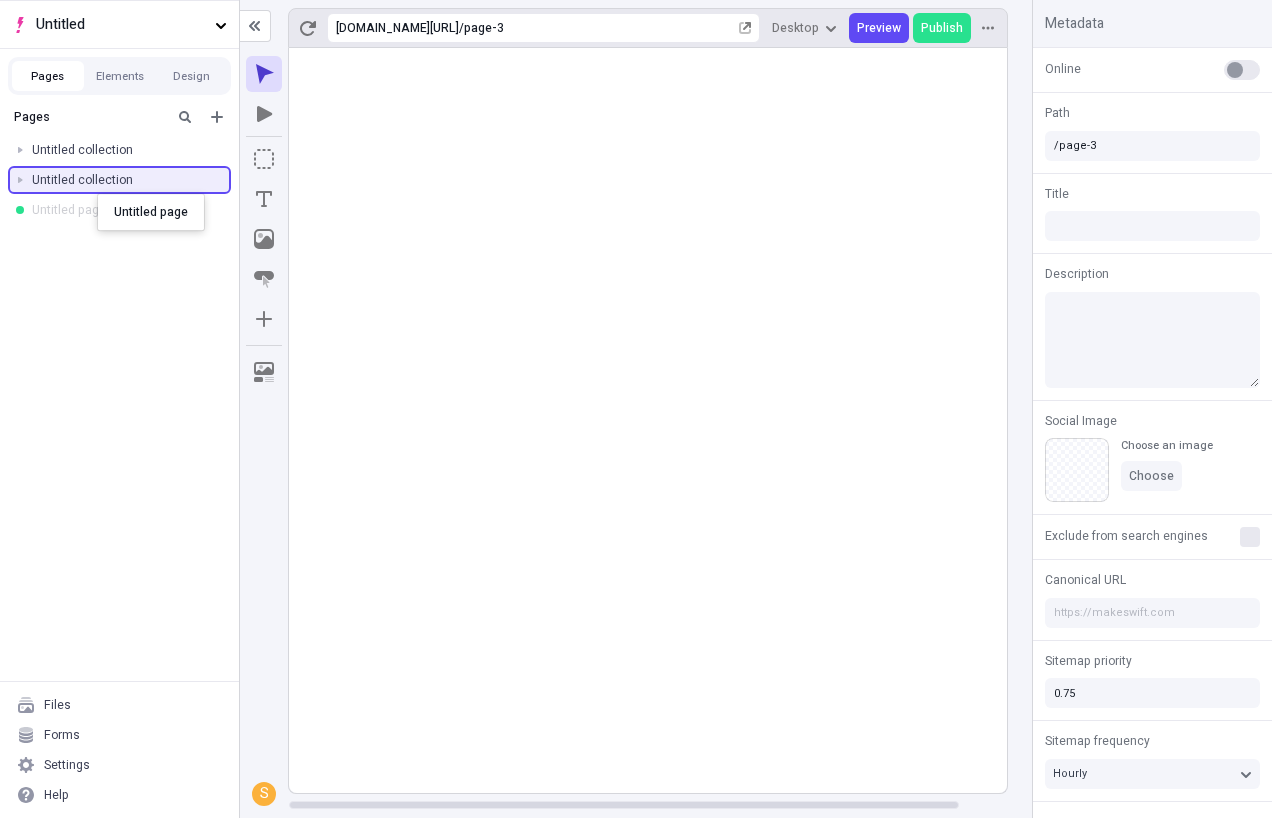 drag, startPoint x: 98, startPoint y: 206, endPoint x: 97, endPoint y: 185, distance: 21.023796 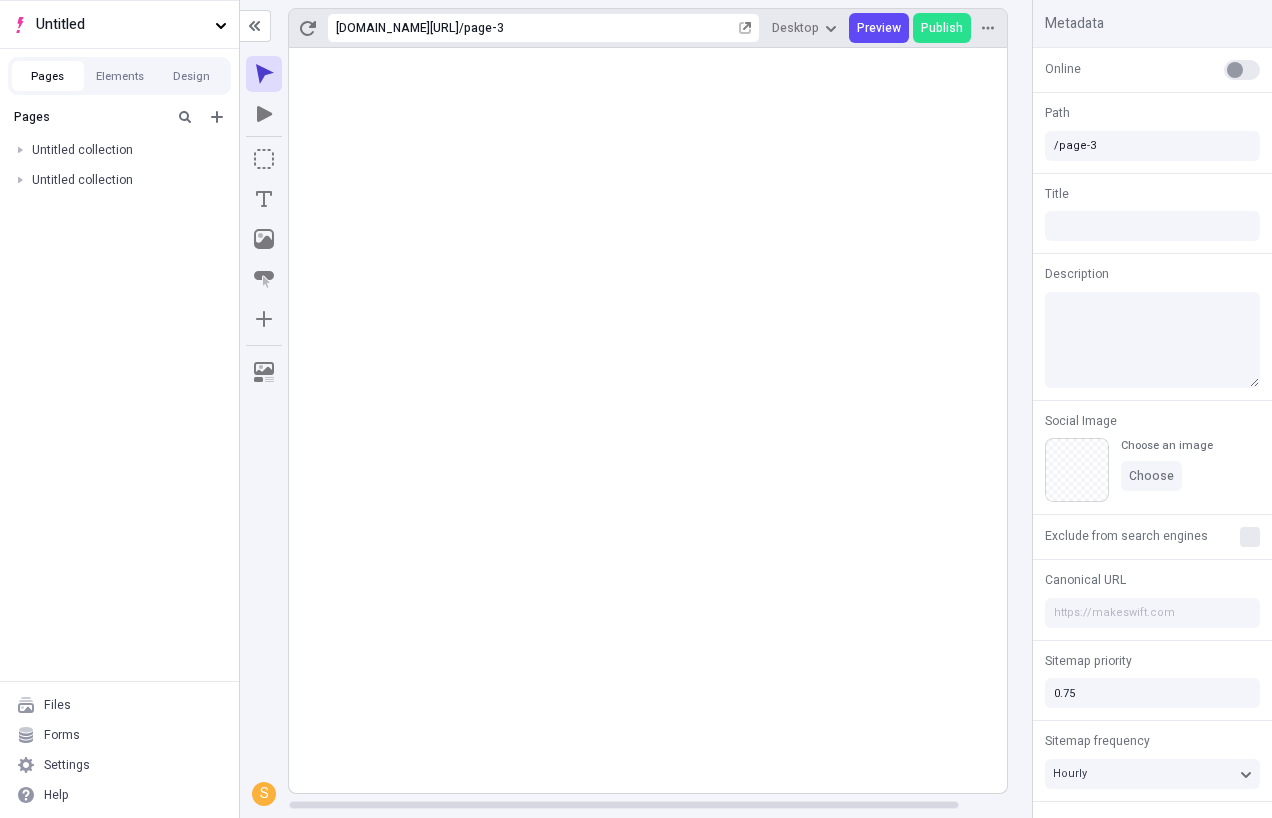 click on "Untitled collection" at bounding box center [113, 180] 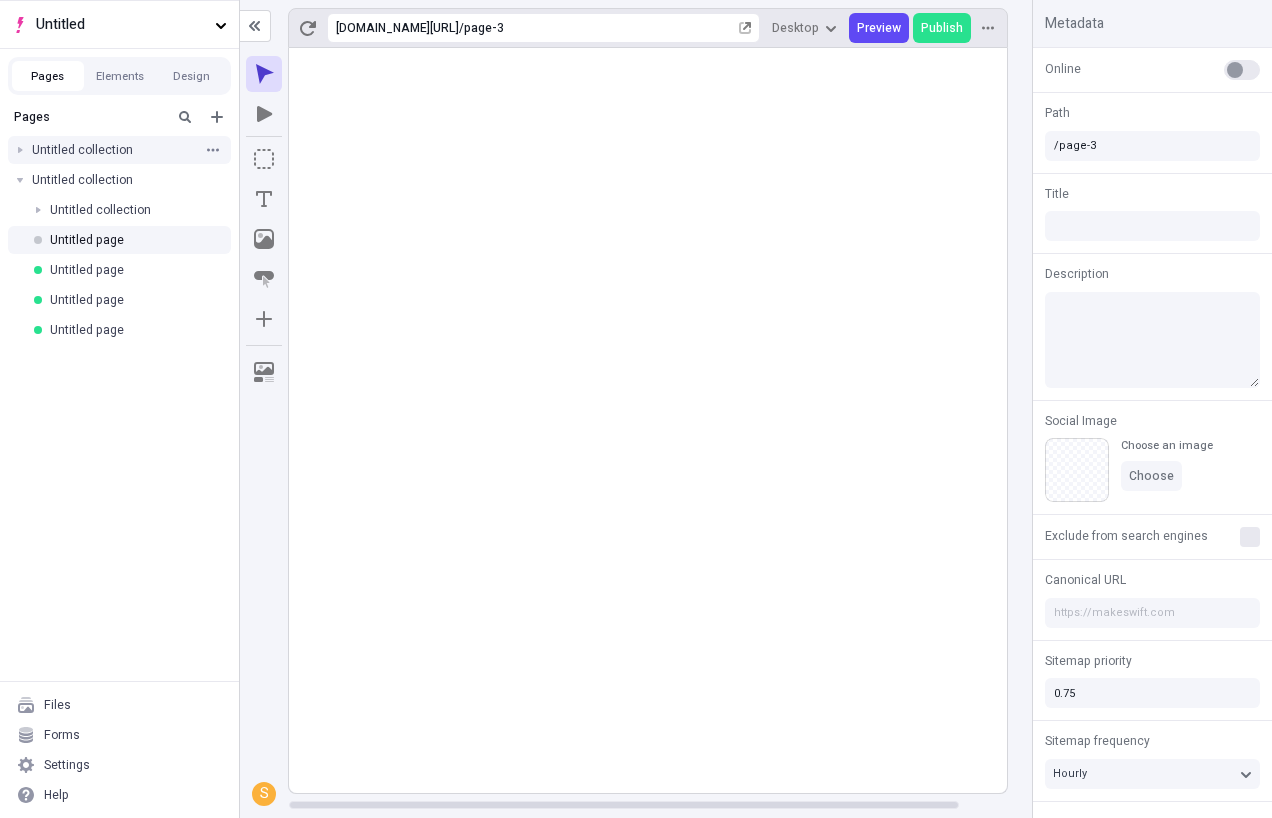 click on "Untitled collection" at bounding box center [113, 150] 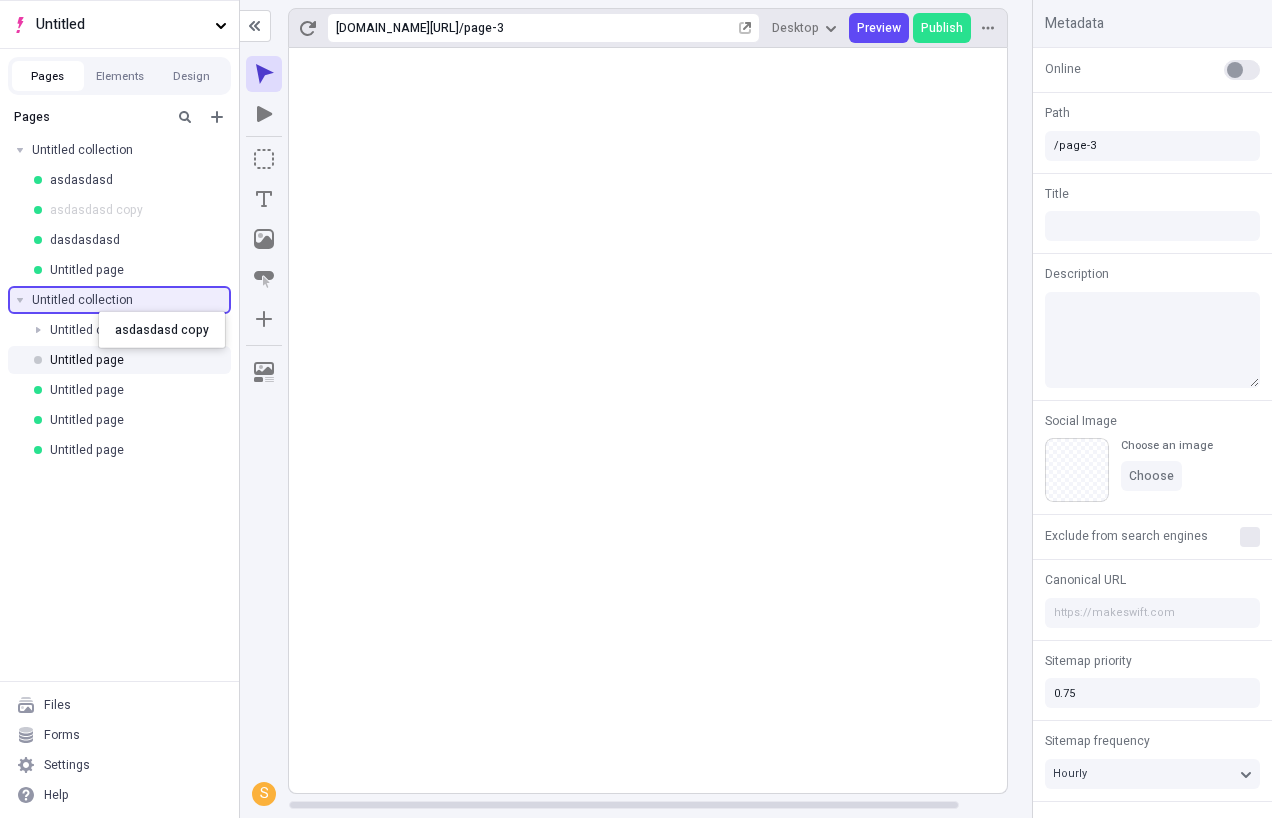 drag, startPoint x: 104, startPoint y: 200, endPoint x: 97, endPoint y: 311, distance: 111.220505 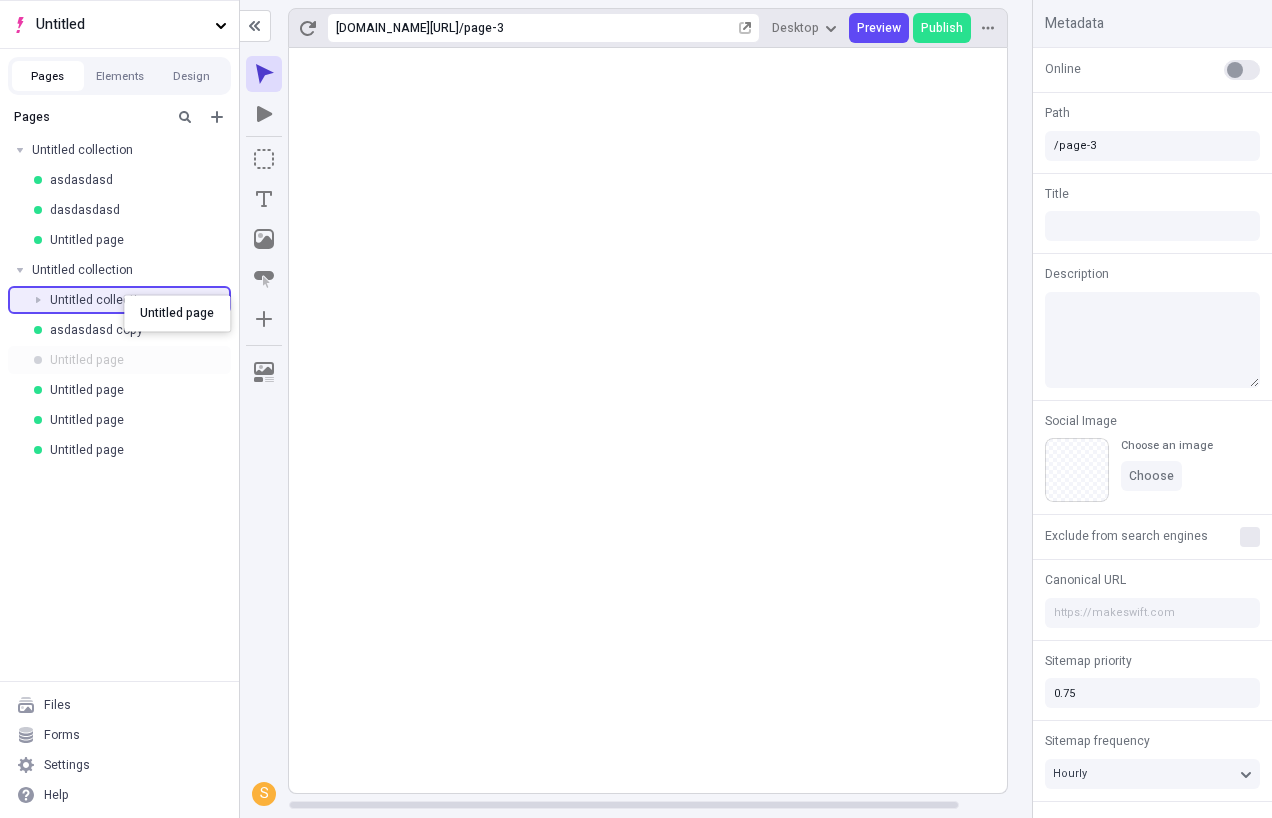 drag, startPoint x: 117, startPoint y: 356, endPoint x: 124, endPoint y: 295, distance: 61.400326 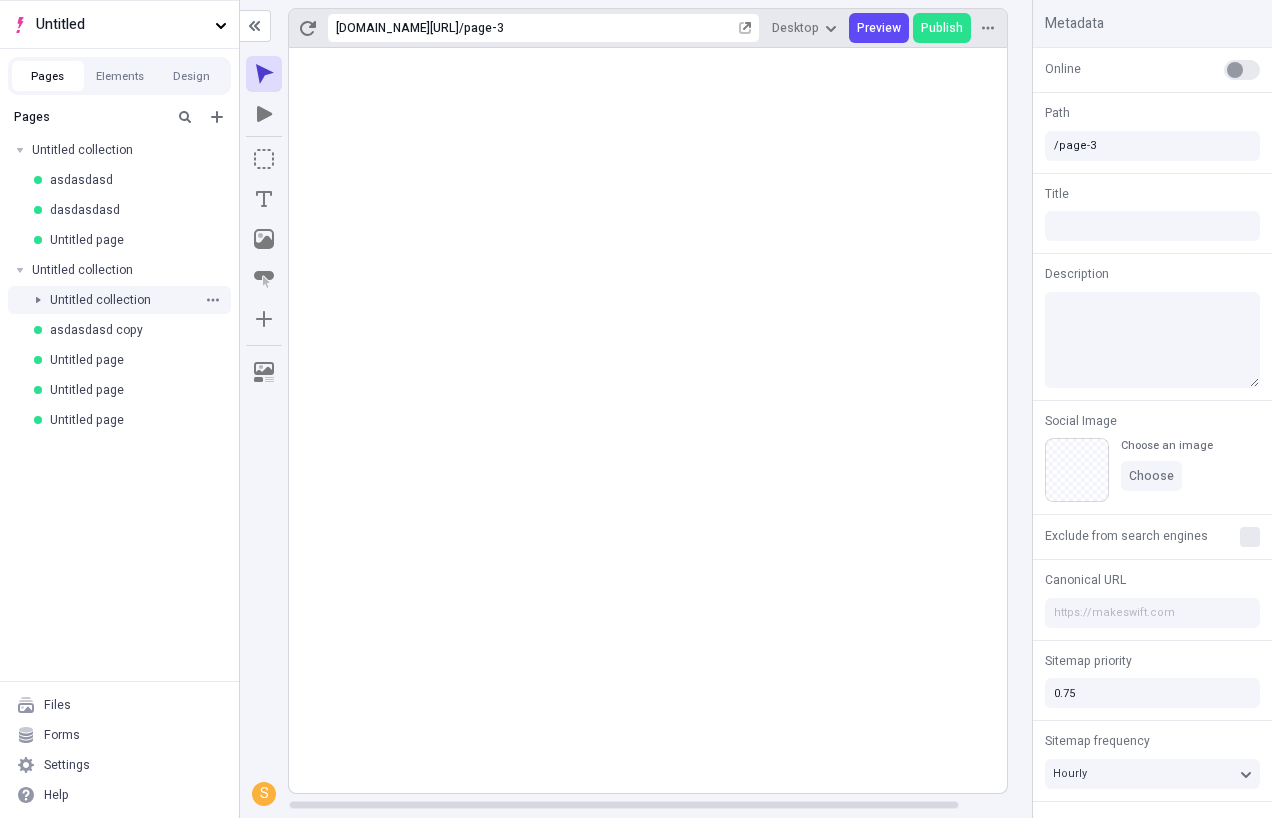 click at bounding box center [38, 300] 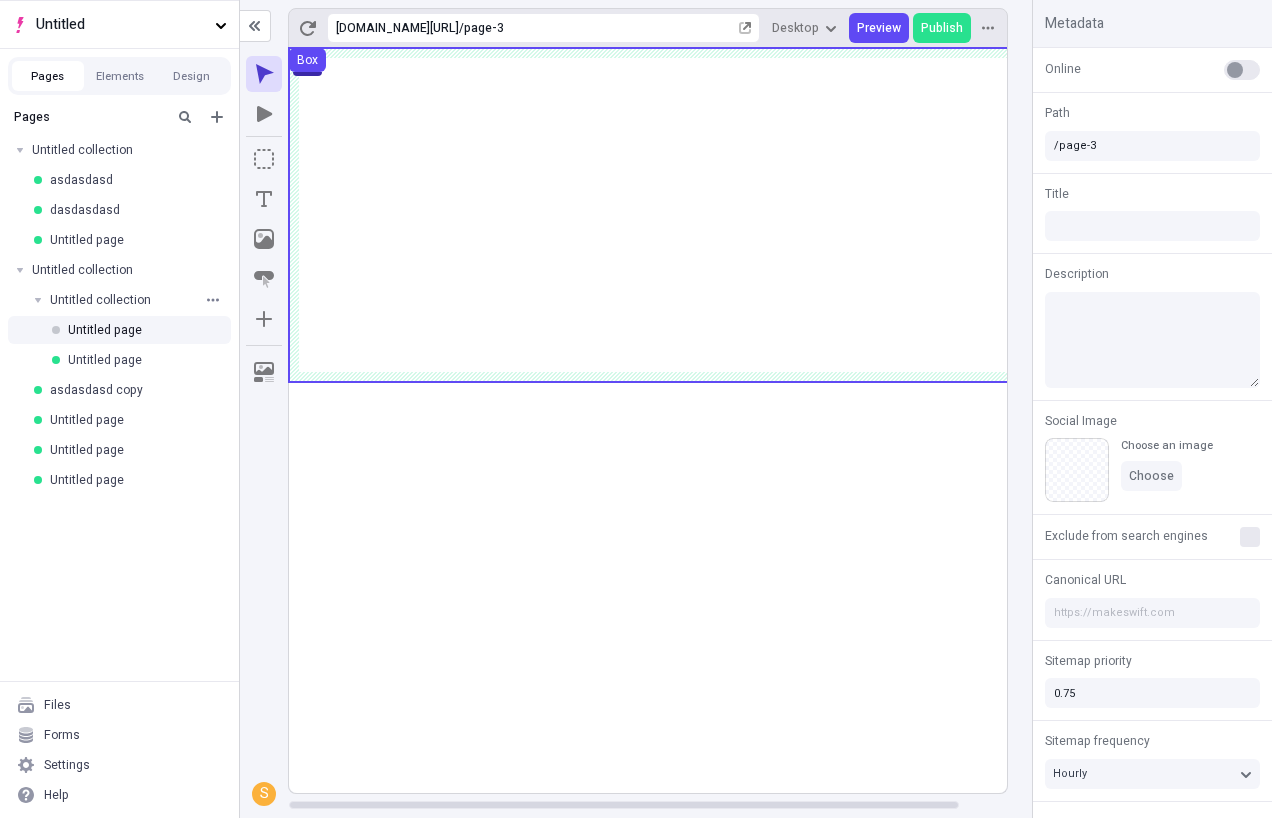 click 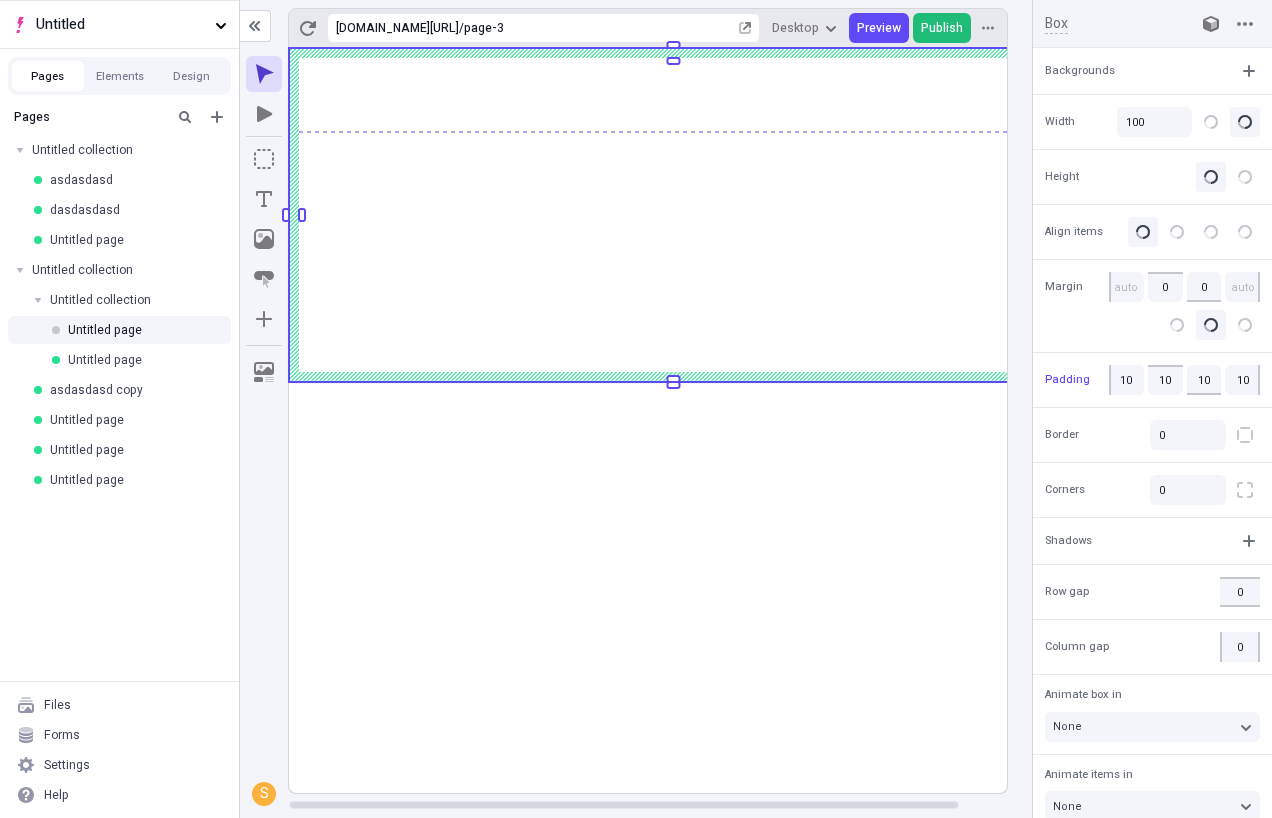 click on "Publish" at bounding box center [942, 28] 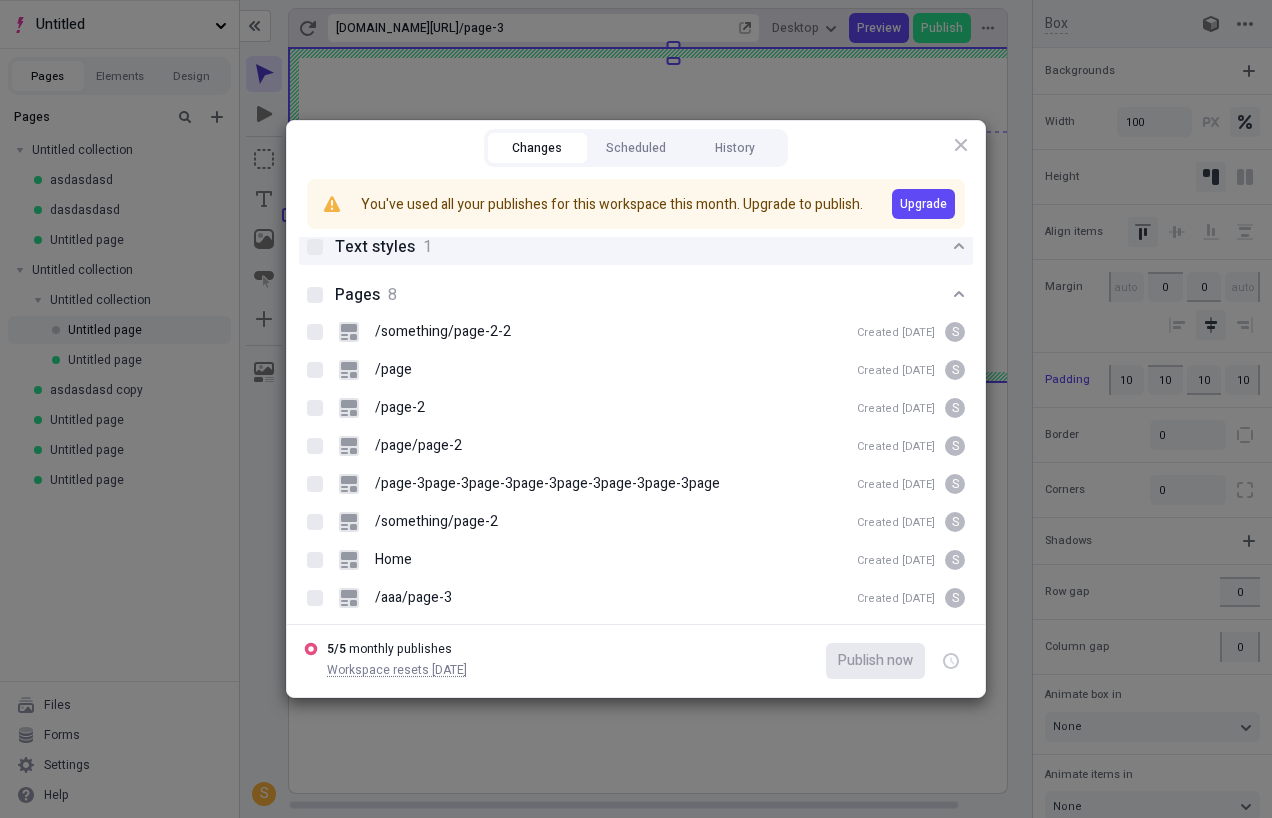 scroll, scrollTop: 312, scrollLeft: 0, axis: vertical 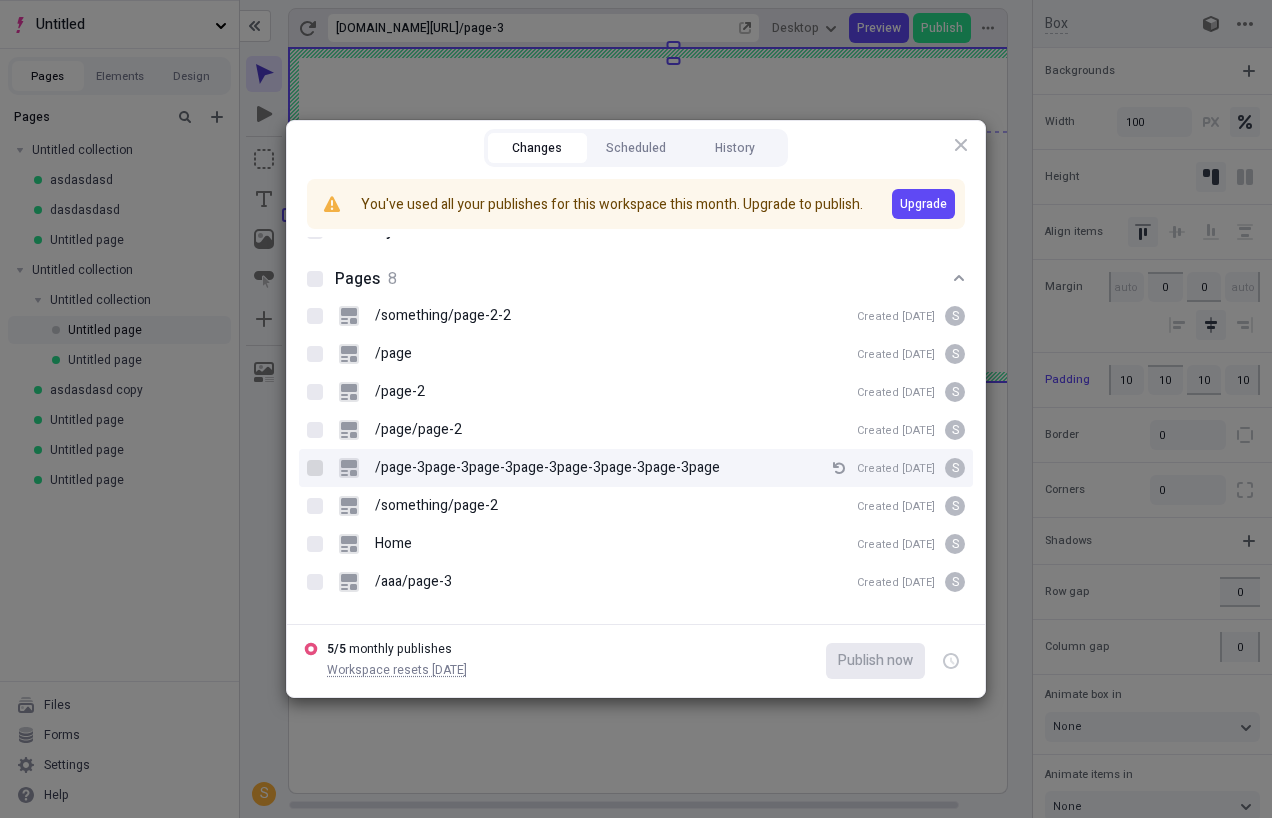 click at bounding box center (315, 468) 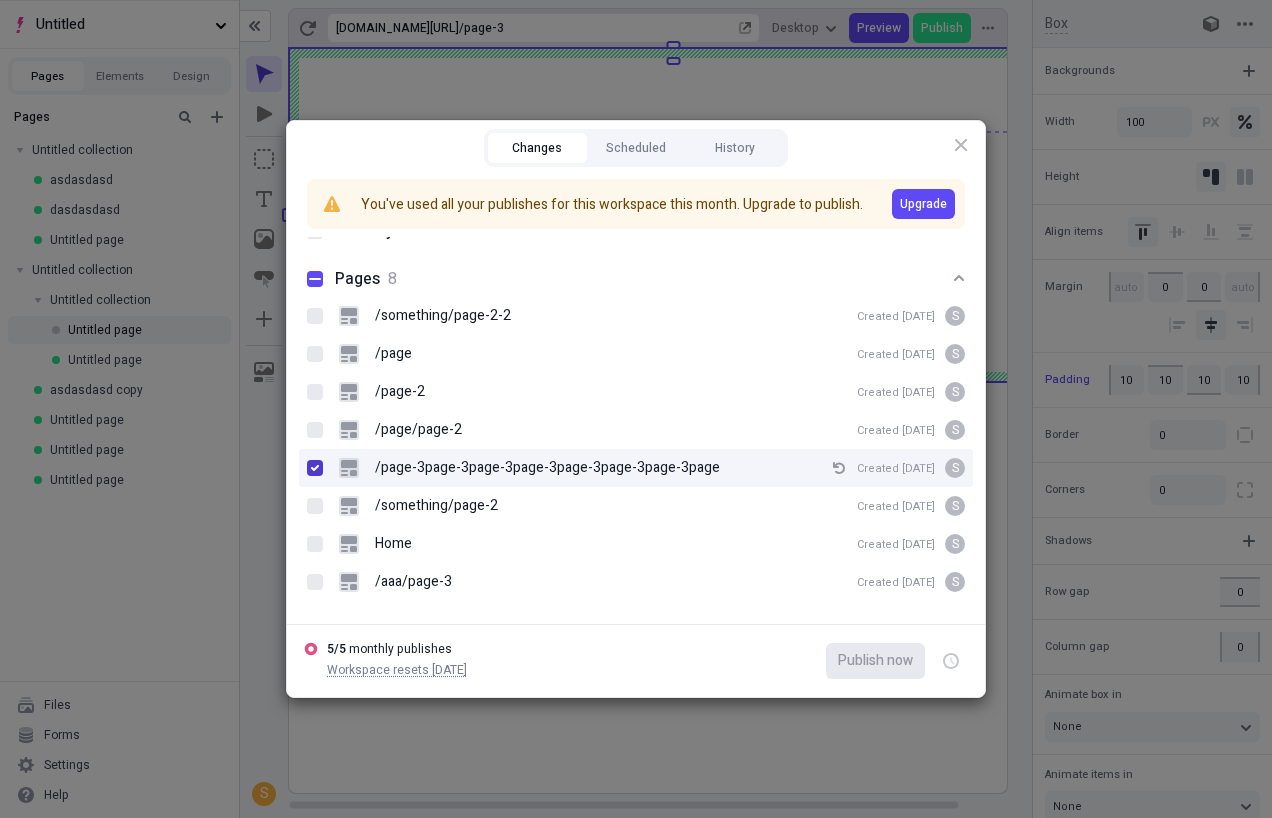 click at bounding box center [315, 468] 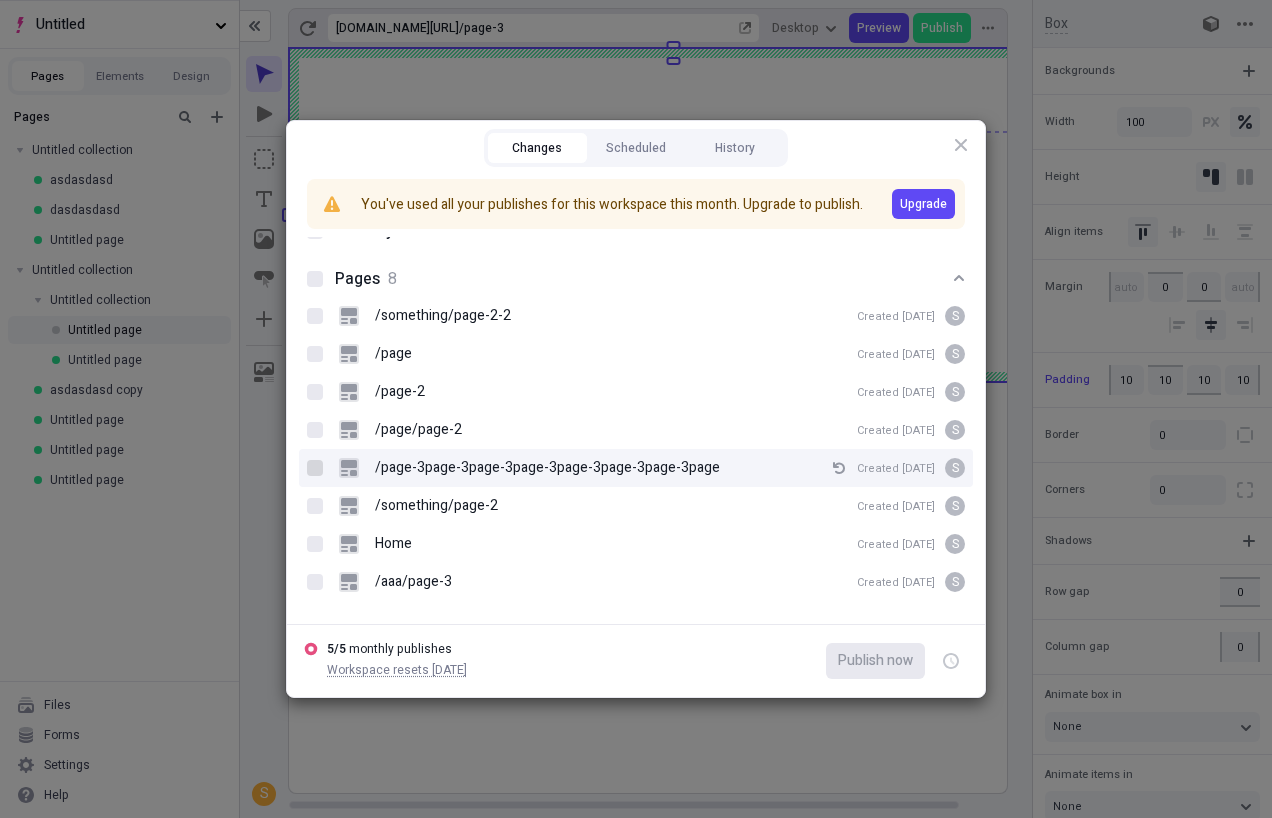 click at bounding box center (315, 468) 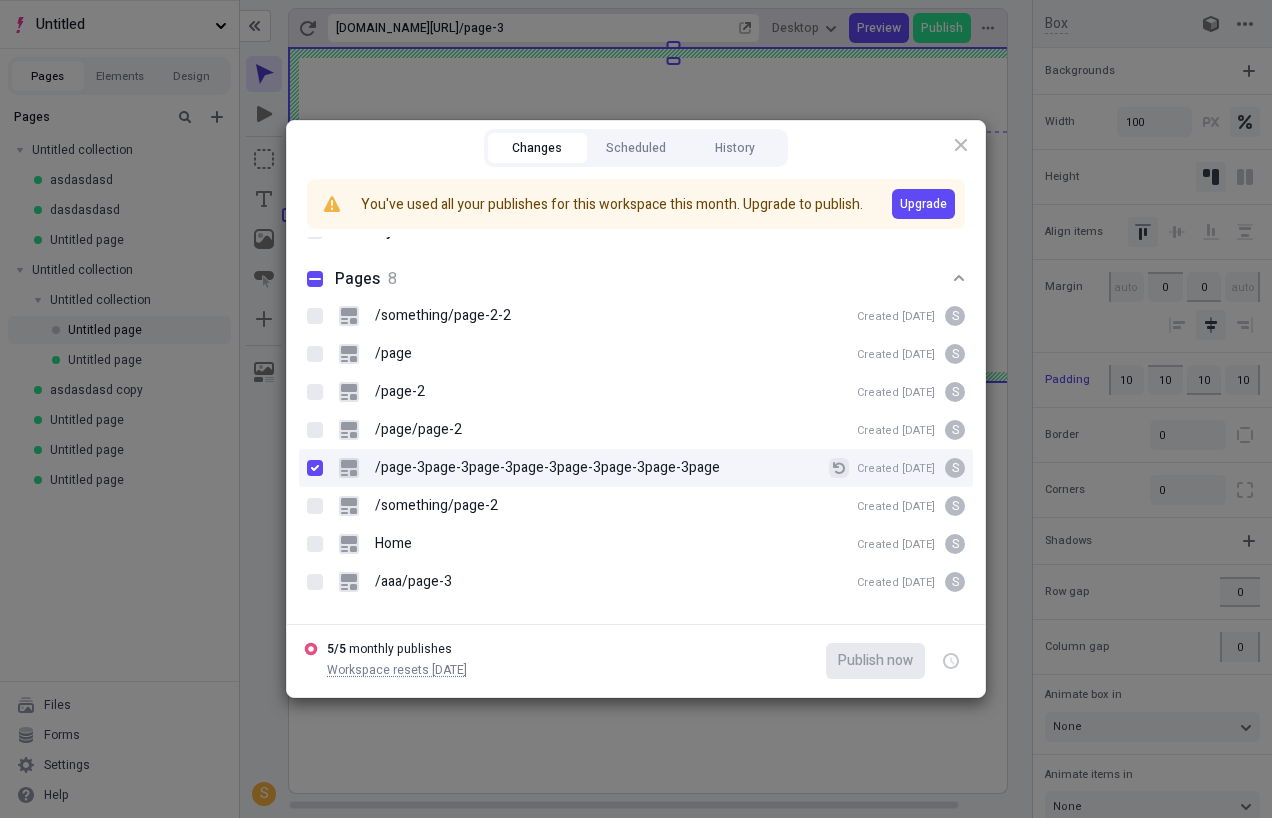 click 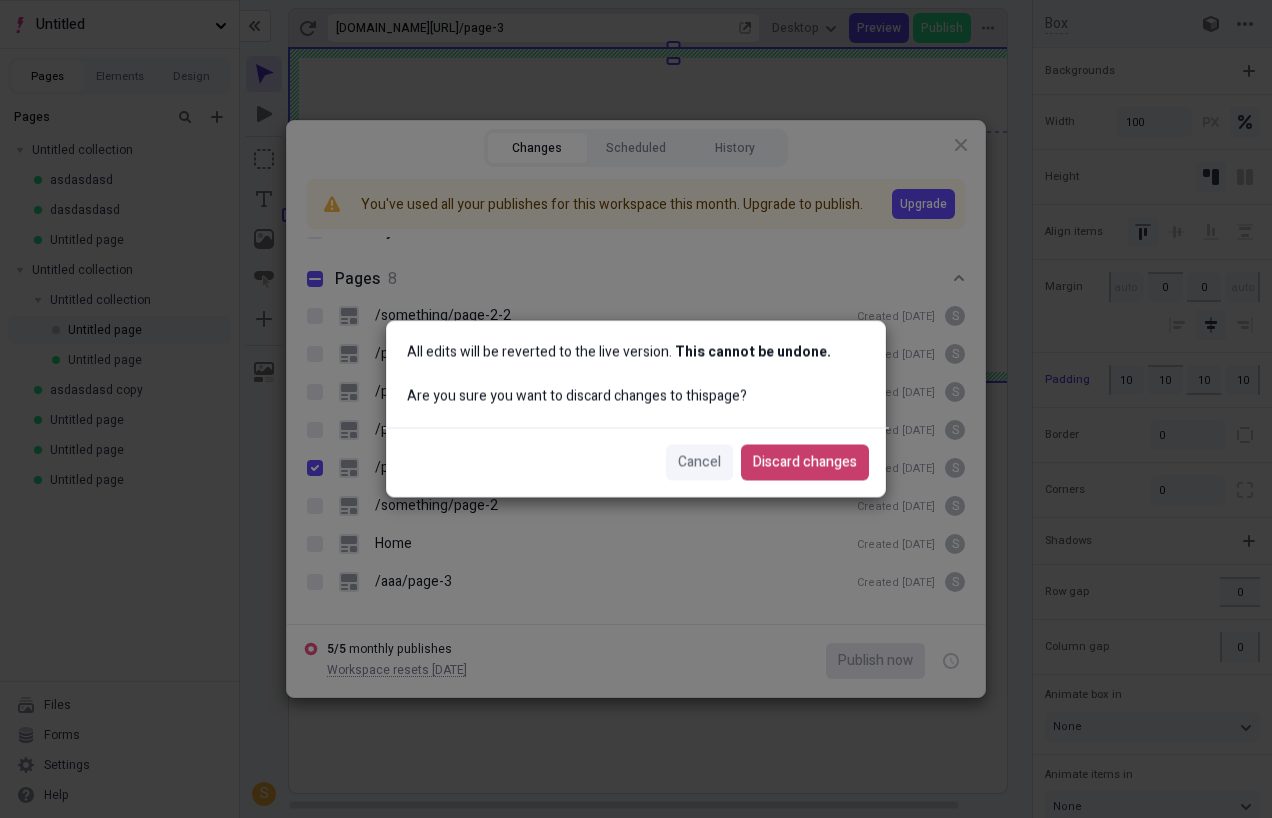 click on "Discard changes" at bounding box center (805, 463) 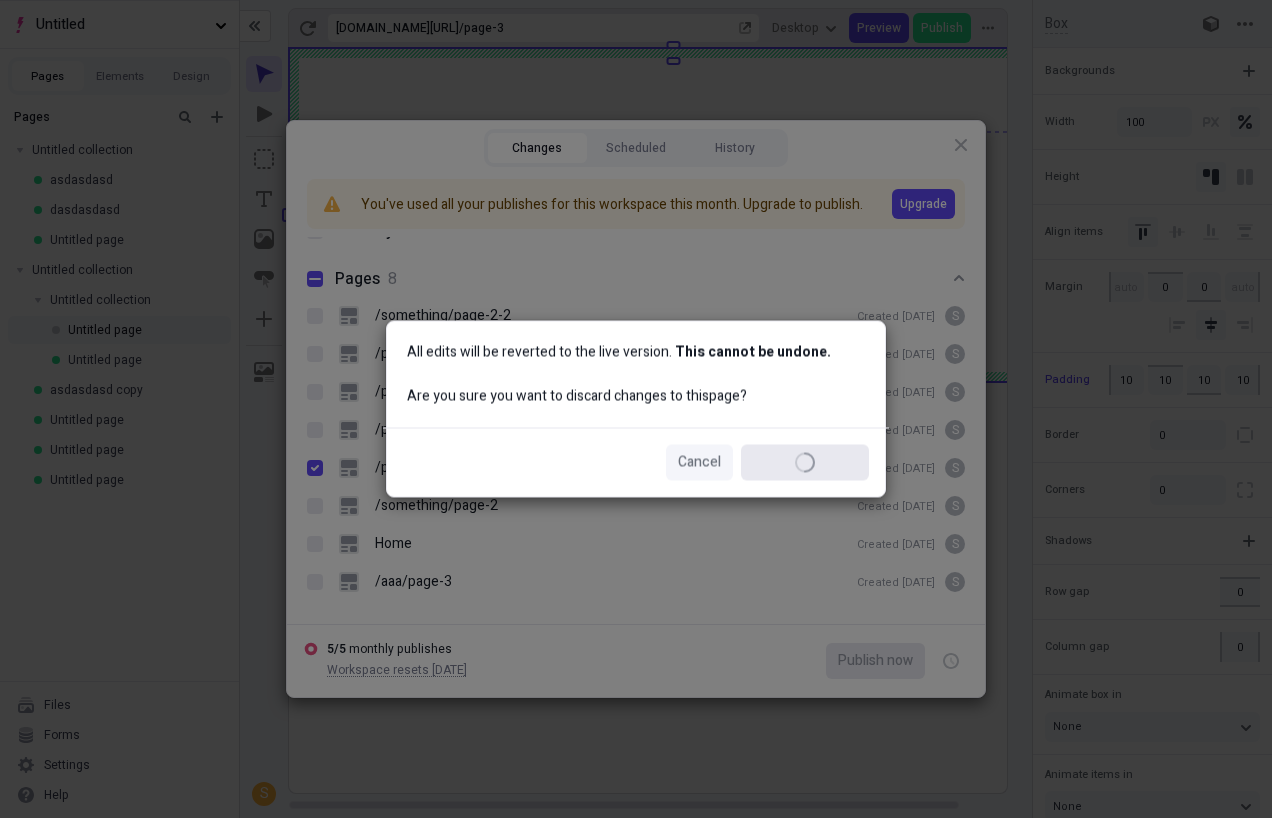 scroll, scrollTop: 275, scrollLeft: 0, axis: vertical 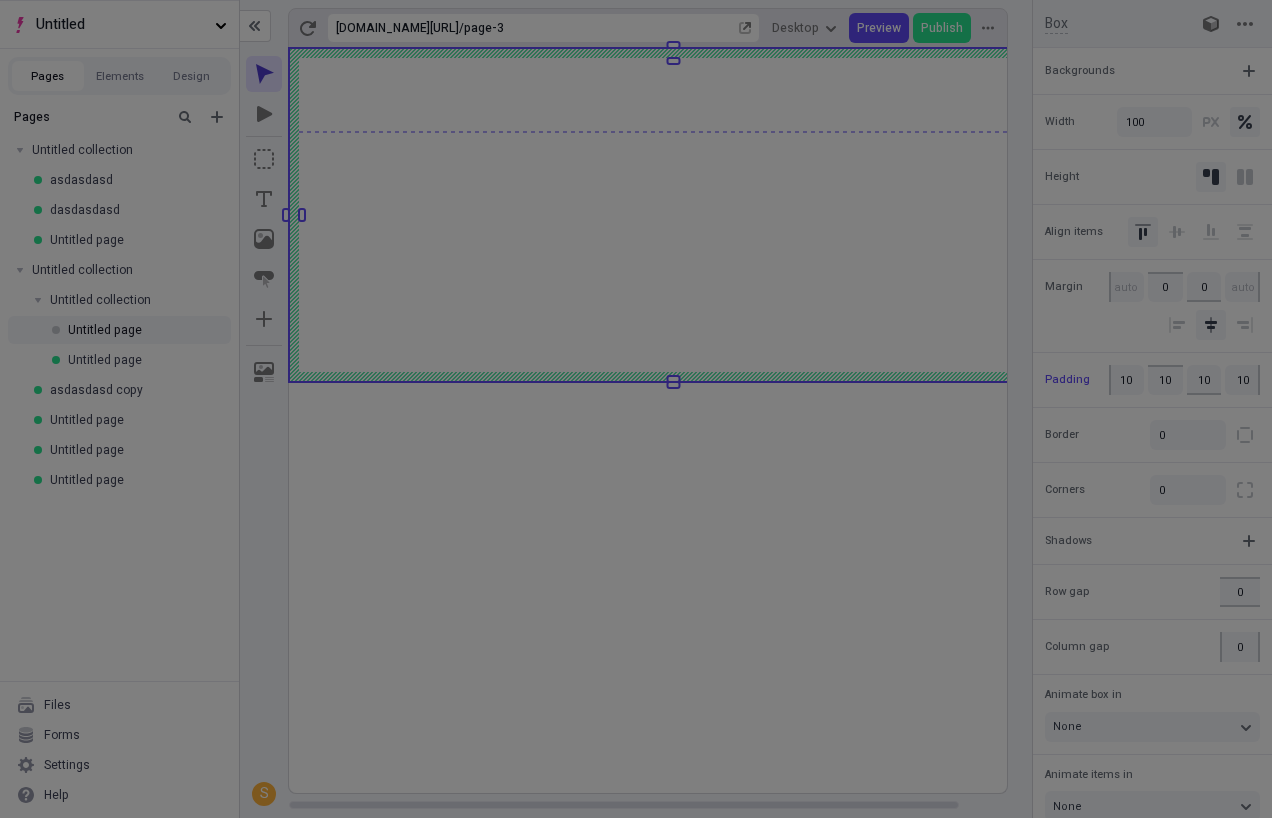 click on "Changes Scheduled History You've used all your publishes for this workspace this month. Upgrade to publish. Upgrade Colors 5 #0B3310 Created   Jul 3 S #E0F5E3 Created   Jul 3 S #E0F5E3 Created   Jul 3 S #E0F5E3 Created   Jul 3 S #E0F5E3 Created   Jul 3 S Text styles 1 a / Untitled text style Created   Jul 7 S Pages 7 /something/page-2-2 Created   Jul 13 S /page Created   Jul 13 S /page-2 Created   Jul 13 S /page/page-2 Created   Jul 13 S /something/page-2 Created   Jul 9 S Home Created   Jul 3 S /aaa/page-3 Created   Jul 3 S 5  /  5   monthly publishes Workspace resets 7/24/2025 Publish now Close" at bounding box center [636, 409] 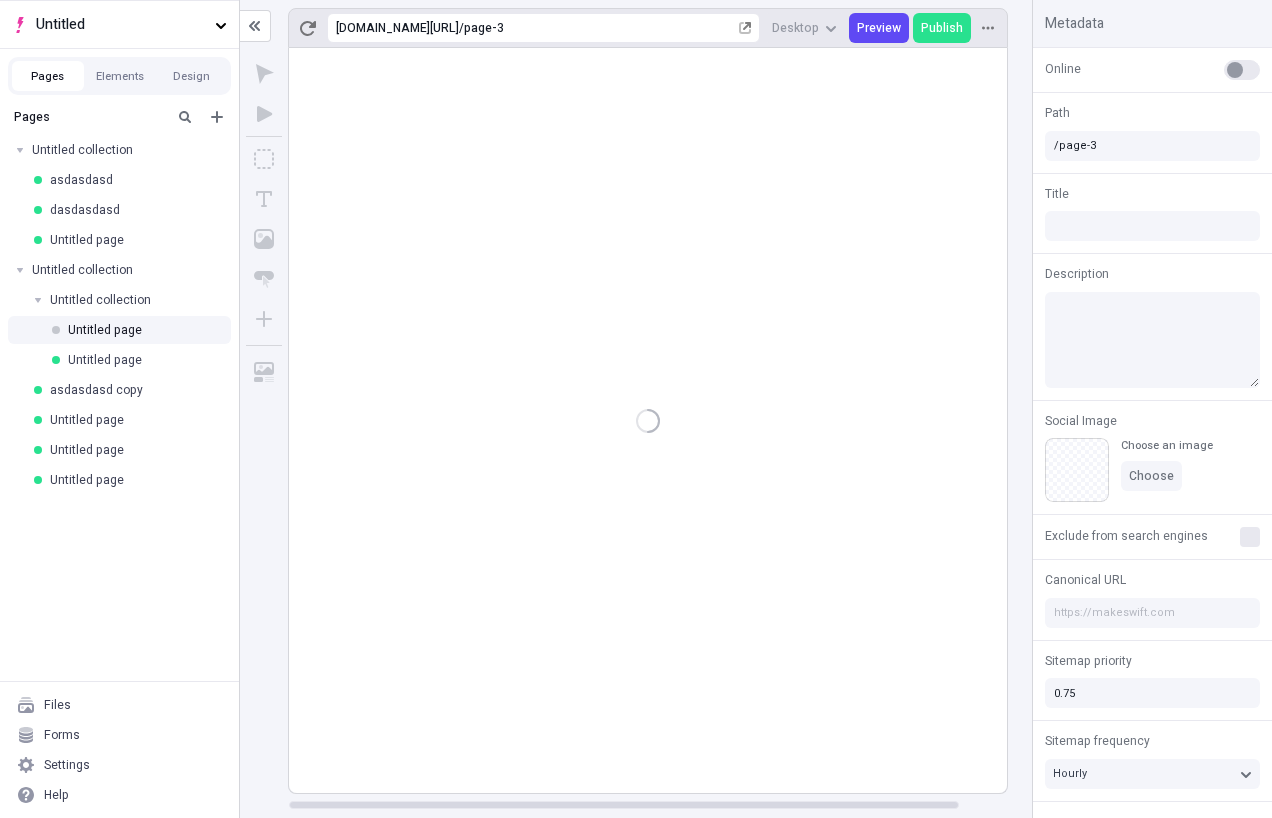 click on "Pages Untitled collection asdasdasd dasdasdasd Untitled page Untitled collection Untitled collection Untitled page Untitled page asdasdasd copy Untitled page Untitled page Untitled page" at bounding box center (119, 390) 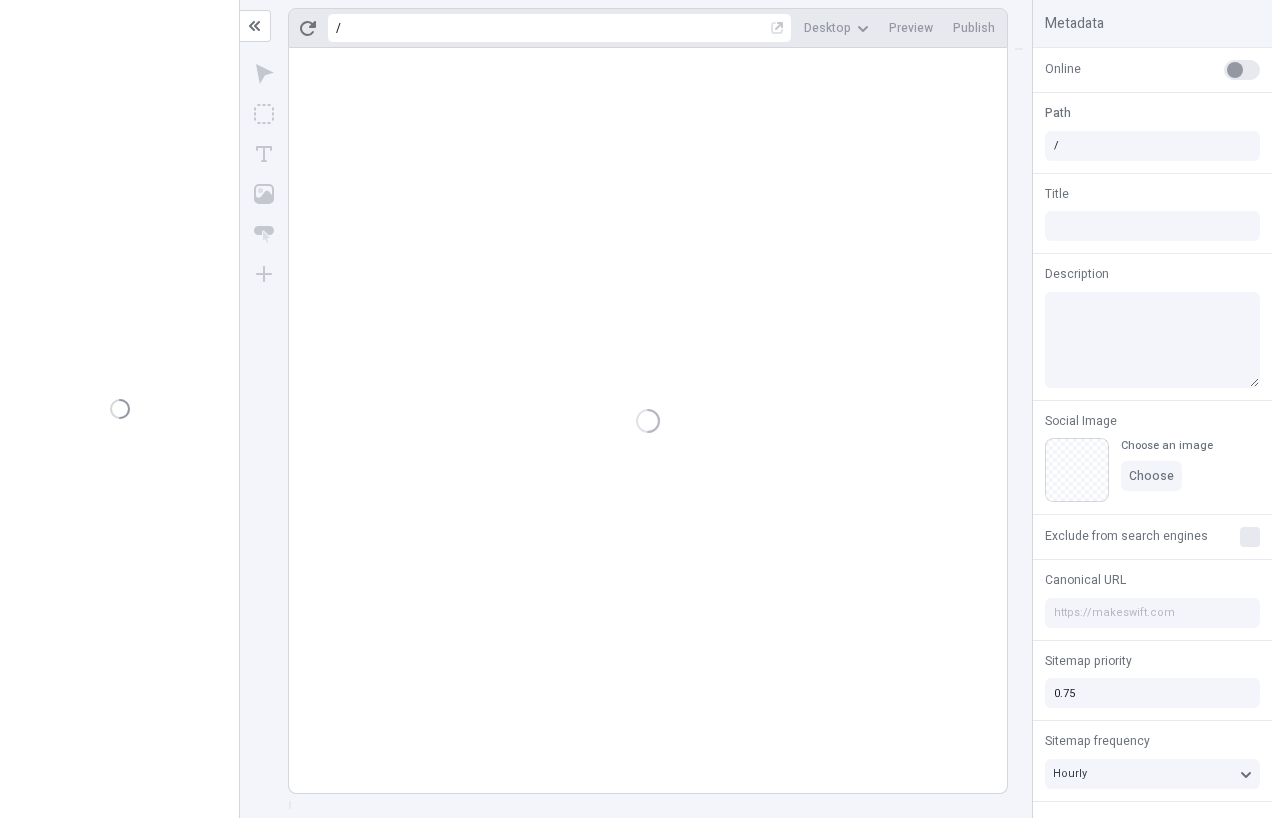 scroll, scrollTop: 0, scrollLeft: 0, axis: both 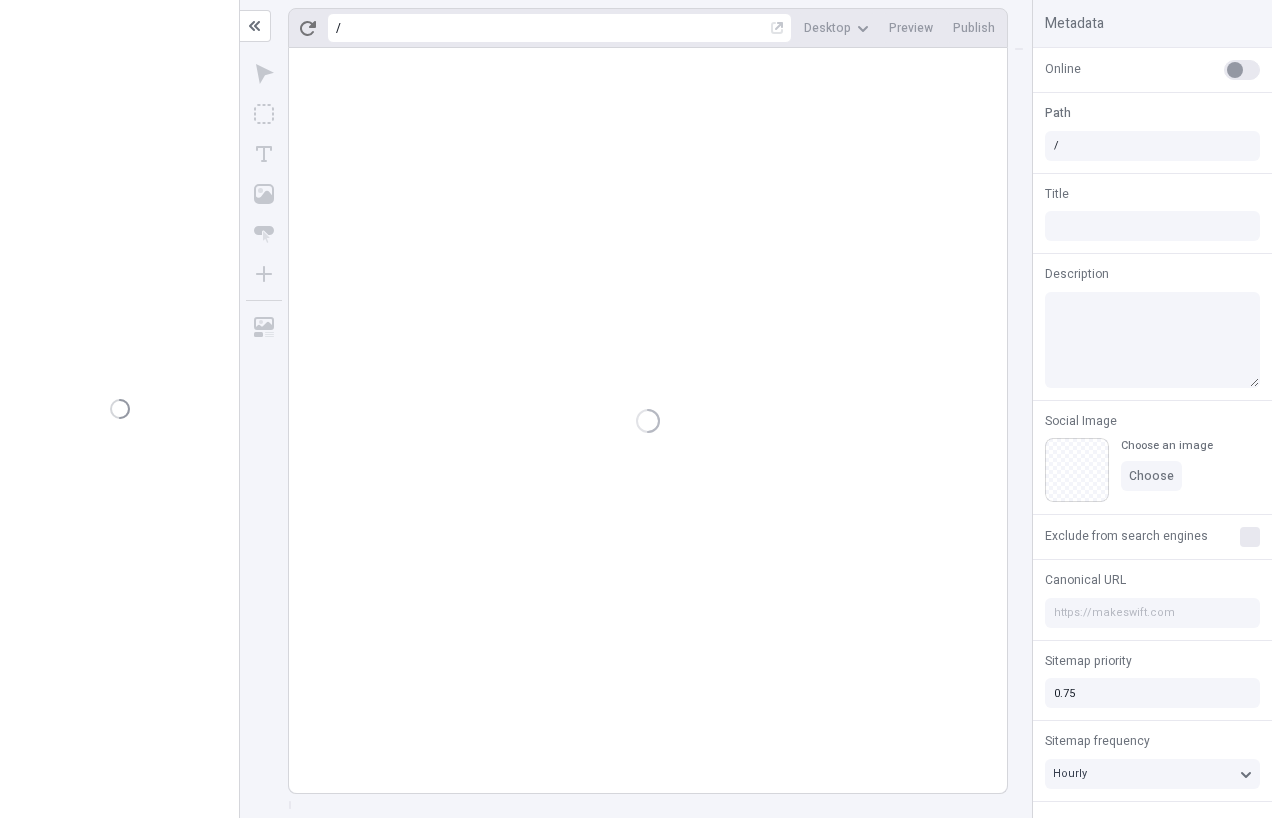 type on "/page-3" 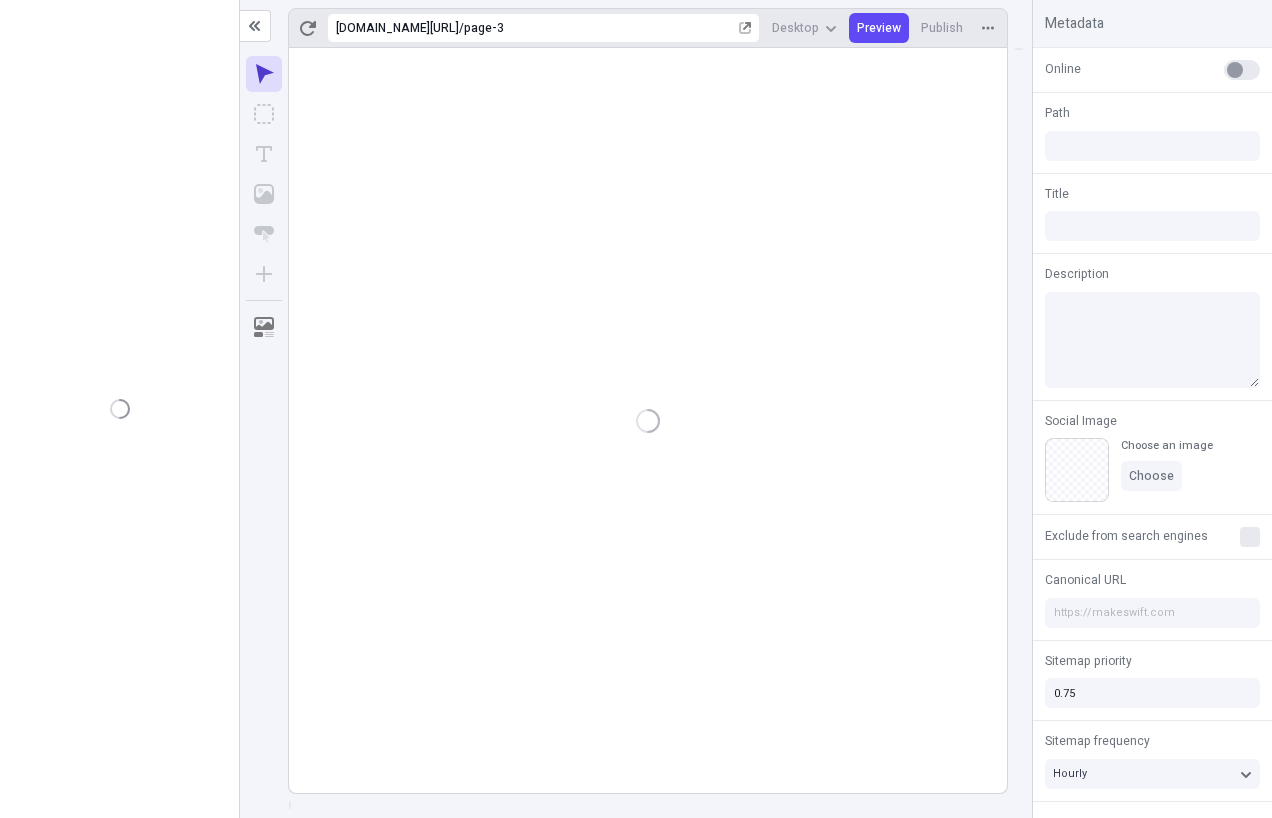 type on "/page-3" 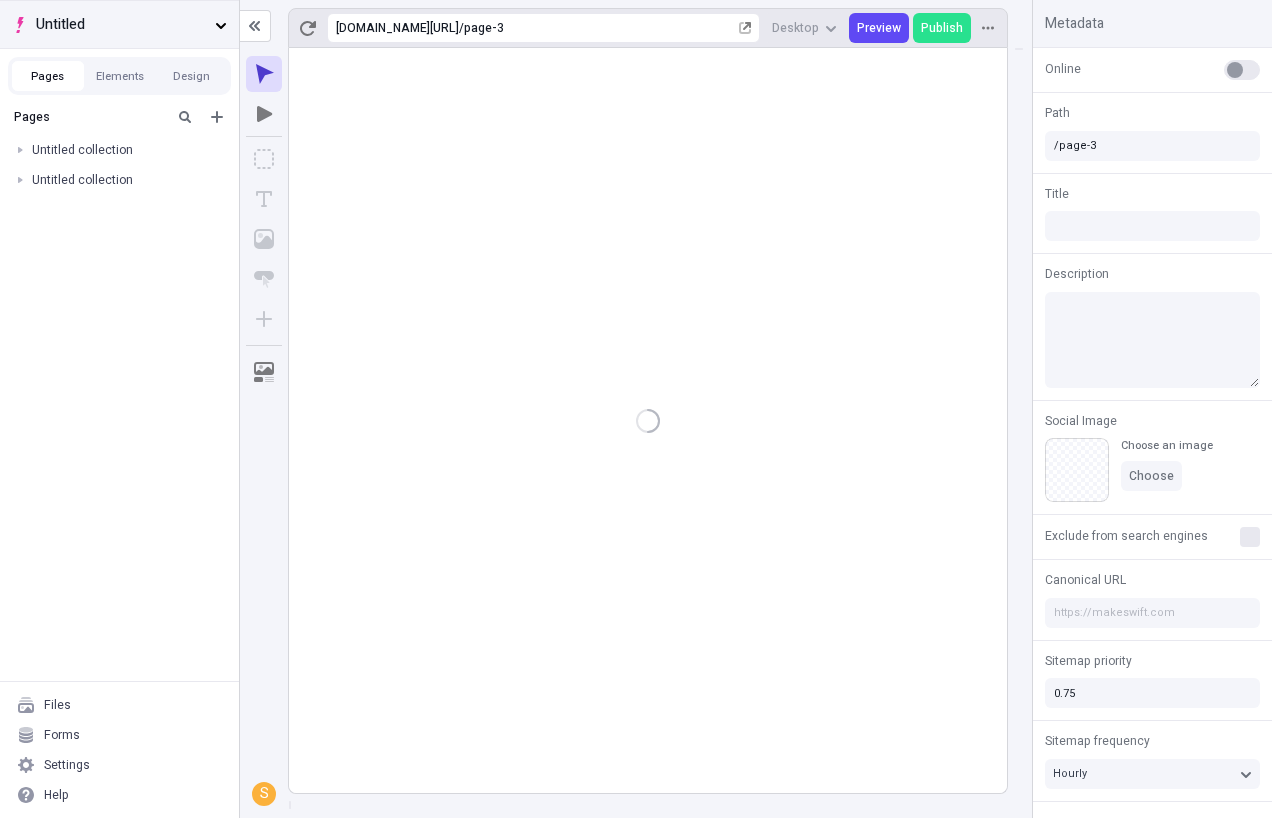 click on "Untitled" at bounding box center [121, 25] 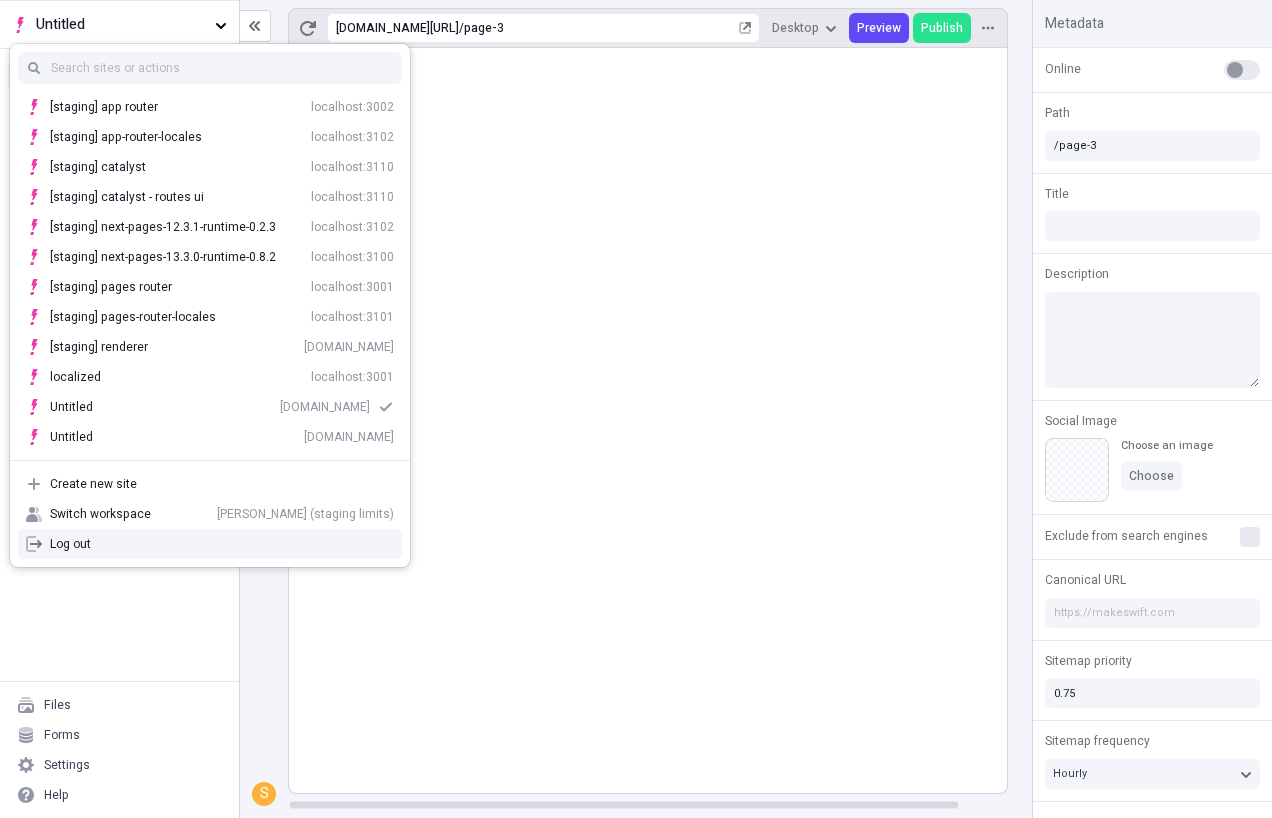 click on "Log out" at bounding box center (222, 544) 